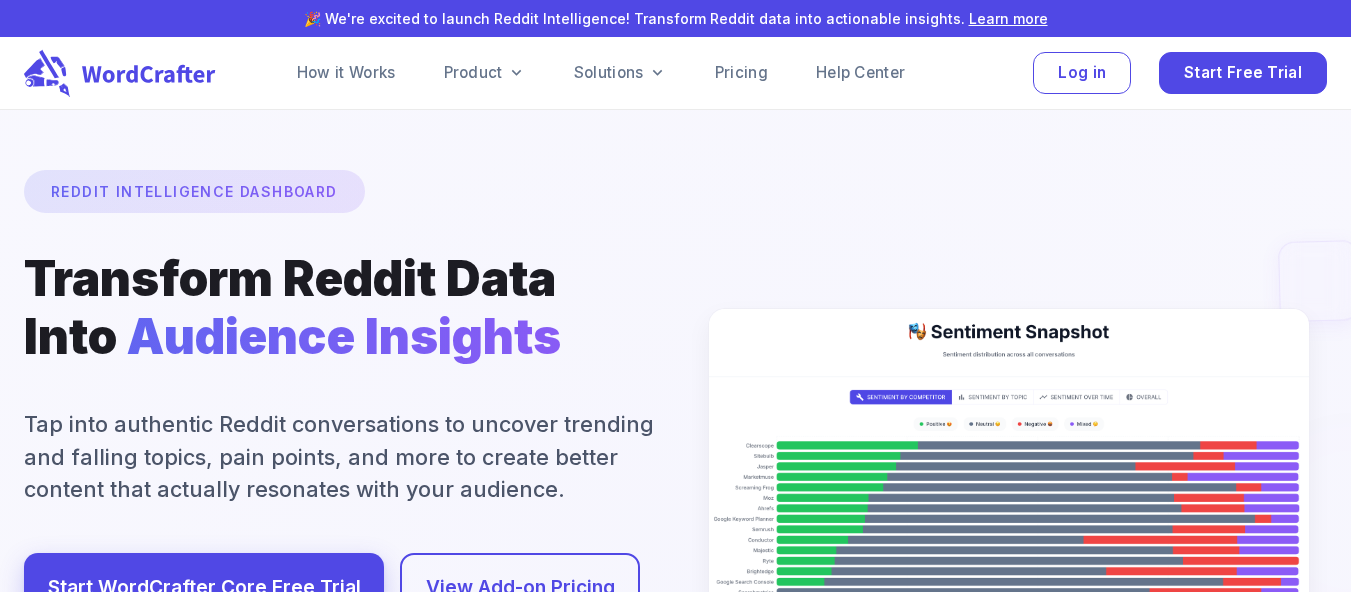click at bounding box center (676, 662) 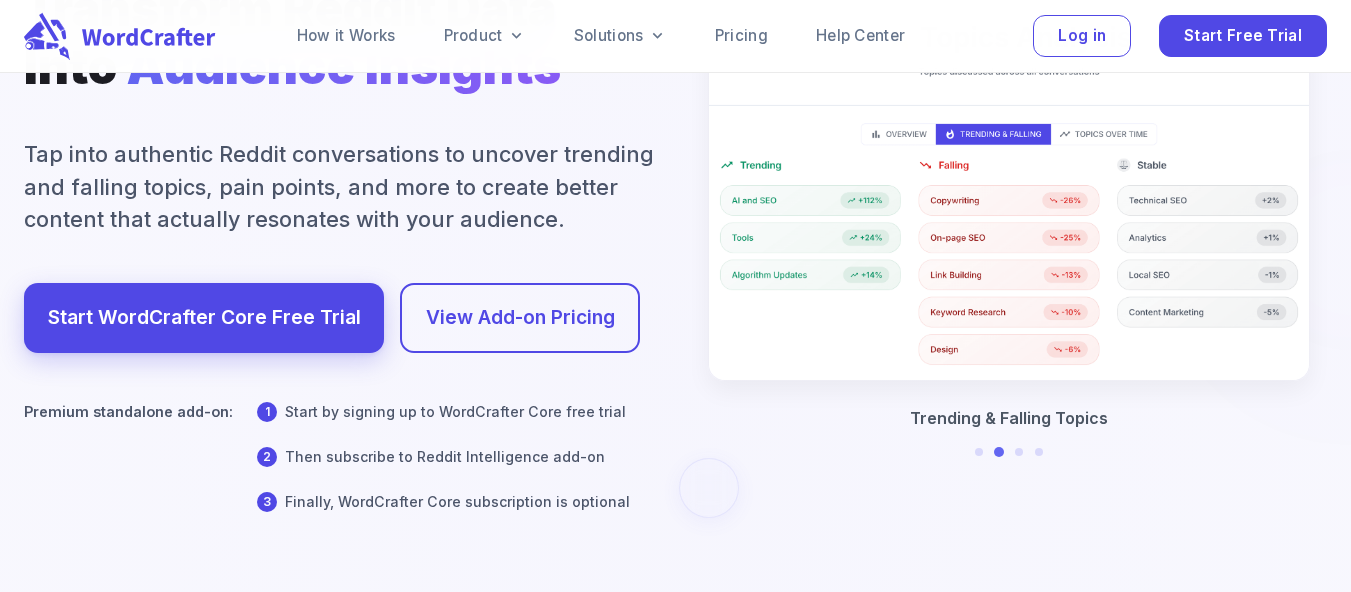 scroll, scrollTop: 279, scrollLeft: 0, axis: vertical 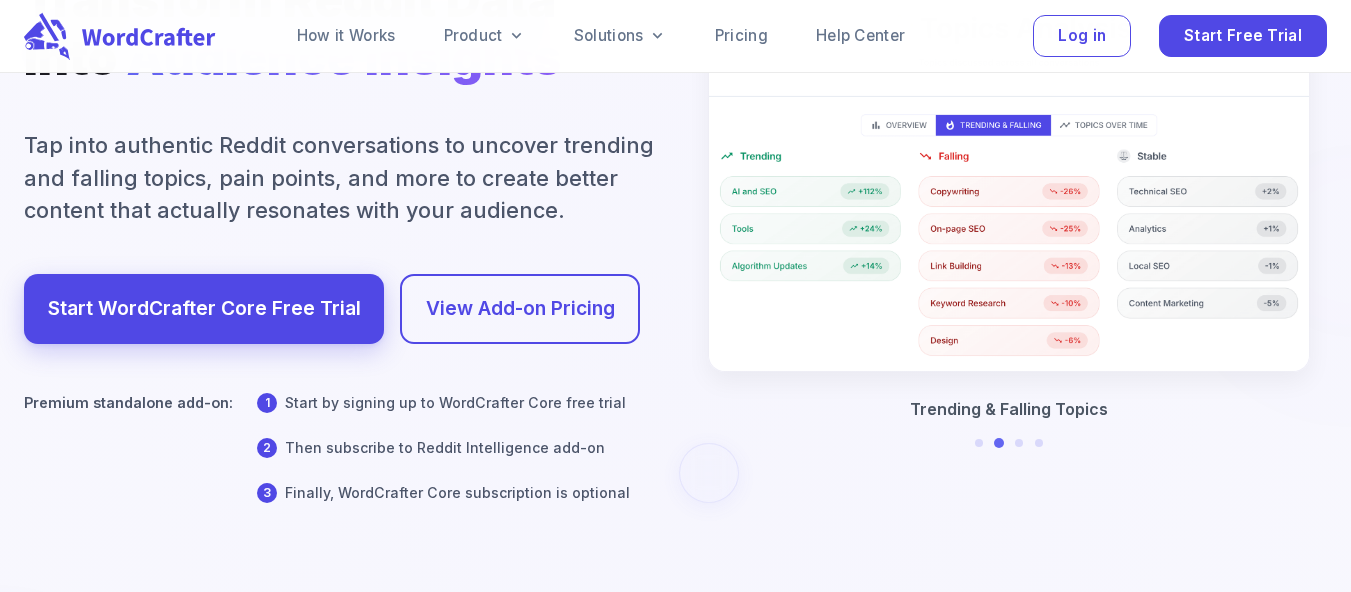 drag, startPoint x: 244, startPoint y: 137, endPoint x: 558, endPoint y: 142, distance: 314.0398 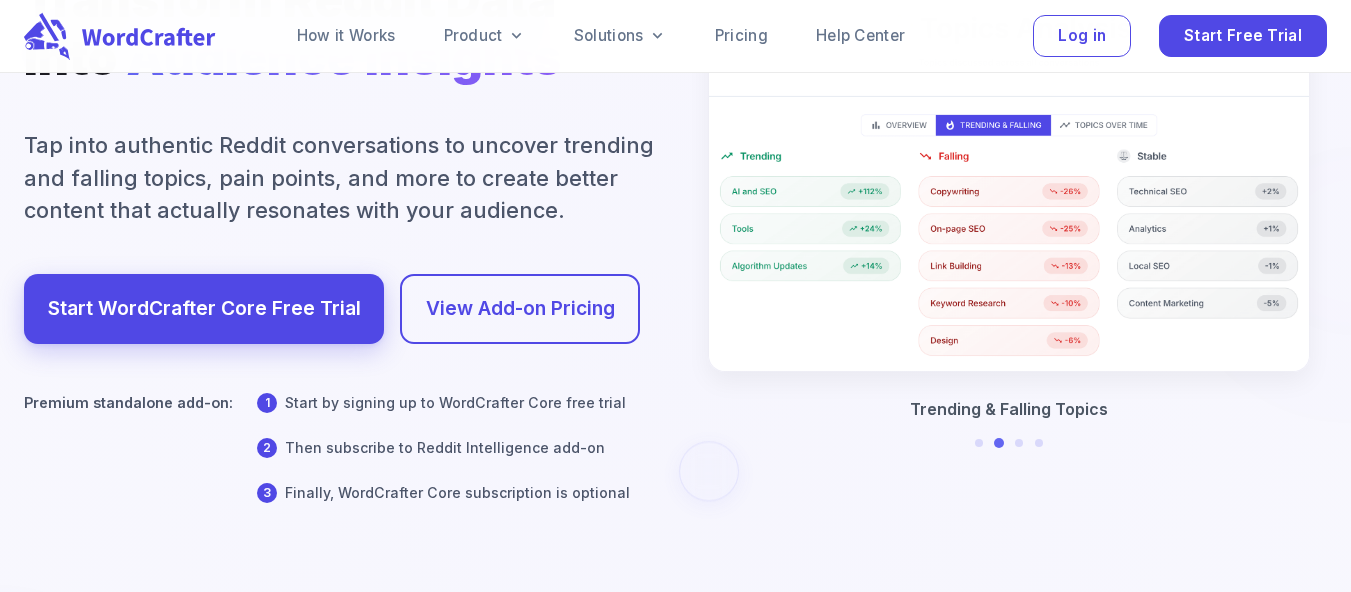 click at bounding box center [676, 383] 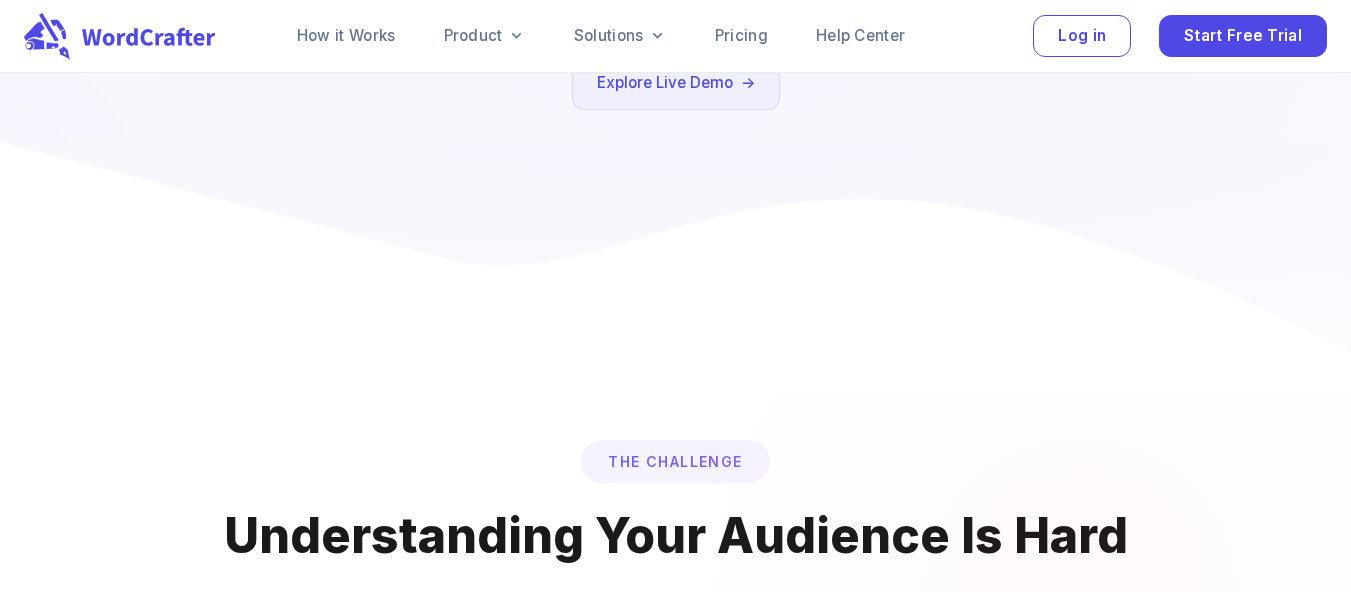 scroll, scrollTop: 823, scrollLeft: 0, axis: vertical 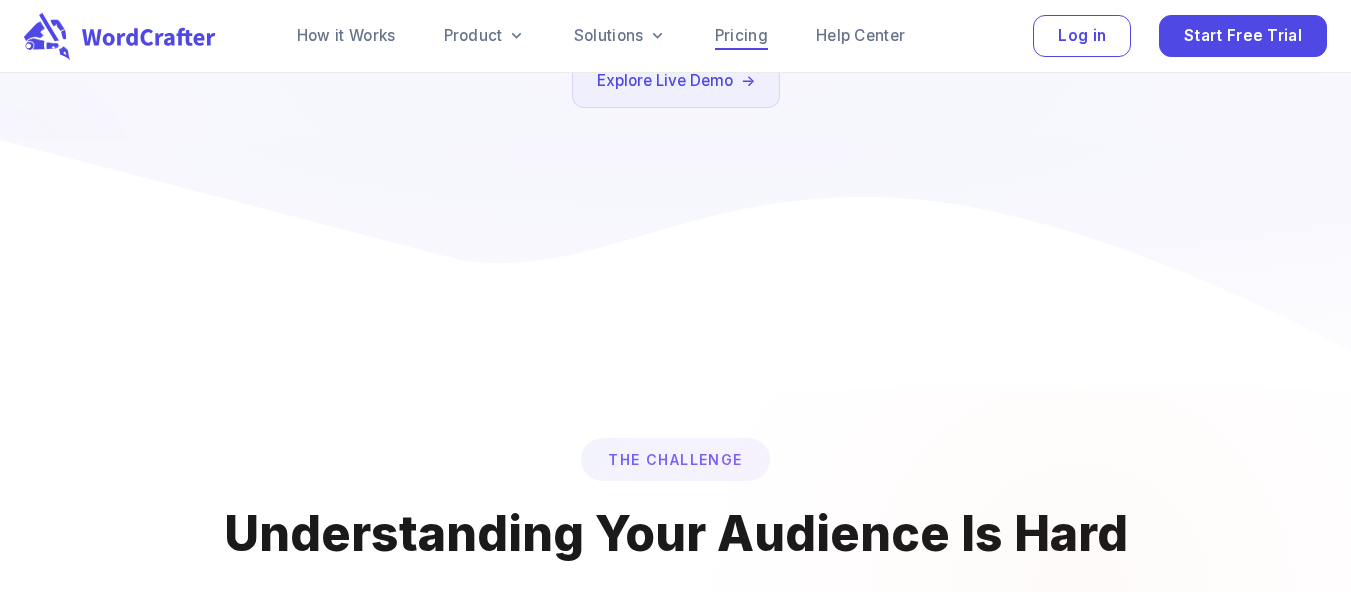click on "Pricing" at bounding box center [741, 36] 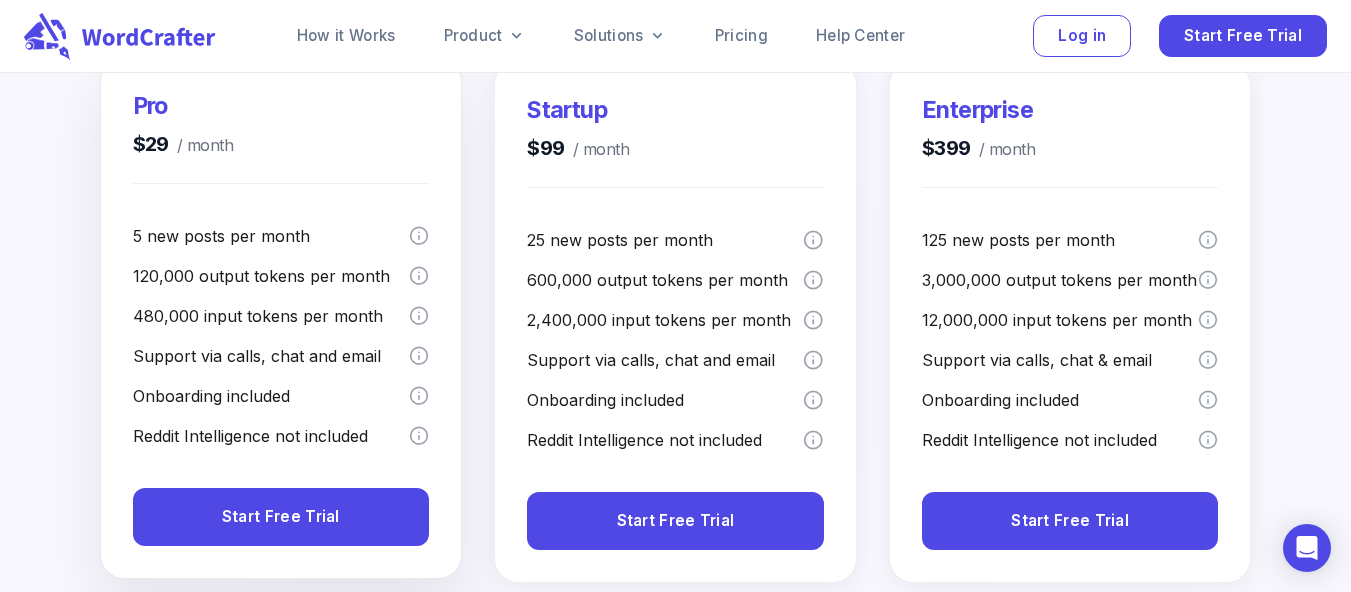 scroll, scrollTop: 491, scrollLeft: 0, axis: vertical 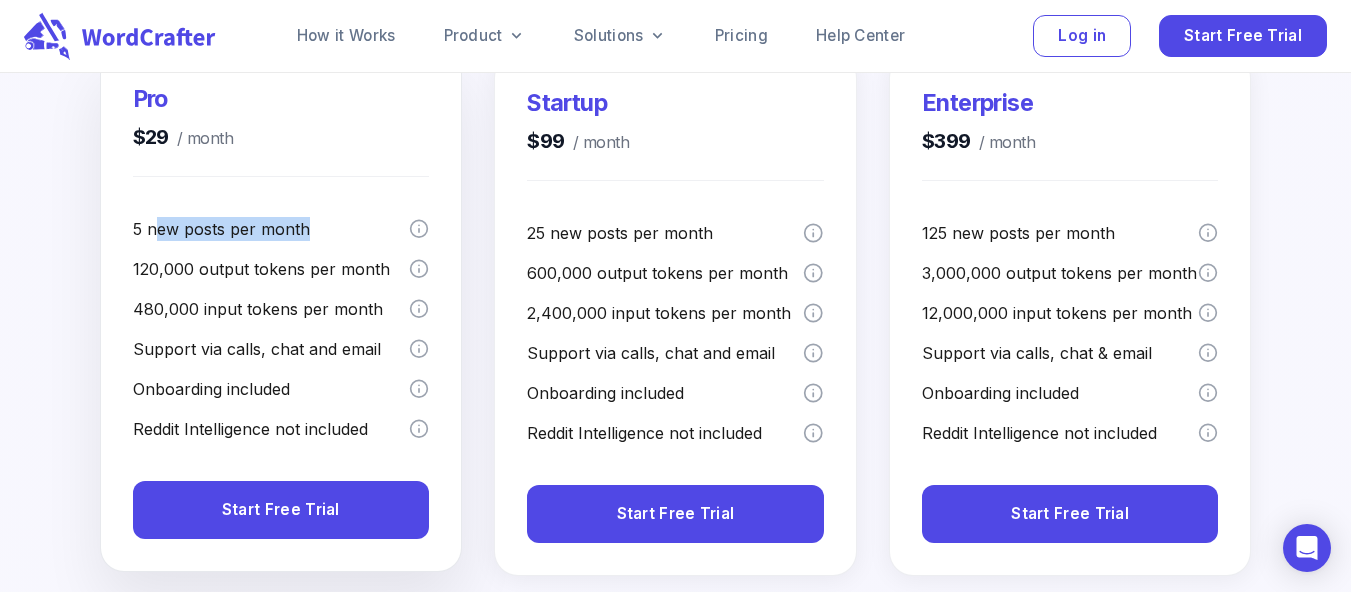 drag, startPoint x: 158, startPoint y: 231, endPoint x: 320, endPoint y: 234, distance: 162.02777 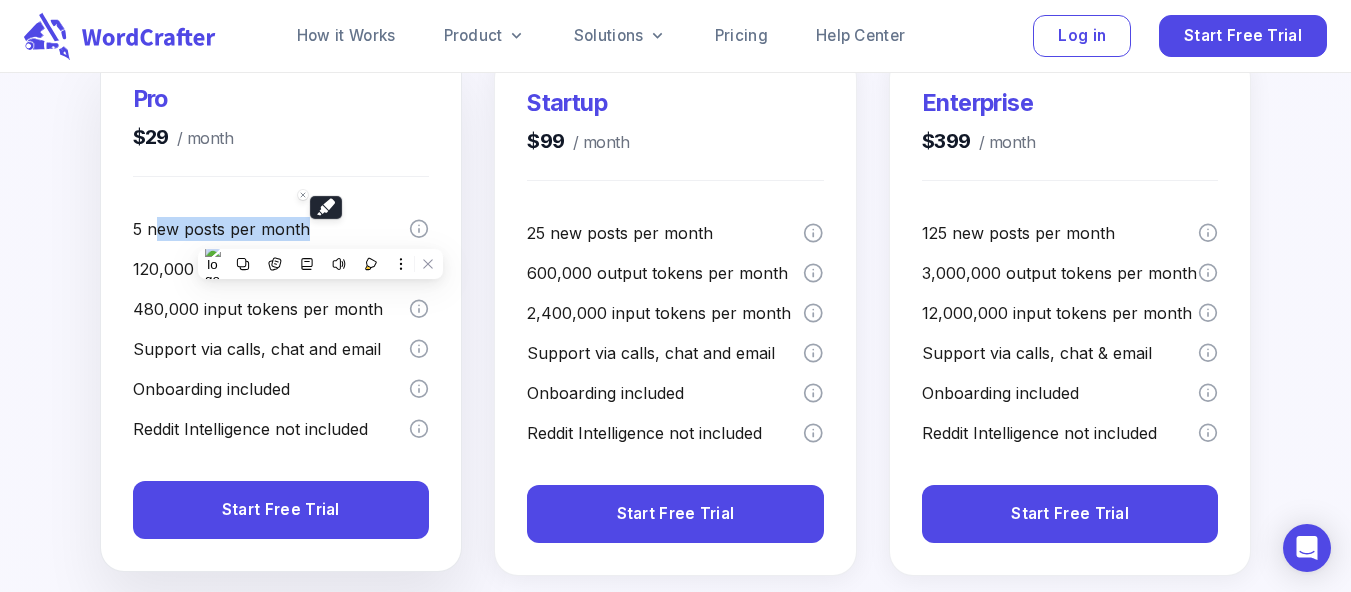 click on "5 new posts per month" at bounding box center (271, 229) 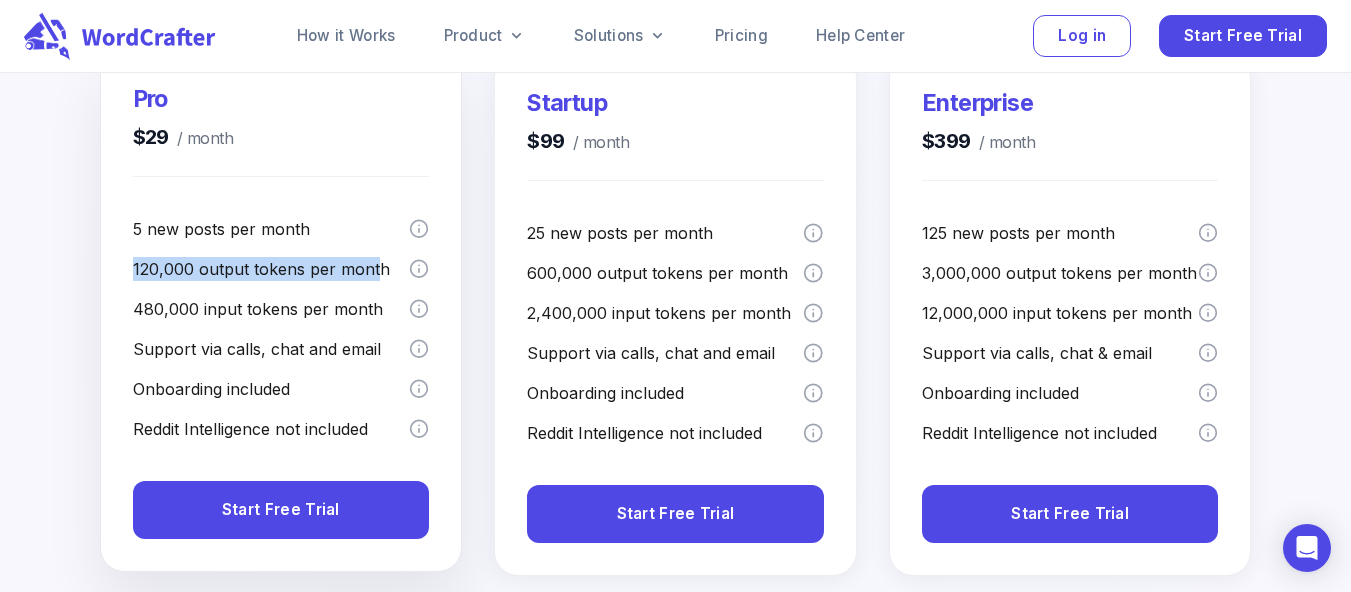 drag, startPoint x: 133, startPoint y: 266, endPoint x: 374, endPoint y: 265, distance: 241.00208 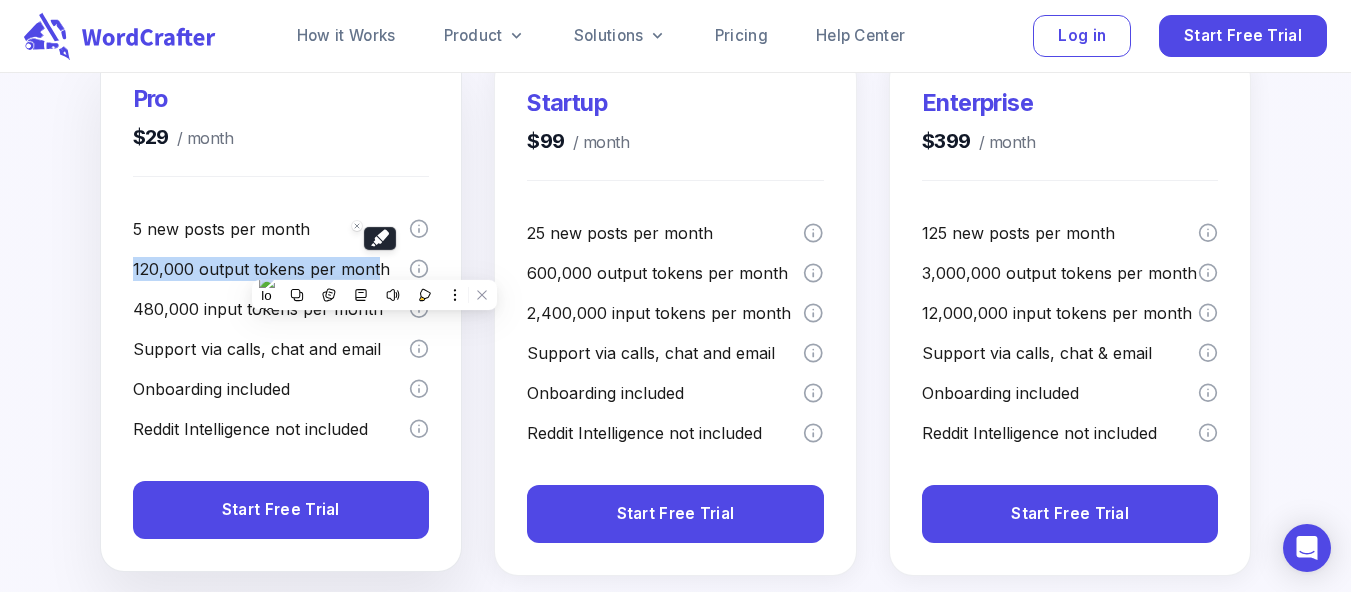 click on "120,000 output tokens per month" at bounding box center (271, 269) 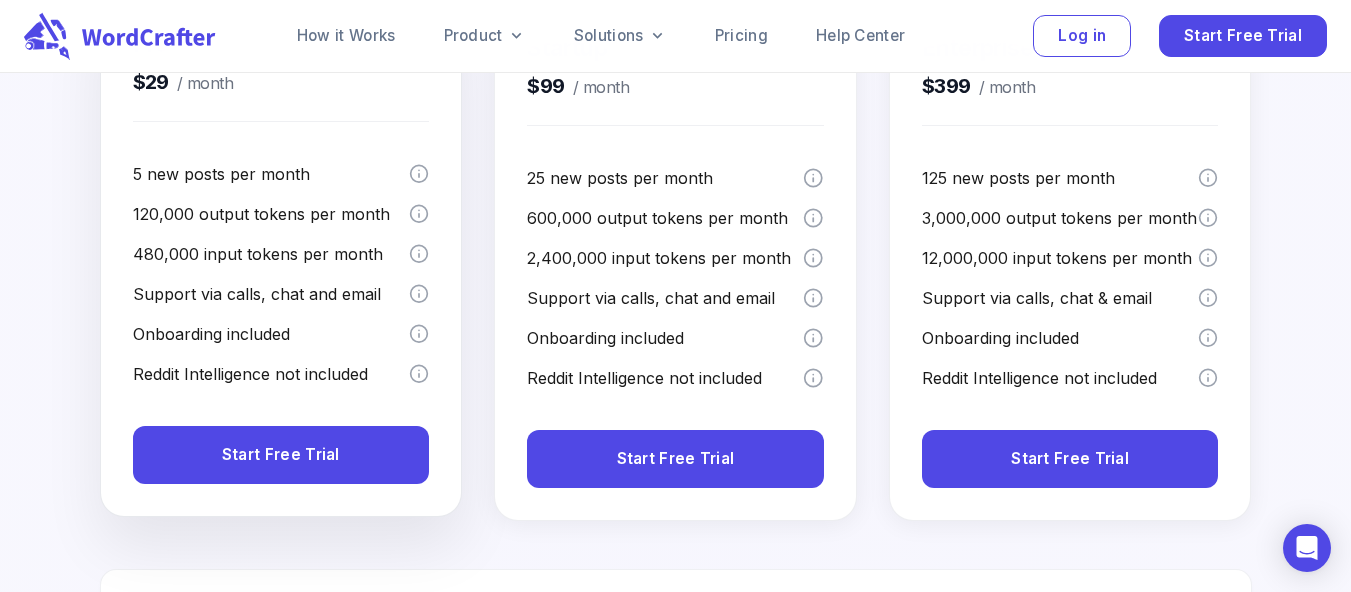 scroll, scrollTop: 550, scrollLeft: 0, axis: vertical 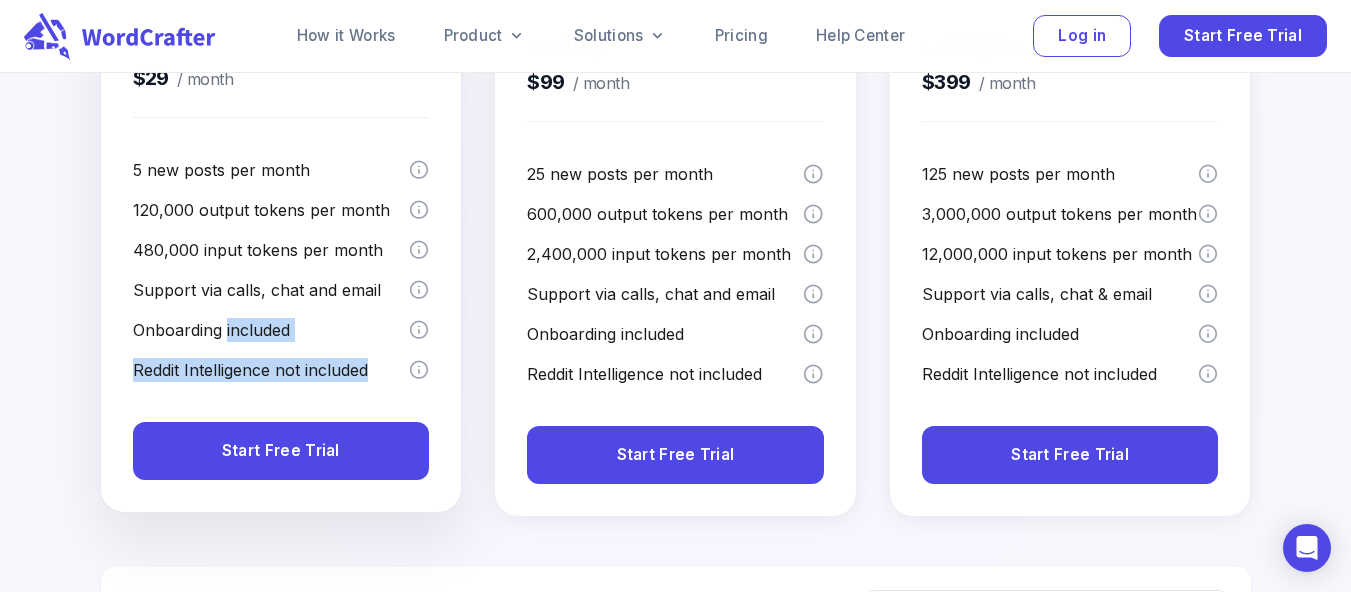drag, startPoint x: 226, startPoint y: 307, endPoint x: 385, endPoint y: 372, distance: 171.7731 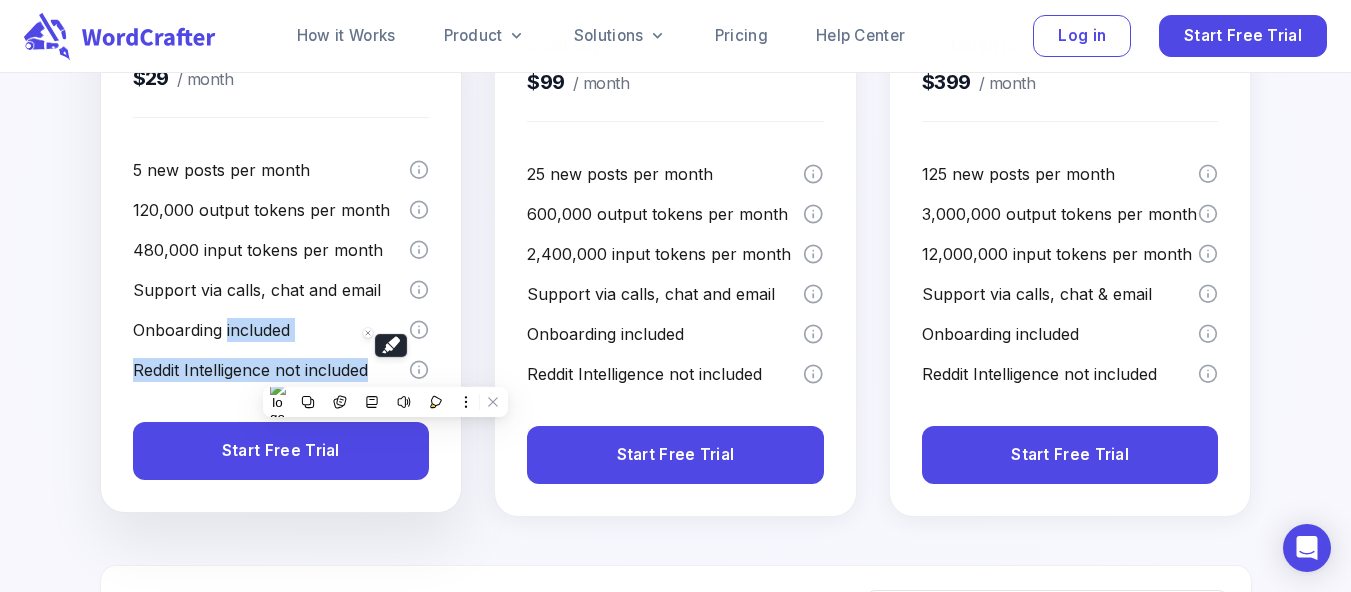 click on "Reddit Intelligence not included" at bounding box center (271, 370) 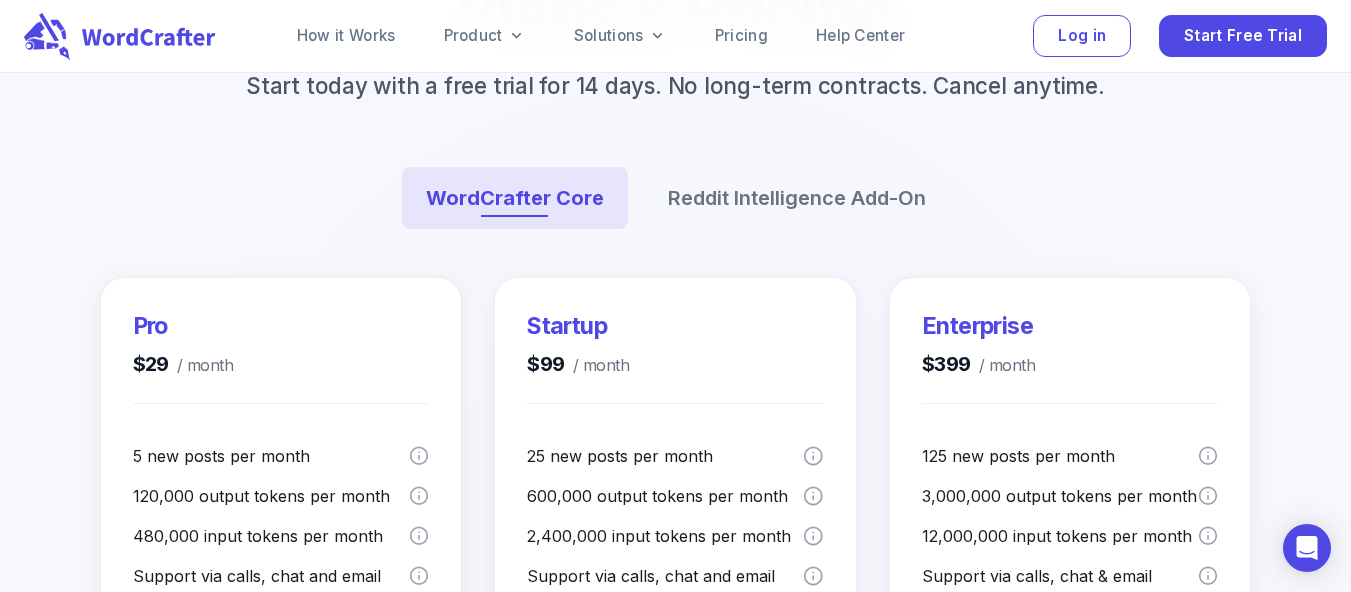 scroll, scrollTop: 260, scrollLeft: 0, axis: vertical 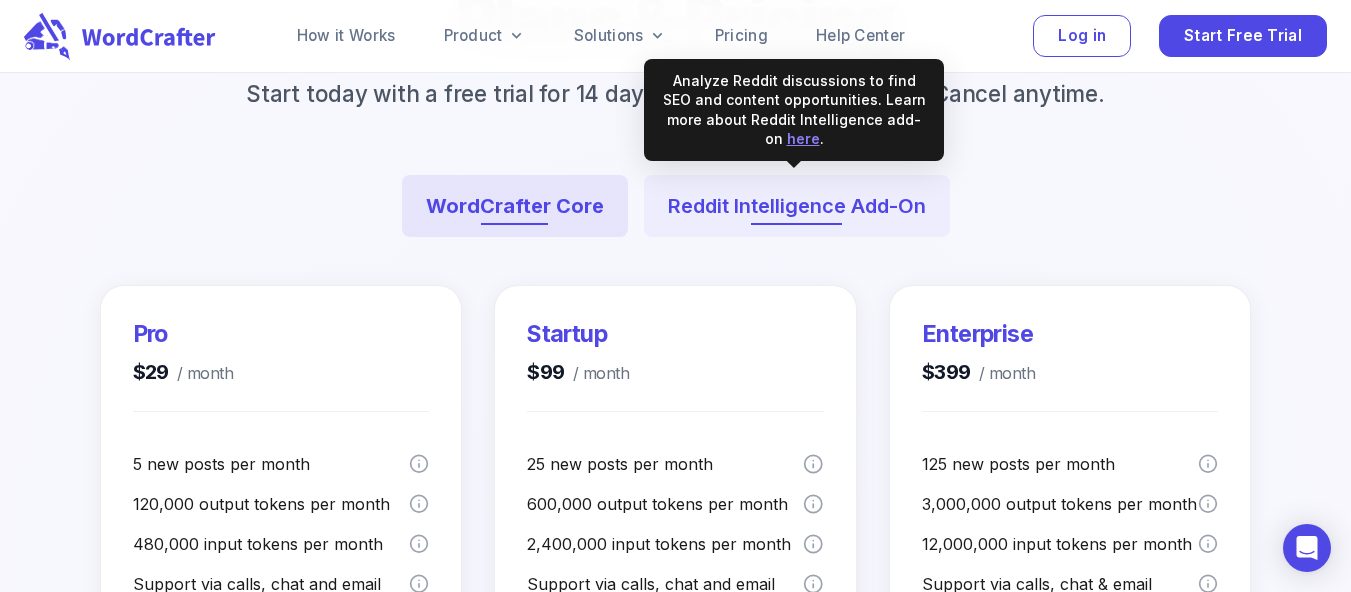 click on "Reddit Intelligence Add-On" at bounding box center [797, 206] 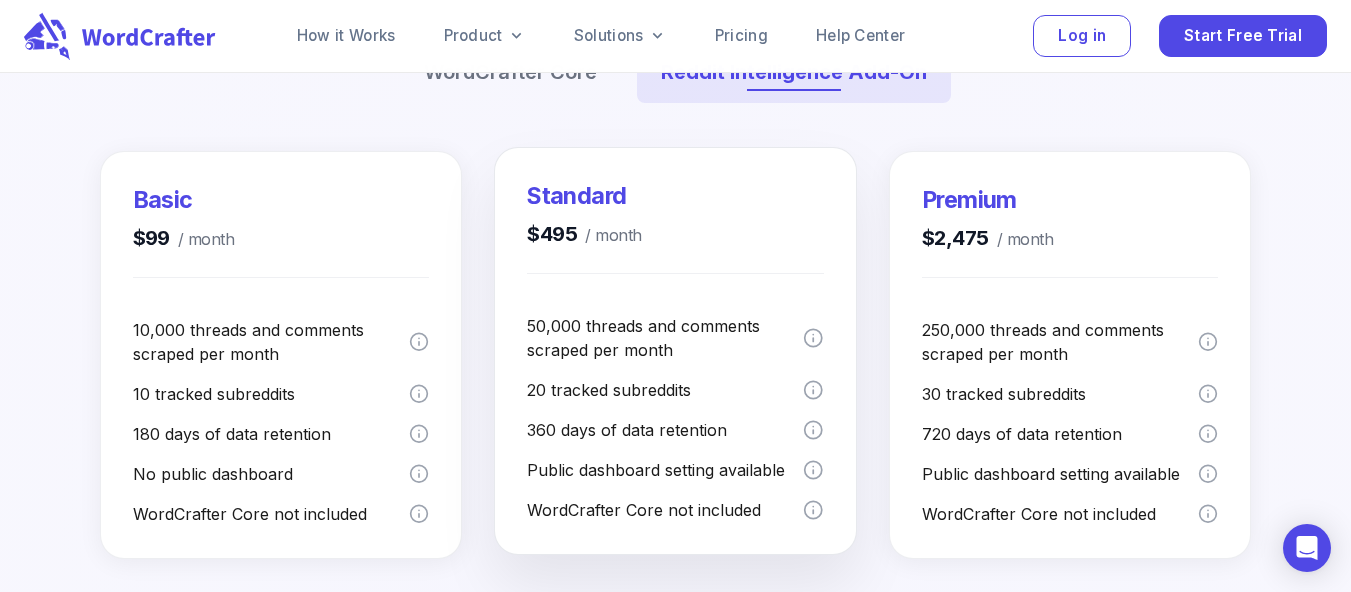 scroll, scrollTop: 396, scrollLeft: 0, axis: vertical 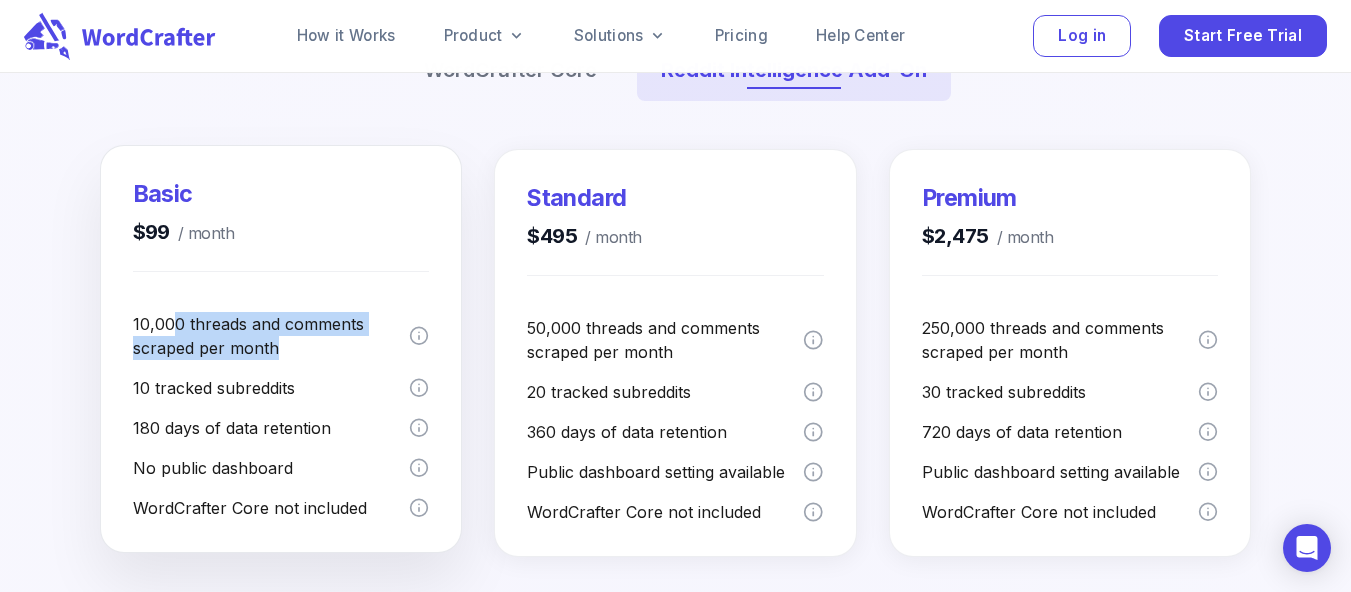 drag, startPoint x: 169, startPoint y: 325, endPoint x: 282, endPoint y: 345, distance: 114.75626 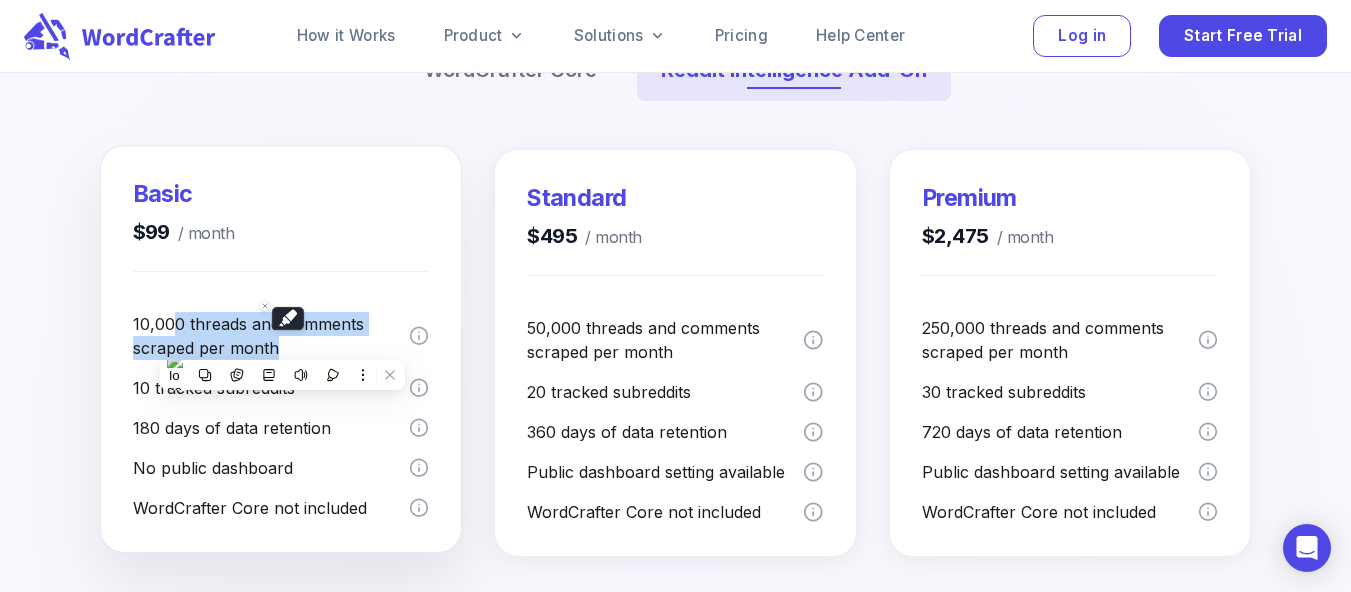 click on "10,000 threads and comments scraped per month" at bounding box center (271, 336) 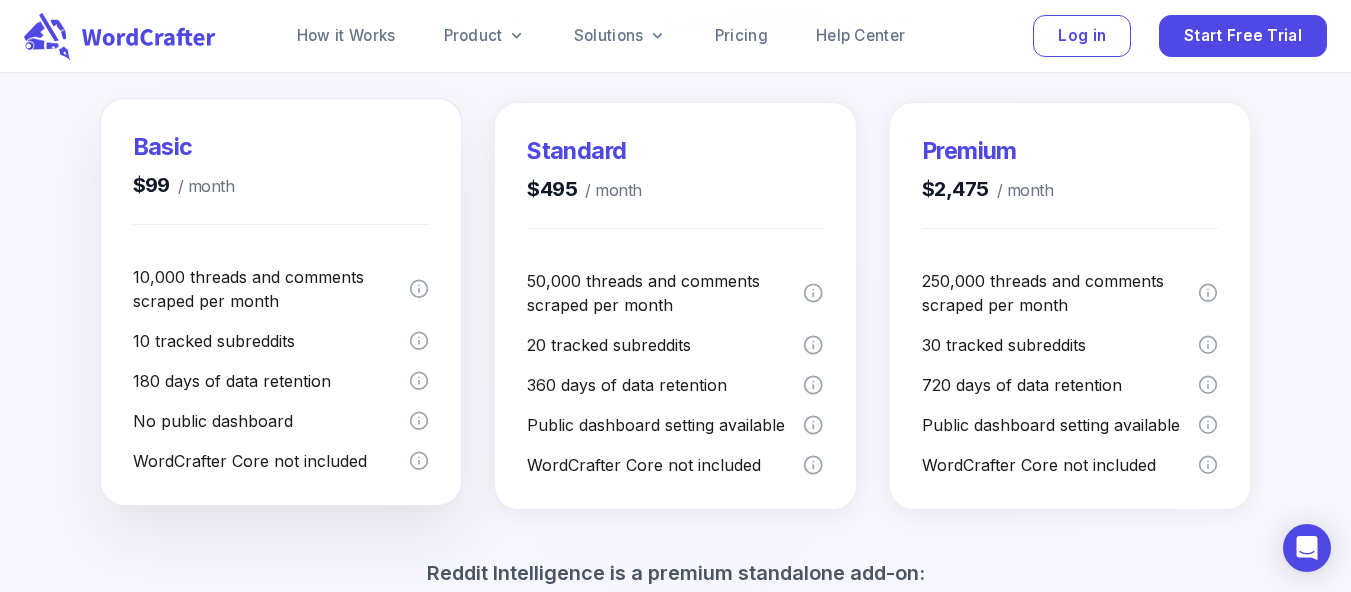 scroll, scrollTop: 454, scrollLeft: 0, axis: vertical 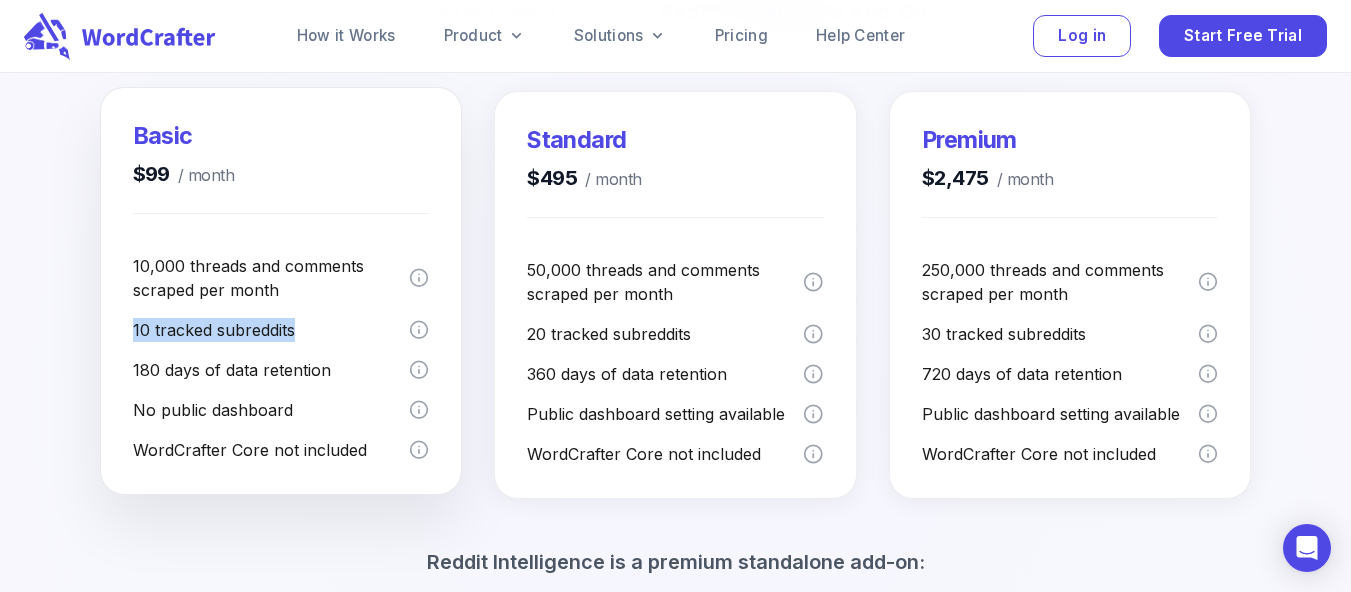 drag, startPoint x: 120, startPoint y: 338, endPoint x: 318, endPoint y: 326, distance: 198.3633 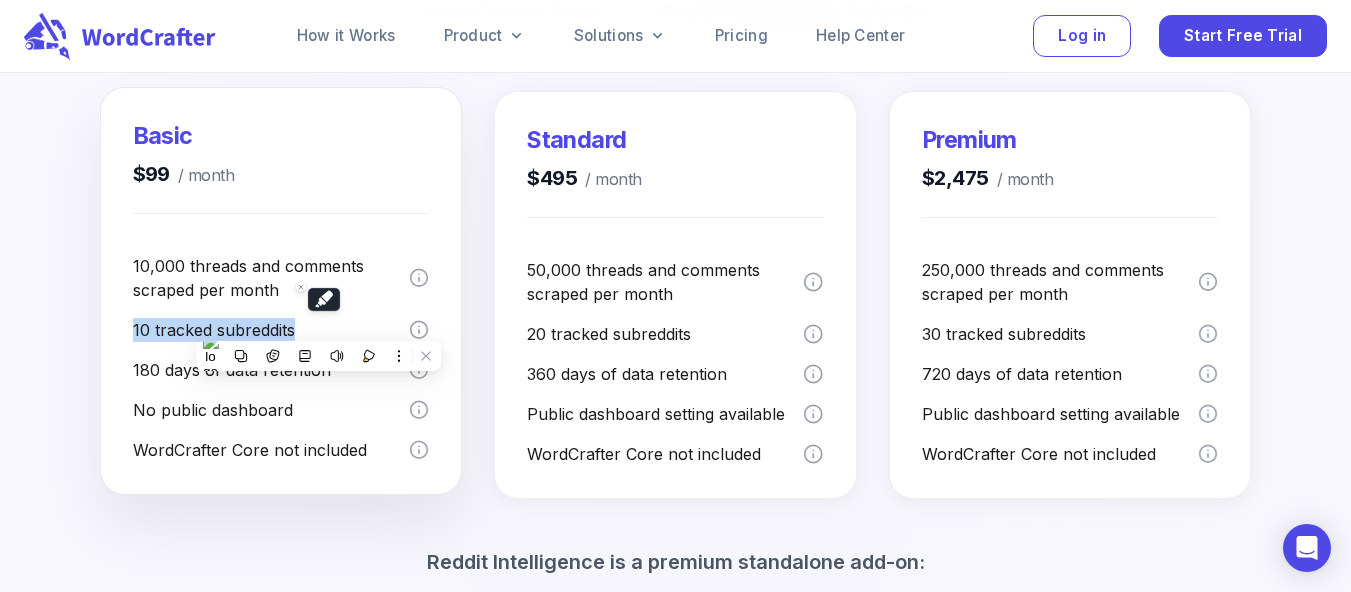click on "10 tracked subreddits" at bounding box center [271, 330] 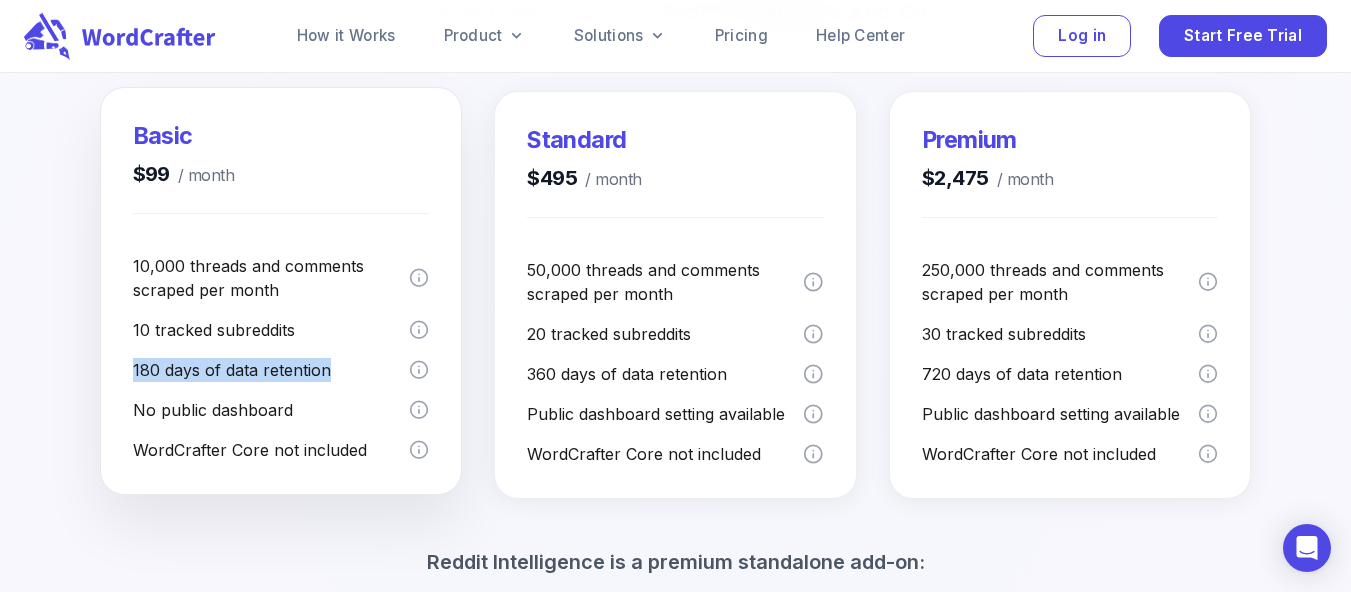 drag, startPoint x: 134, startPoint y: 373, endPoint x: 347, endPoint y: 376, distance: 213.02112 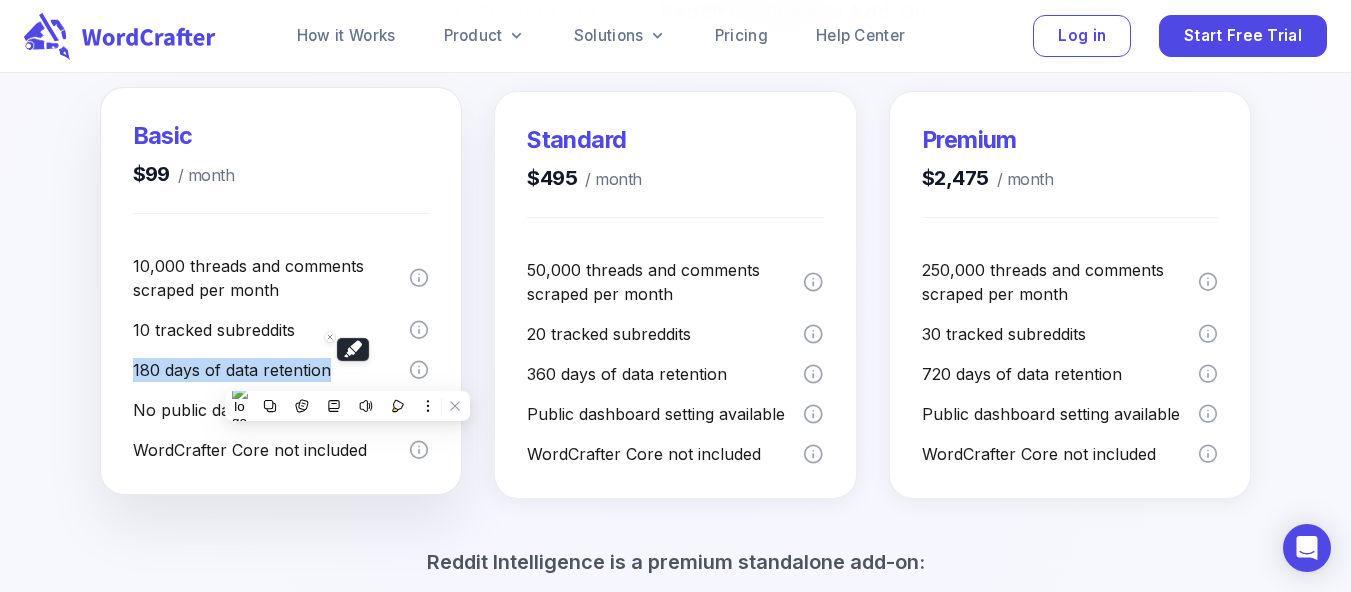 click on "180 days of data retention" at bounding box center (271, 370) 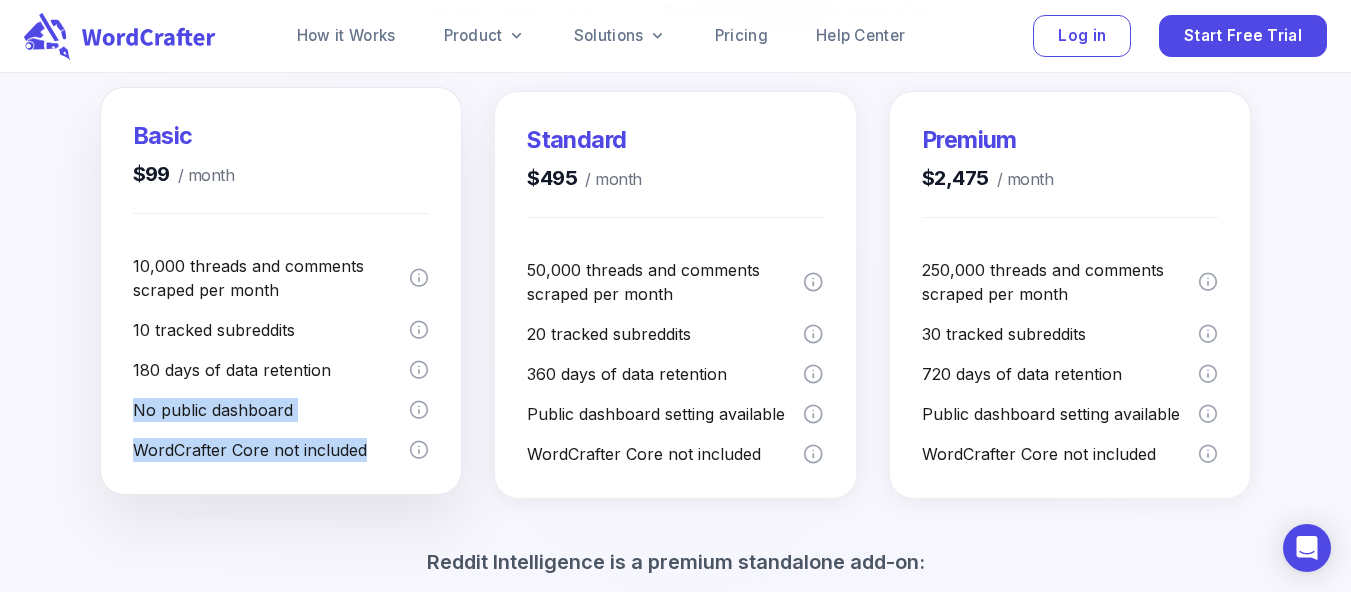 drag, startPoint x: 122, startPoint y: 401, endPoint x: 378, endPoint y: 452, distance: 261.03064 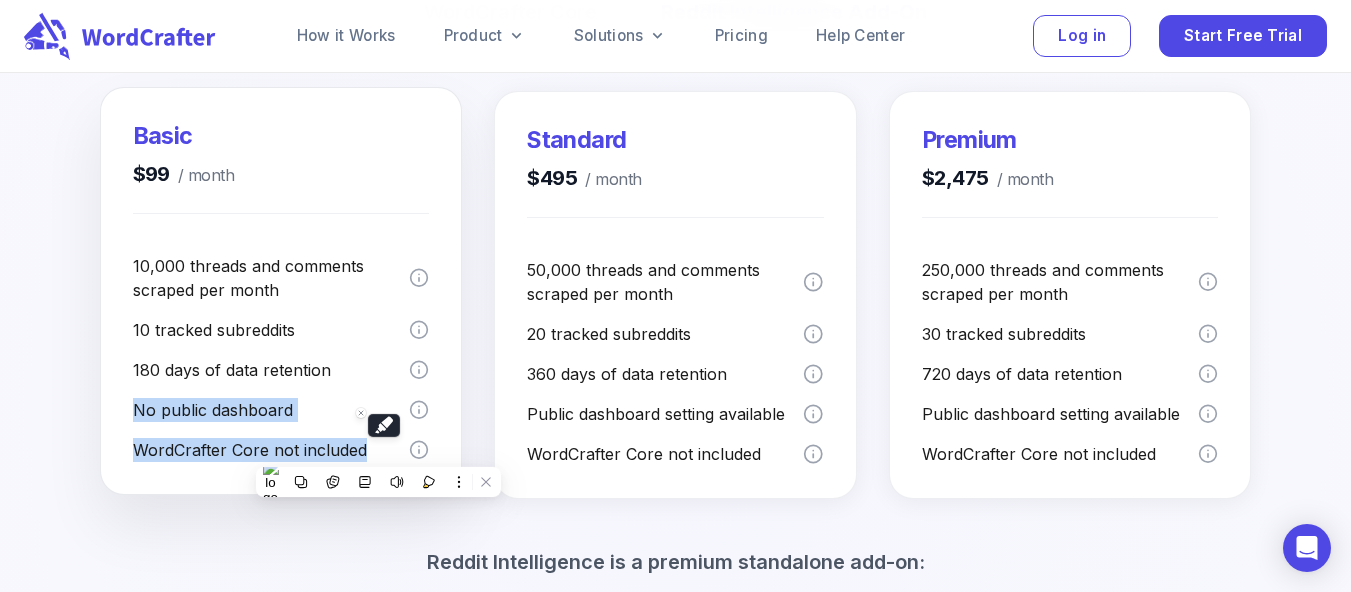 click on "WordCrafter Core not included" at bounding box center [271, 450] 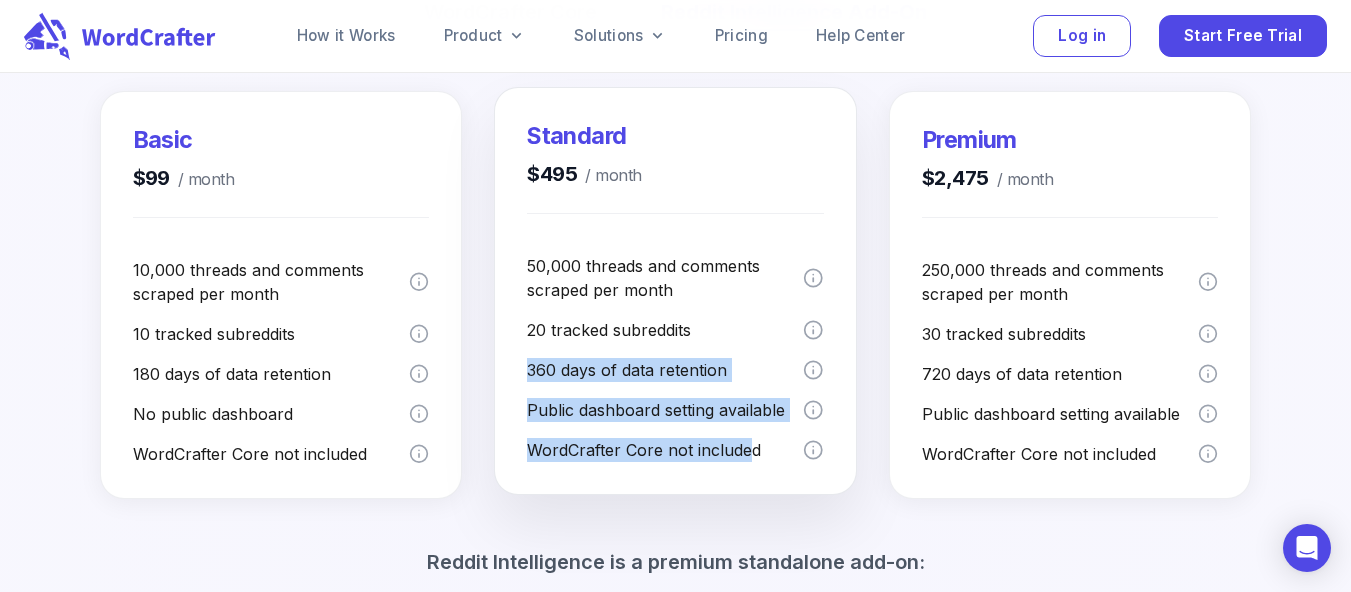 drag, startPoint x: 510, startPoint y: 363, endPoint x: 749, endPoint y: 456, distance: 256.45663 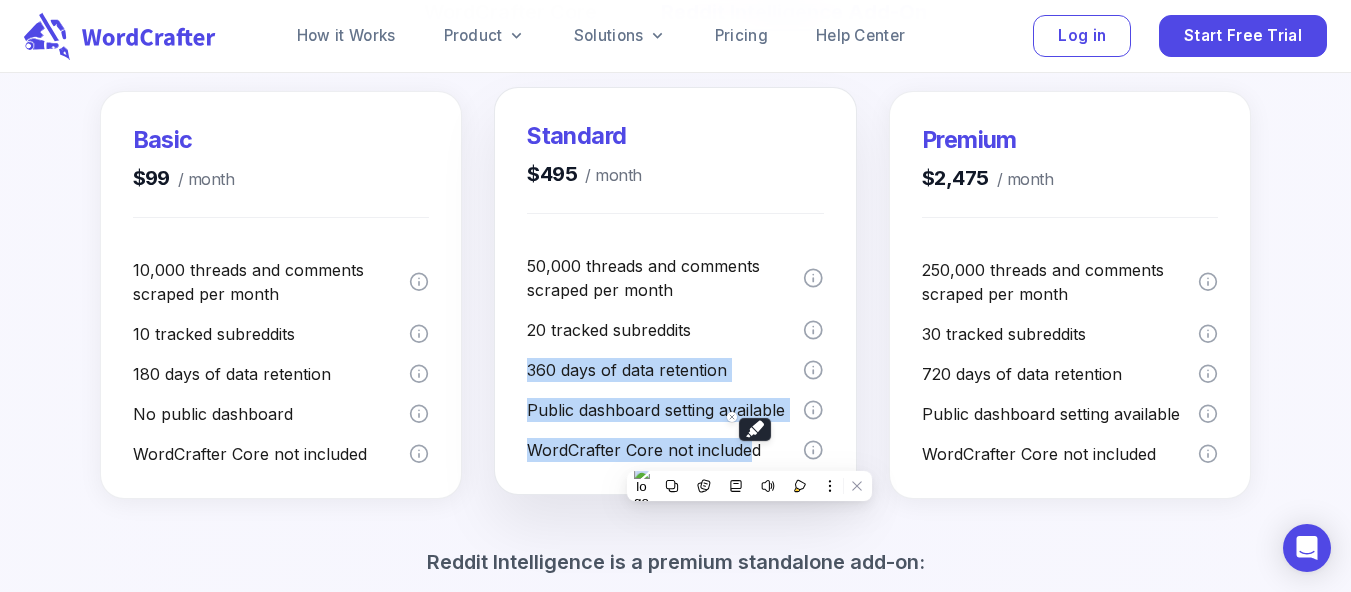 click on "WordCrafter Core not included" at bounding box center [665, 450] 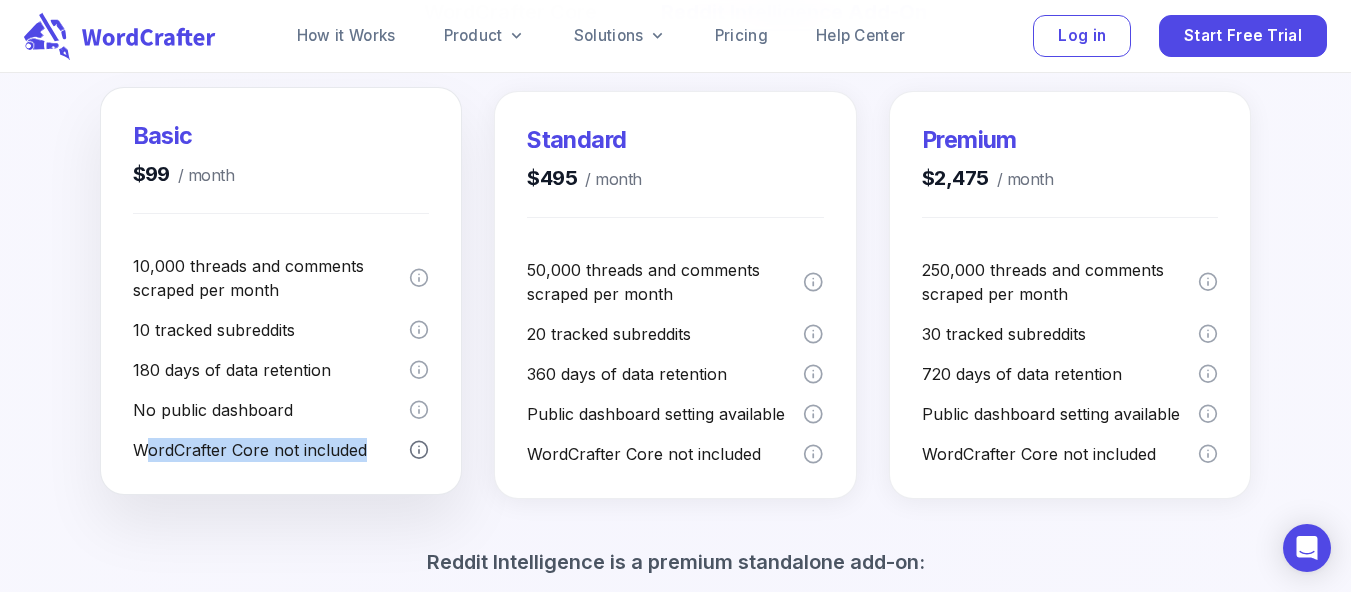 drag, startPoint x: 147, startPoint y: 446, endPoint x: 408, endPoint y: 448, distance: 261.00766 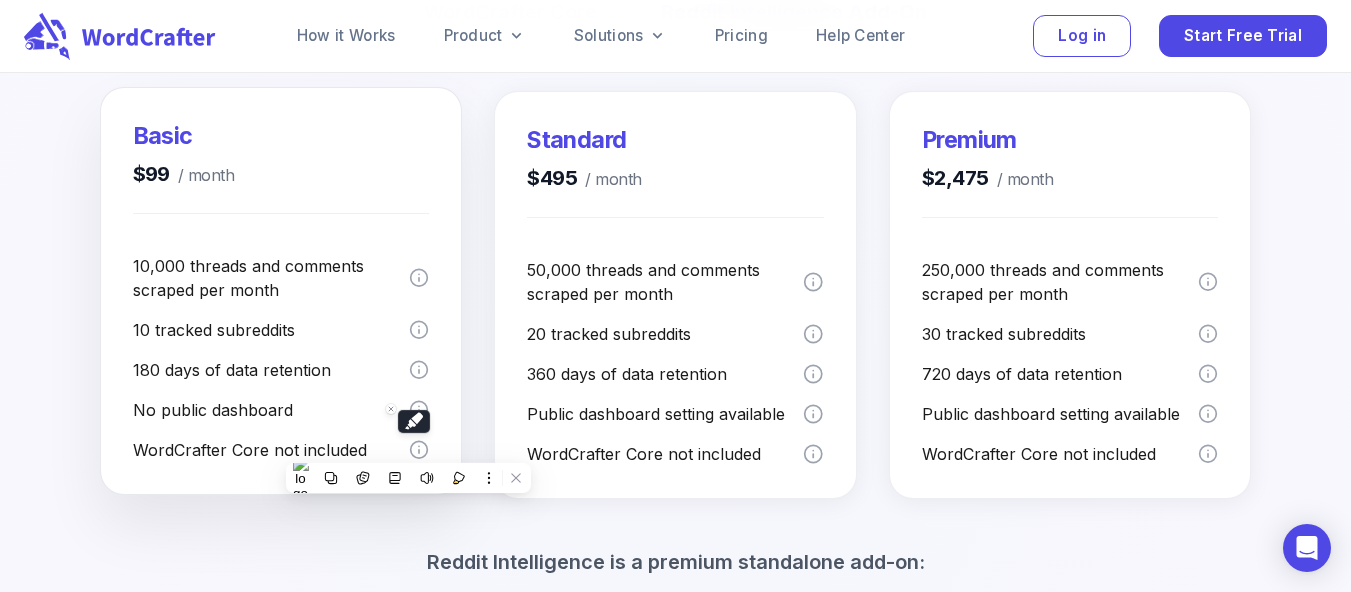 click on "Basic $99 / month 10,000 threads and comments scraped per month 10 tracked subreddits 180 days of data retention No public dashboard WordCrafter Core not included" at bounding box center (281, 291) 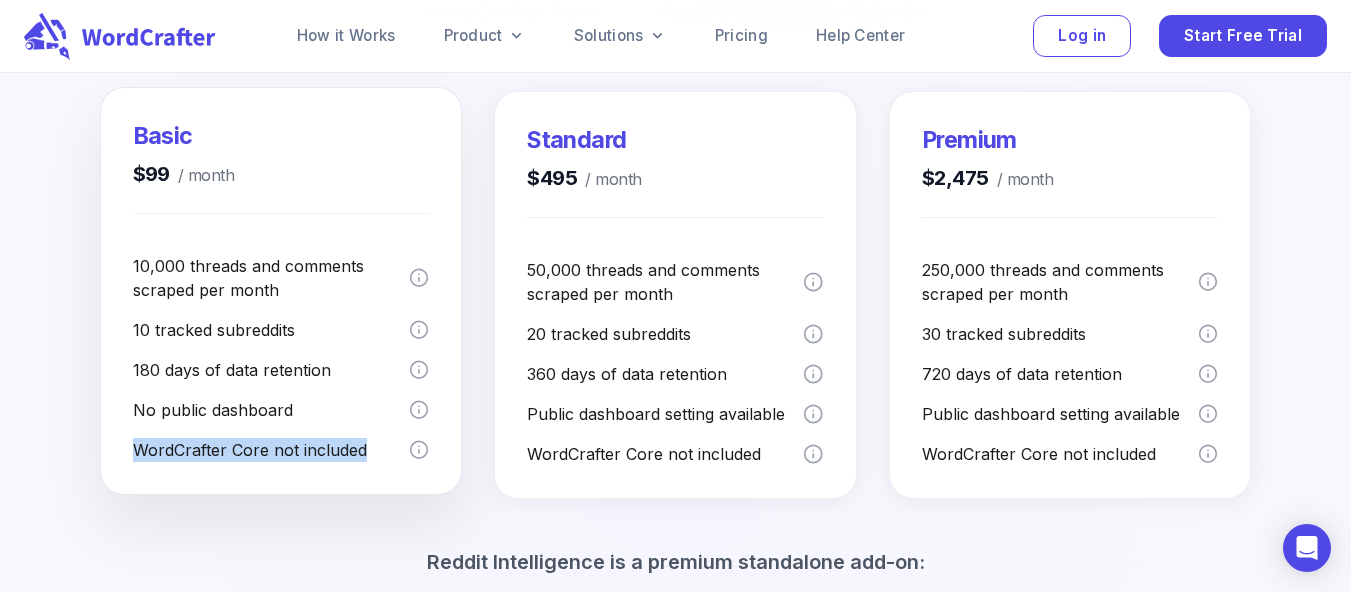 drag, startPoint x: 130, startPoint y: 454, endPoint x: 362, endPoint y: 454, distance: 232 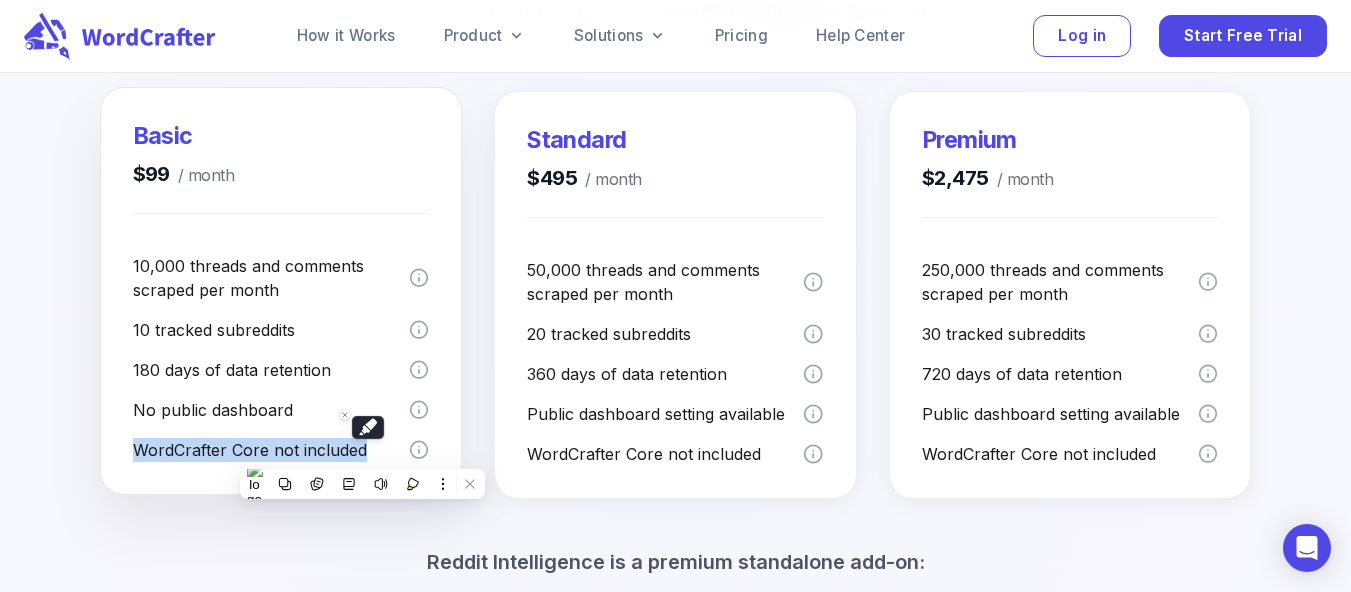 click on "WordCrafter Core not included" at bounding box center (271, 450) 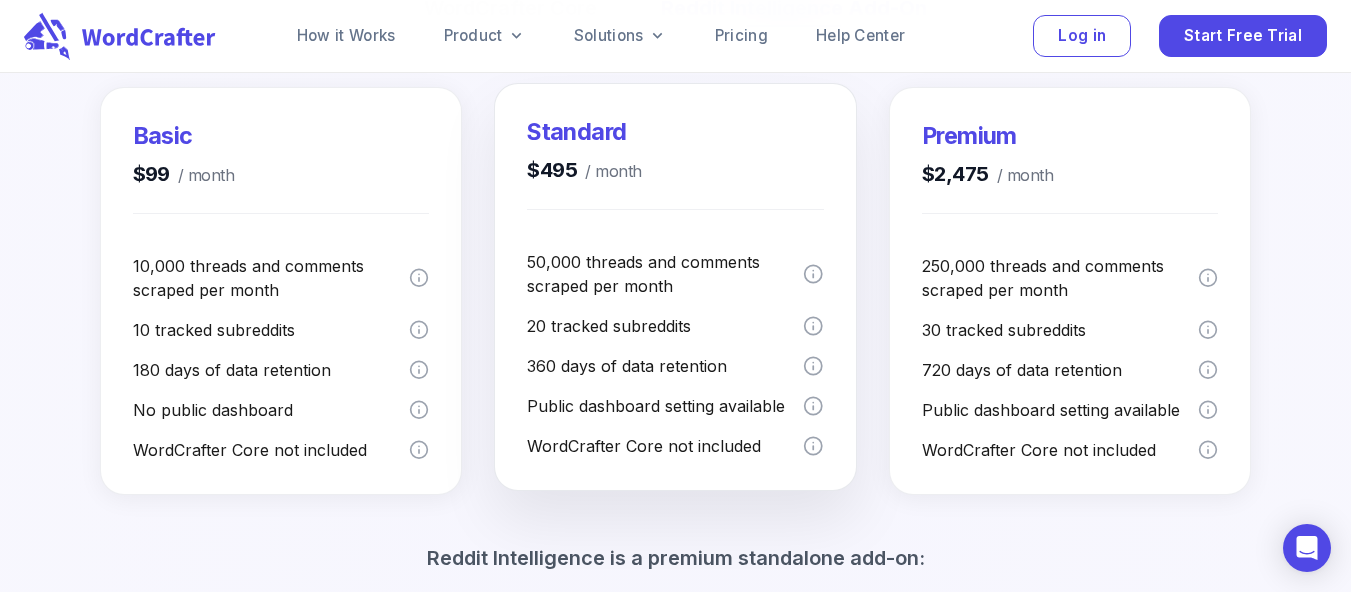 scroll, scrollTop: 464, scrollLeft: 0, axis: vertical 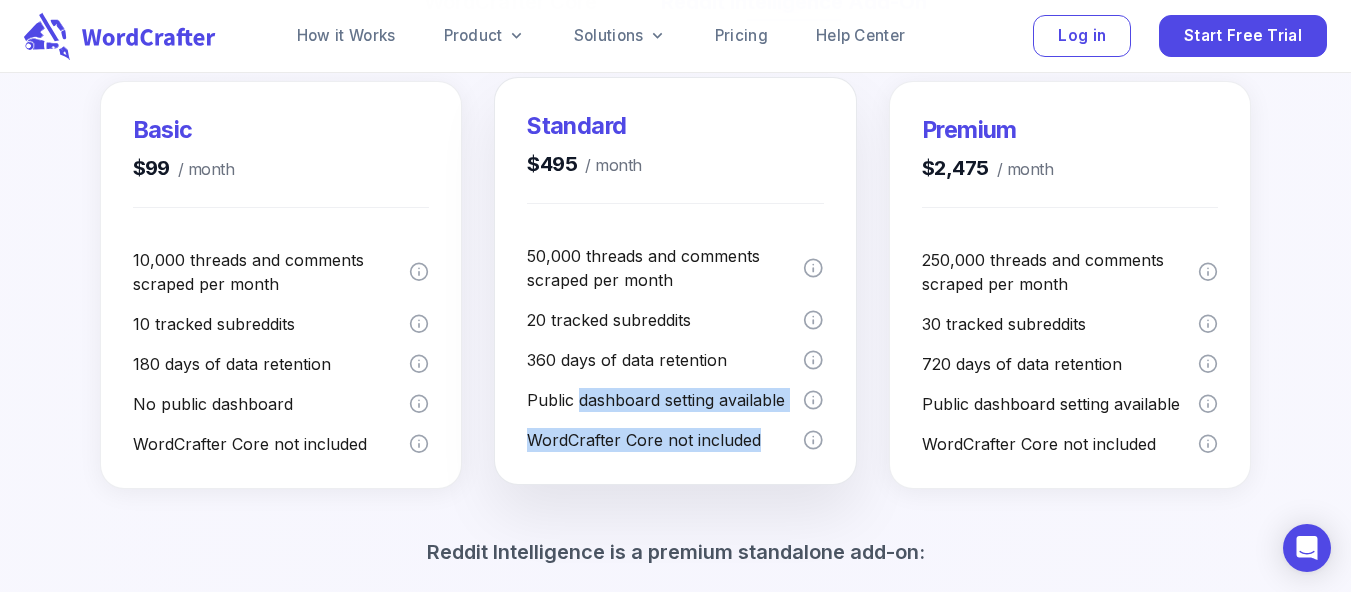 drag, startPoint x: 580, startPoint y: 404, endPoint x: 790, endPoint y: 434, distance: 212.13203 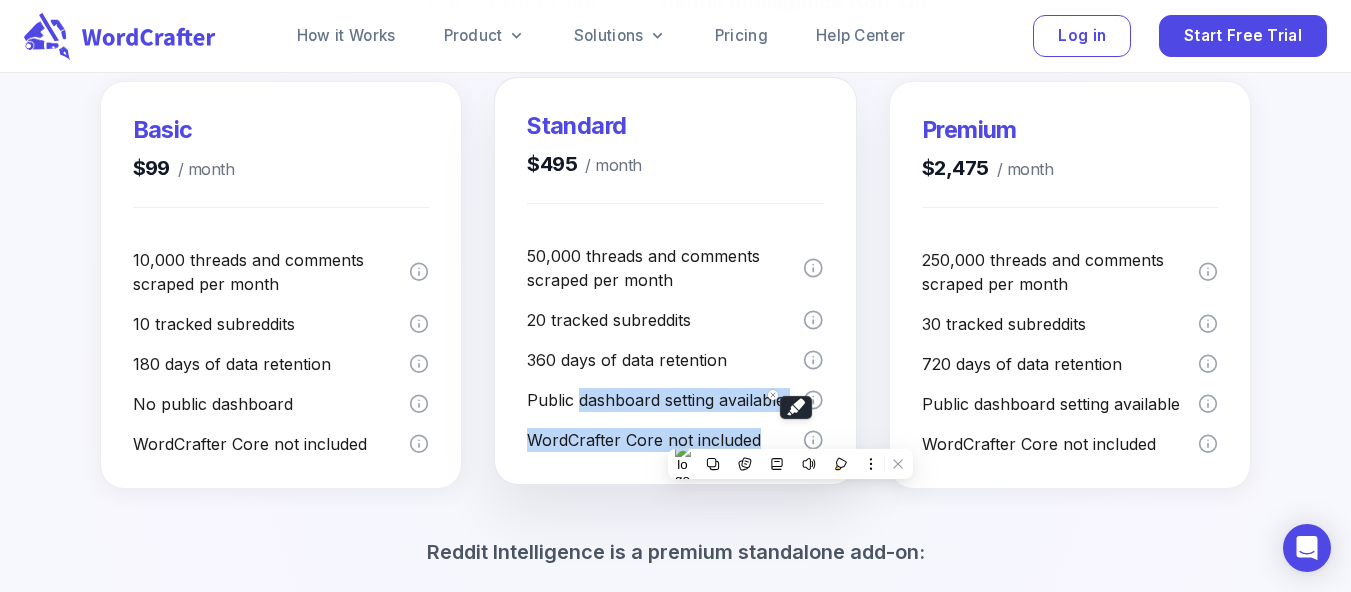 click on "WordCrafter Core not included" at bounding box center [665, 440] 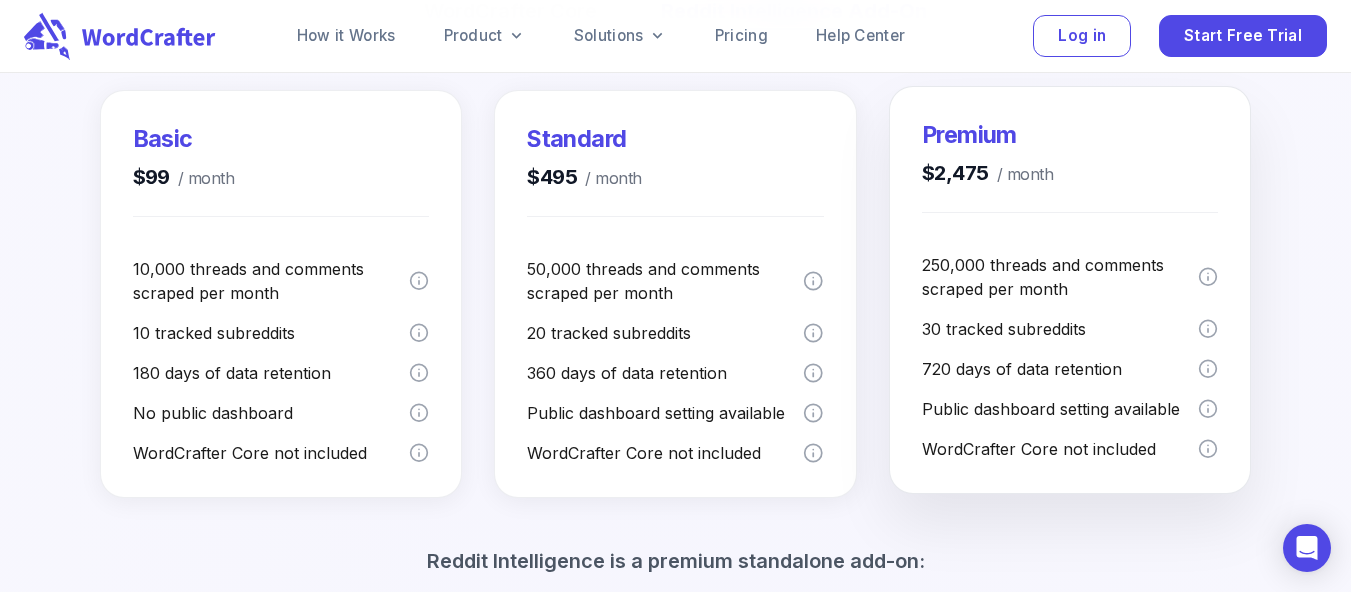 scroll, scrollTop: 437, scrollLeft: 0, axis: vertical 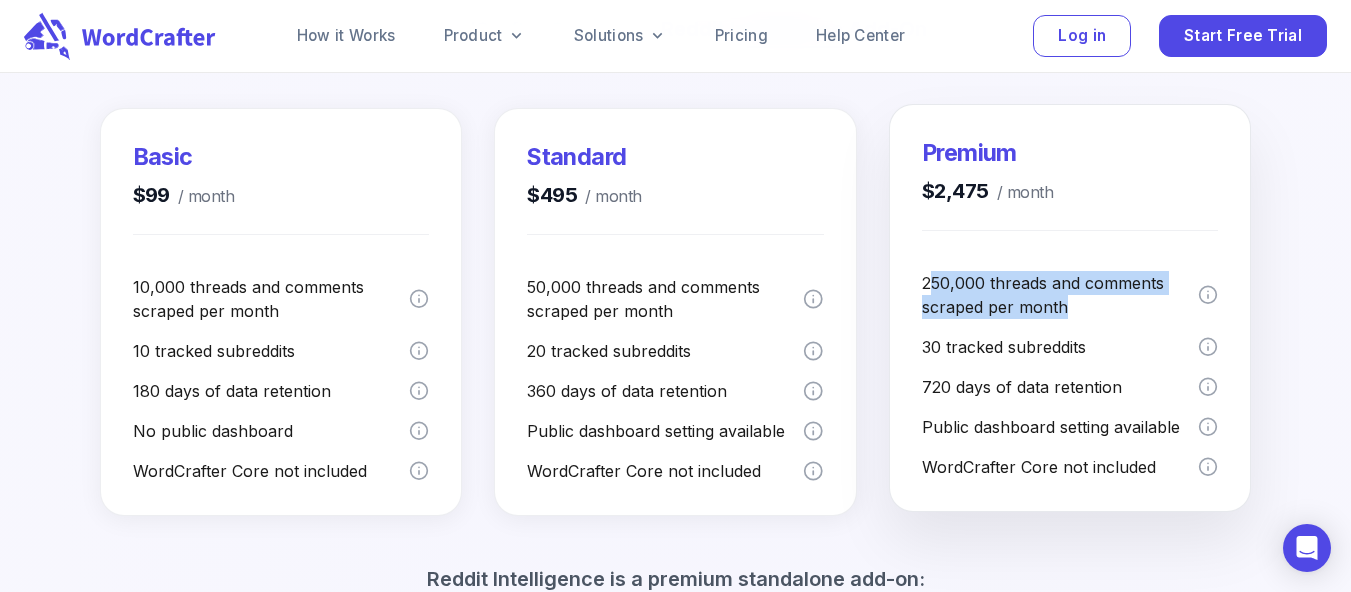 drag, startPoint x: 929, startPoint y: 278, endPoint x: 1085, endPoint y: 308, distance: 158.85843 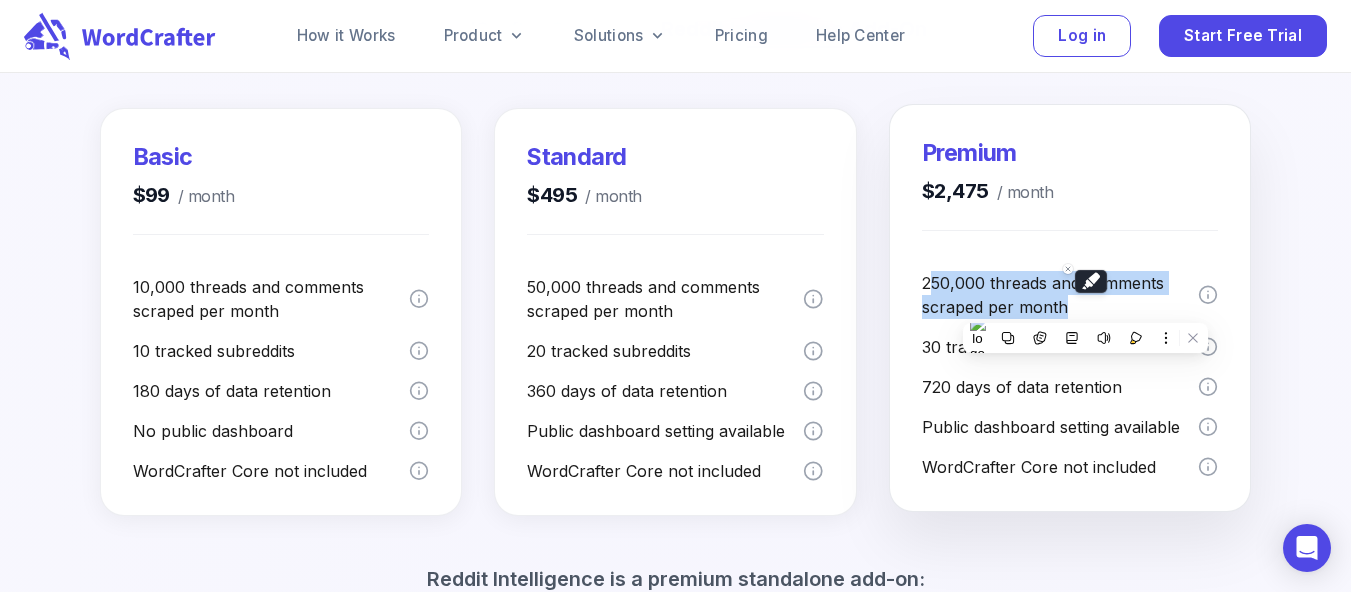 click on "250,000 threads and comments scraped per month" at bounding box center [1060, 295] 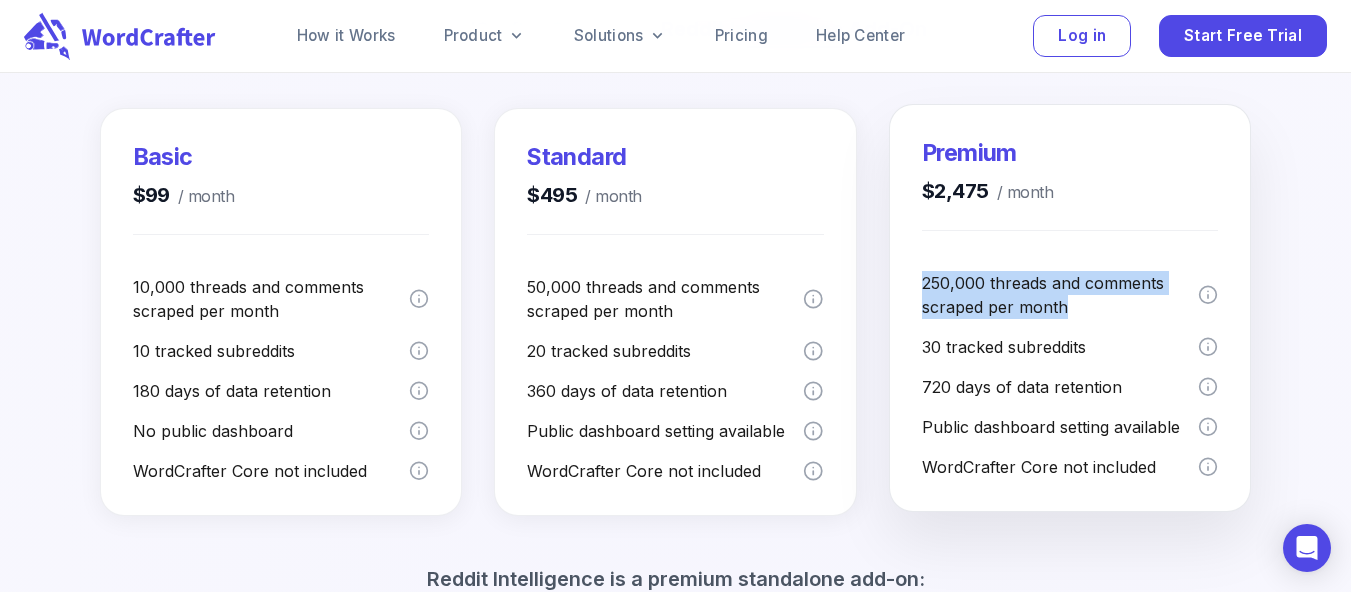 drag, startPoint x: 914, startPoint y: 276, endPoint x: 1100, endPoint y: 320, distance: 191.13347 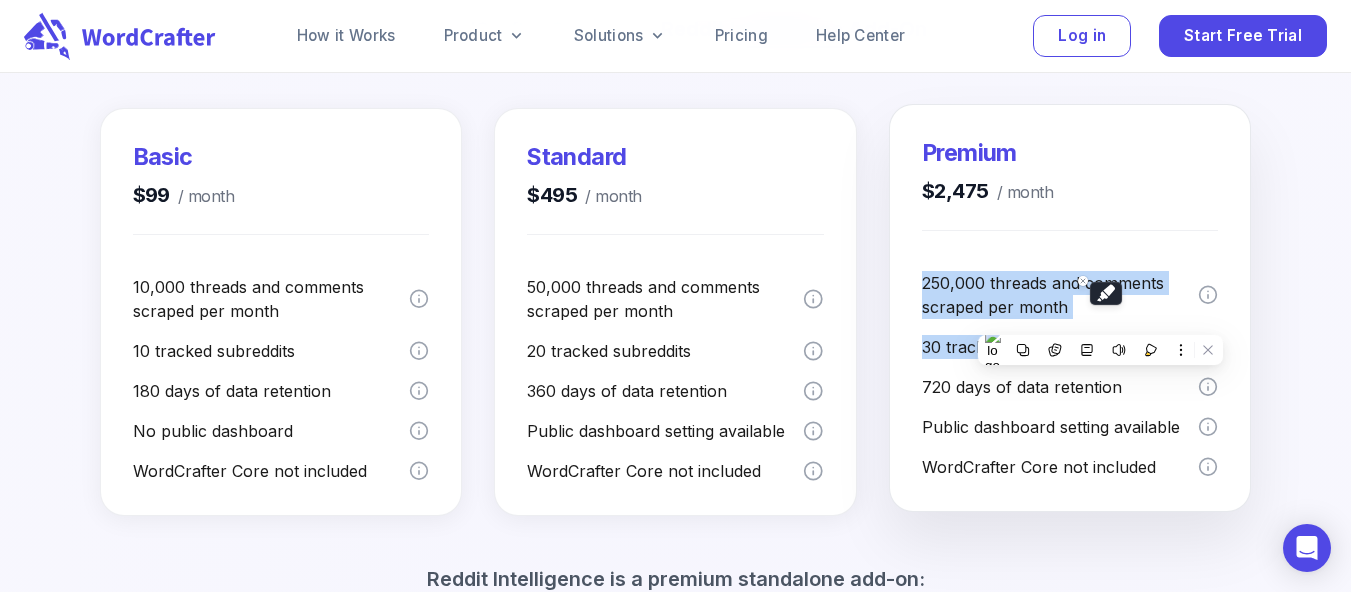 click on "30 tracked subreddits" at bounding box center [1070, 339] 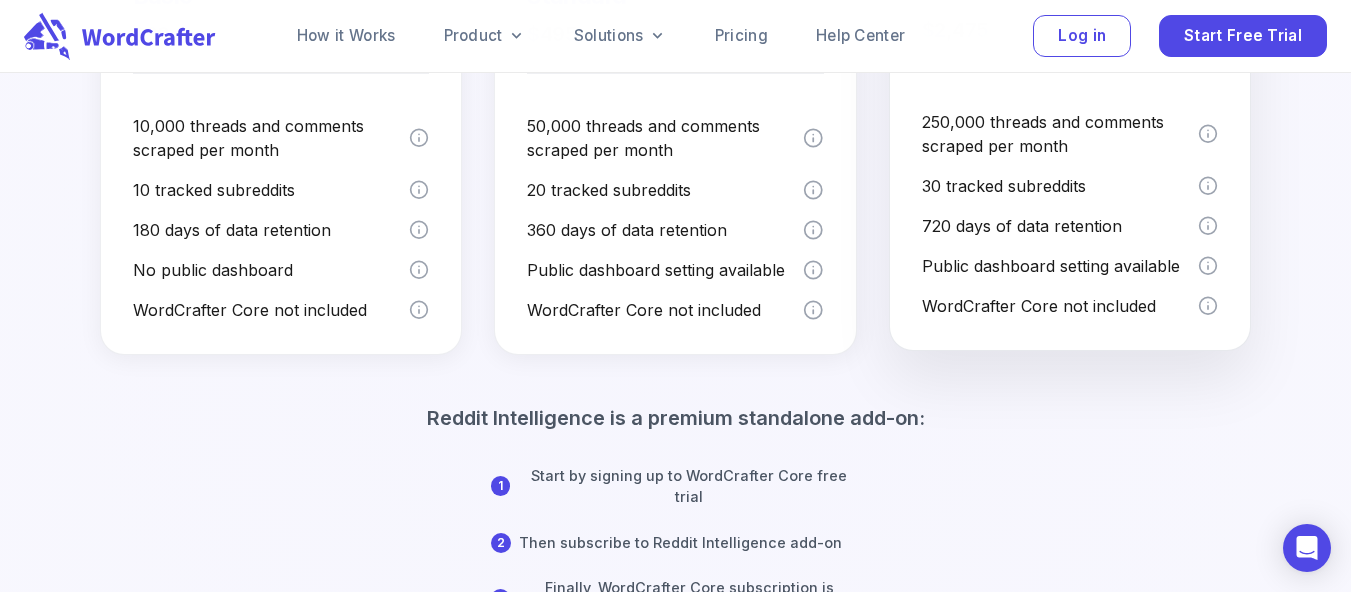 click on "Premium $2,475 / month 250,000 threads and comments scraped per month 30 tracked subreddits 720 days of data retention Public dashboard setting available WordCrafter Core not included" at bounding box center [1070, 147] 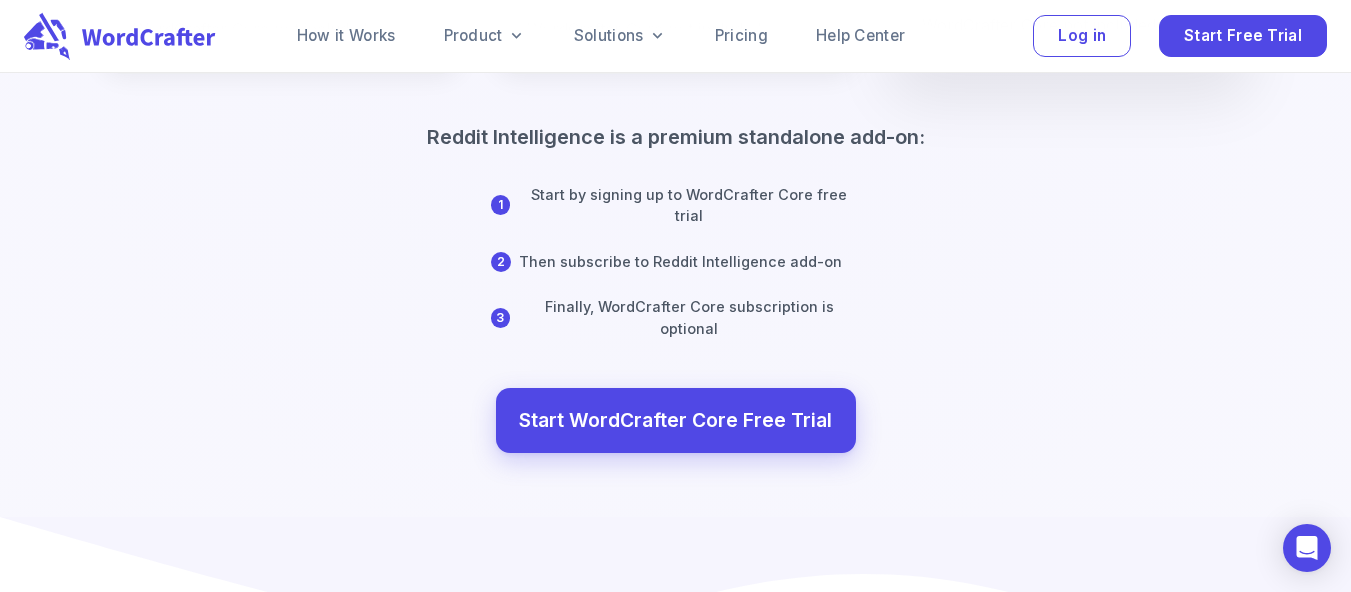scroll, scrollTop: 875, scrollLeft: 0, axis: vertical 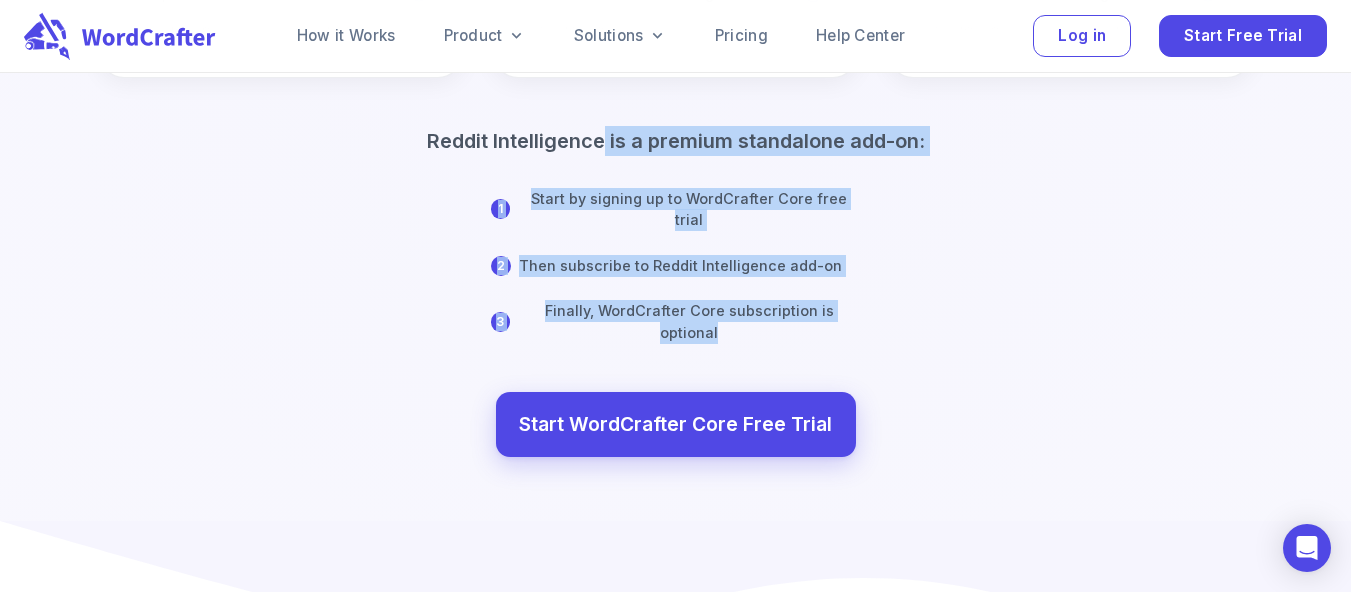 drag, startPoint x: 600, startPoint y: 143, endPoint x: 927, endPoint y: 296, distance: 361.02356 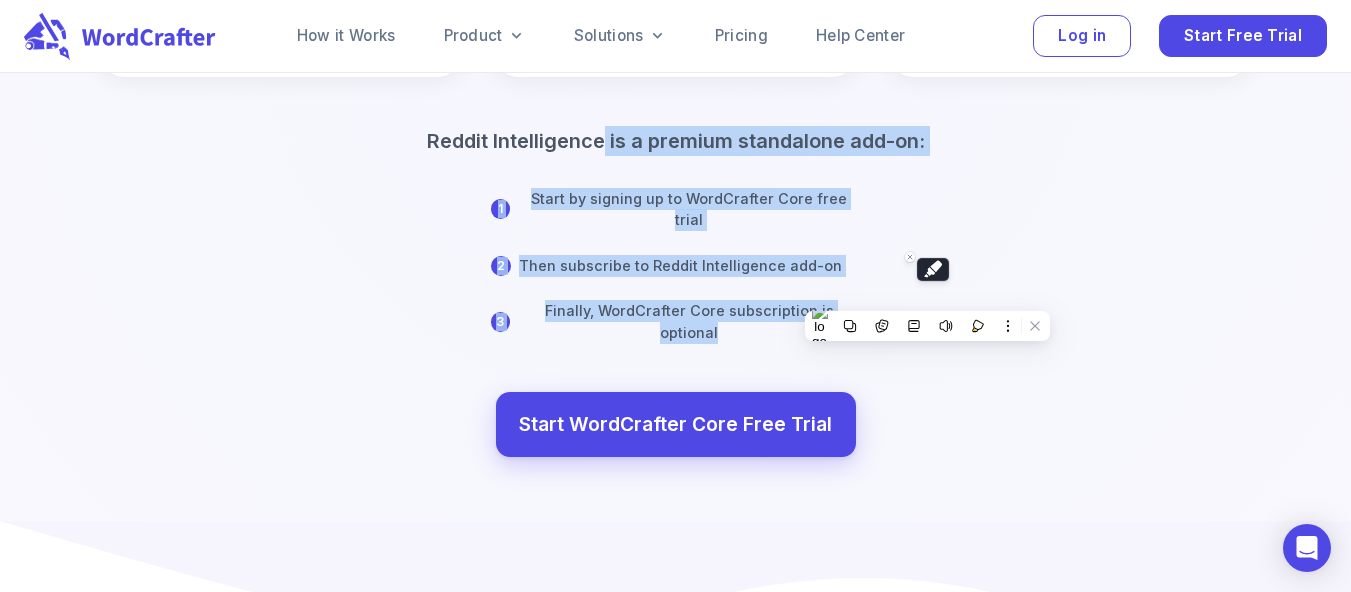 click on "Reddit Intelligence is a premium standalone add-on: 1 Start by signing up to WordCrafter Core free trial 2 Then subscribe to Reddit Intelligence add-on 3 Finally, WordCrafter Core subscription is optional Start WordCrafter Core Free Trial" at bounding box center (676, 292) 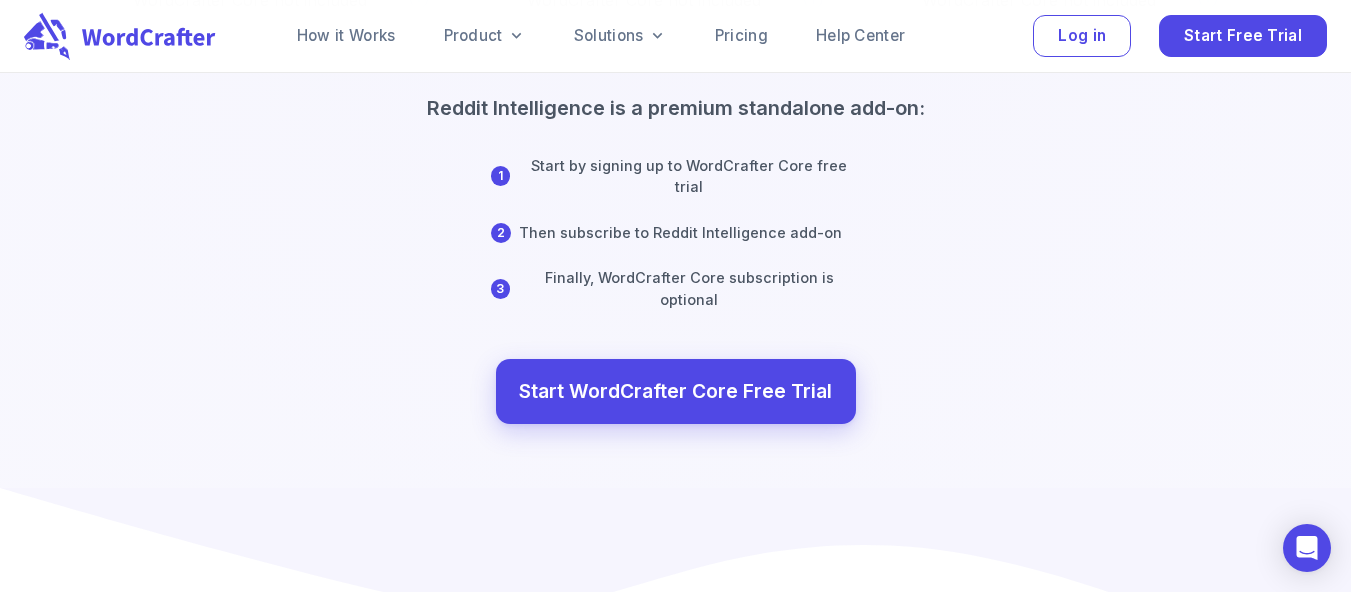 scroll, scrollTop: 909, scrollLeft: 0, axis: vertical 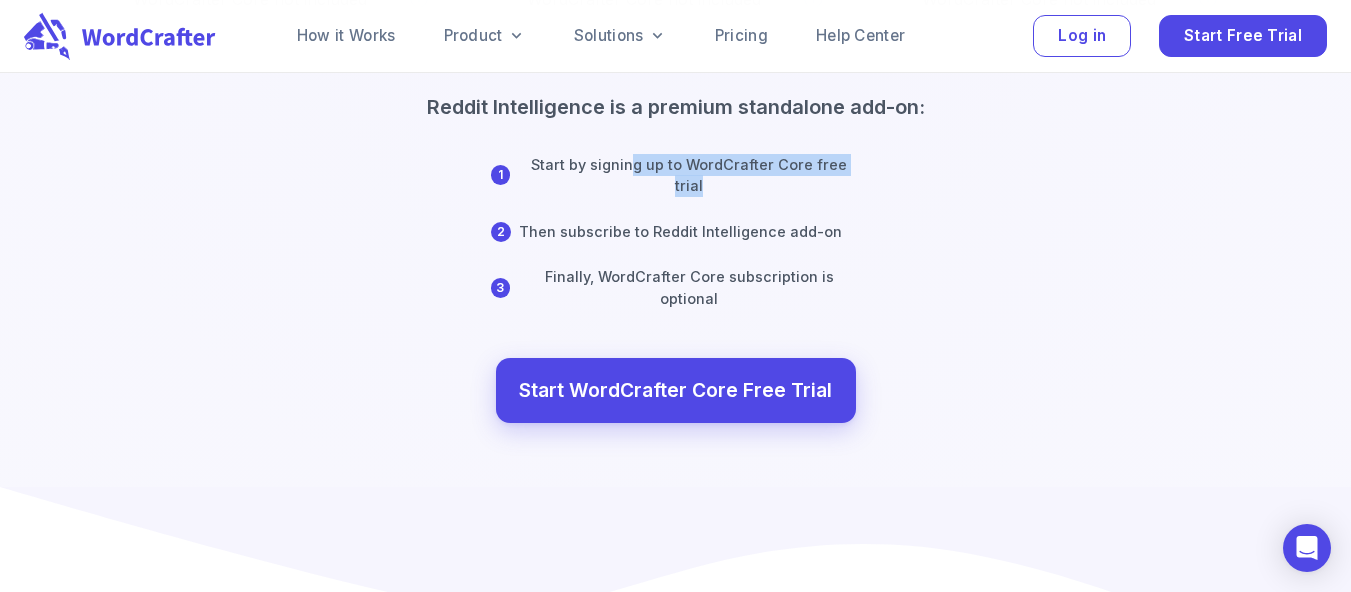 drag, startPoint x: 614, startPoint y: 163, endPoint x: 870, endPoint y: 207, distance: 259.75372 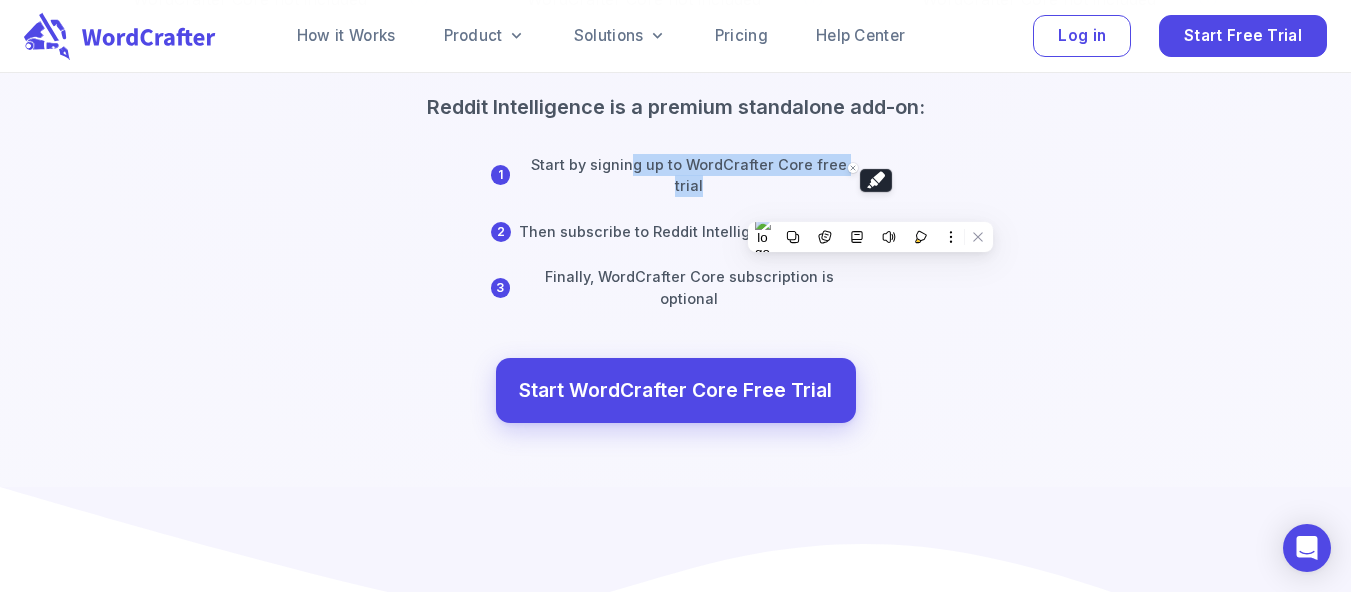 click on "Reddit Intelligence is a premium standalone add-on: 1 Start by signing up to WordCrafter Core free trial 2 Then subscribe to Reddit Intelligence add-on 3 Finally, WordCrafter Core subscription is optional Start WordCrafter Core Free Trial" at bounding box center (676, 258) 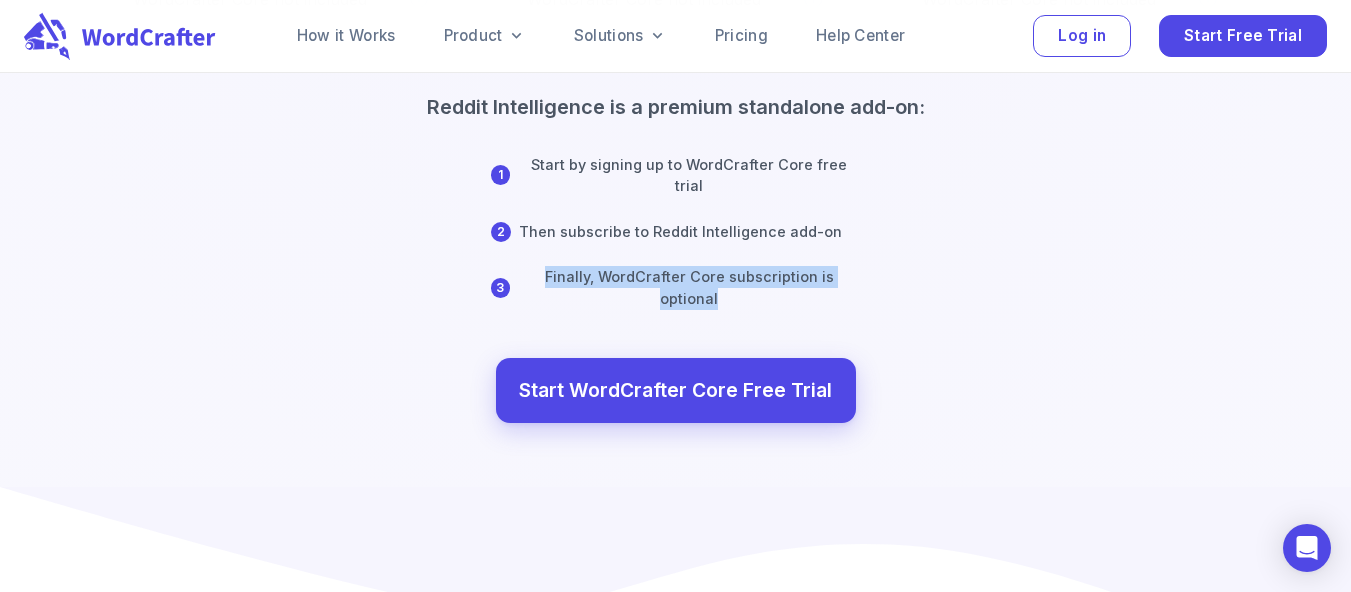 drag, startPoint x: 507, startPoint y: 255, endPoint x: 933, endPoint y: 258, distance: 426.01056 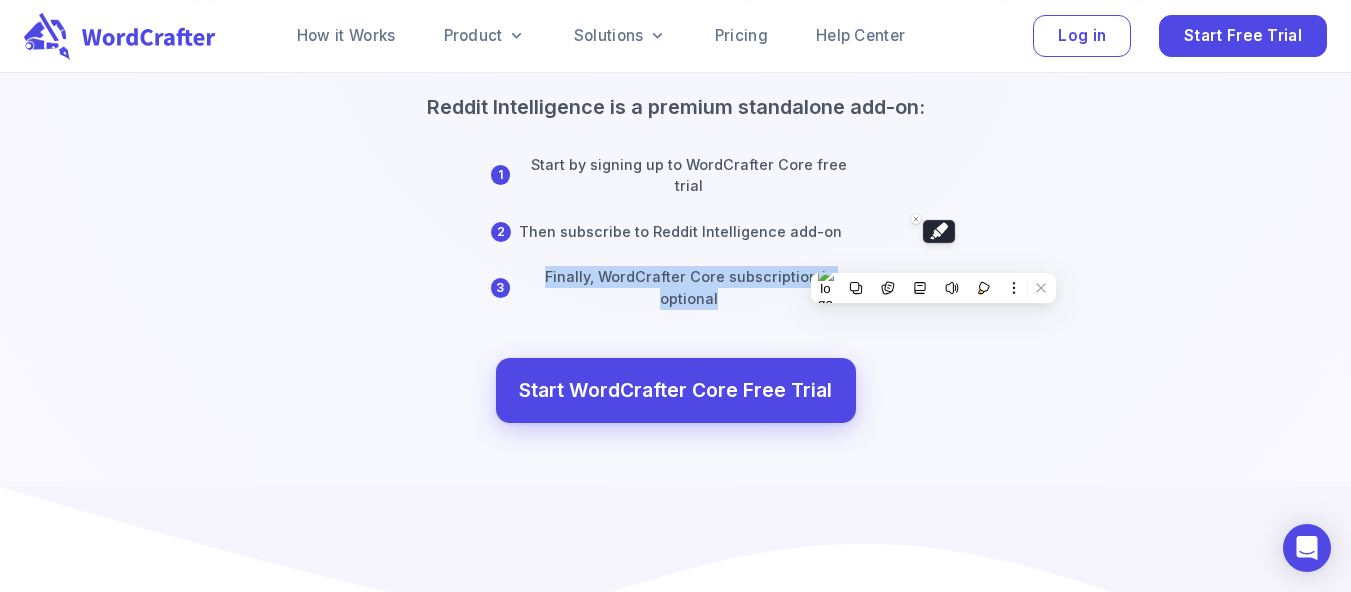 click on "Reddit Intelligence is a premium standalone add-on: 1 Start by signing up to WordCrafter Core free trial 2 Then subscribe to Reddit Intelligence add-on 3 Finally, WordCrafter Core subscription is optional Start WordCrafter Core Free Trial" at bounding box center (676, 258) 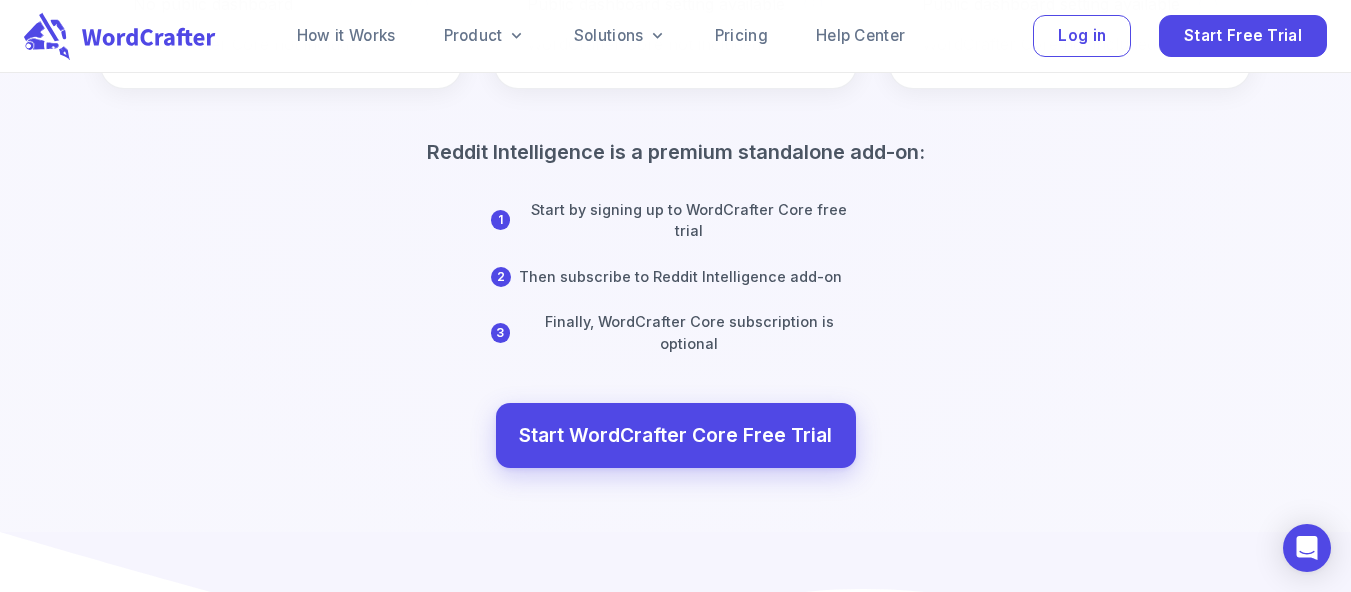 scroll, scrollTop: 874, scrollLeft: 0, axis: vertical 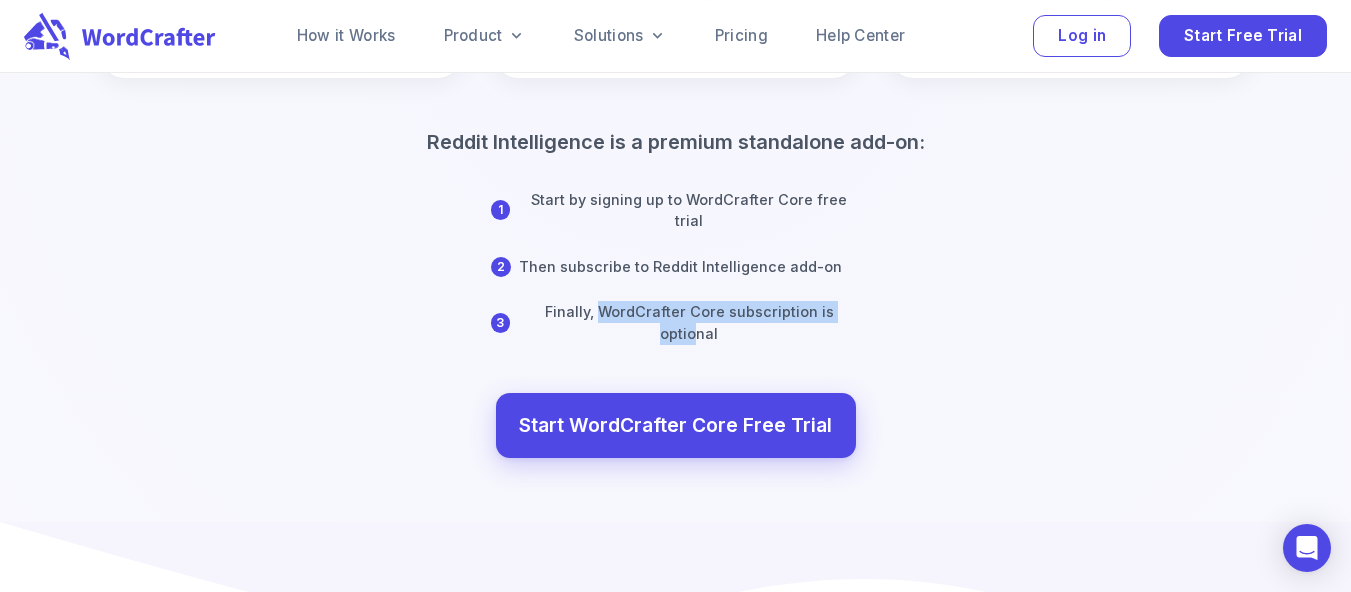 drag, startPoint x: 571, startPoint y: 291, endPoint x: 834, endPoint y: 295, distance: 263.03043 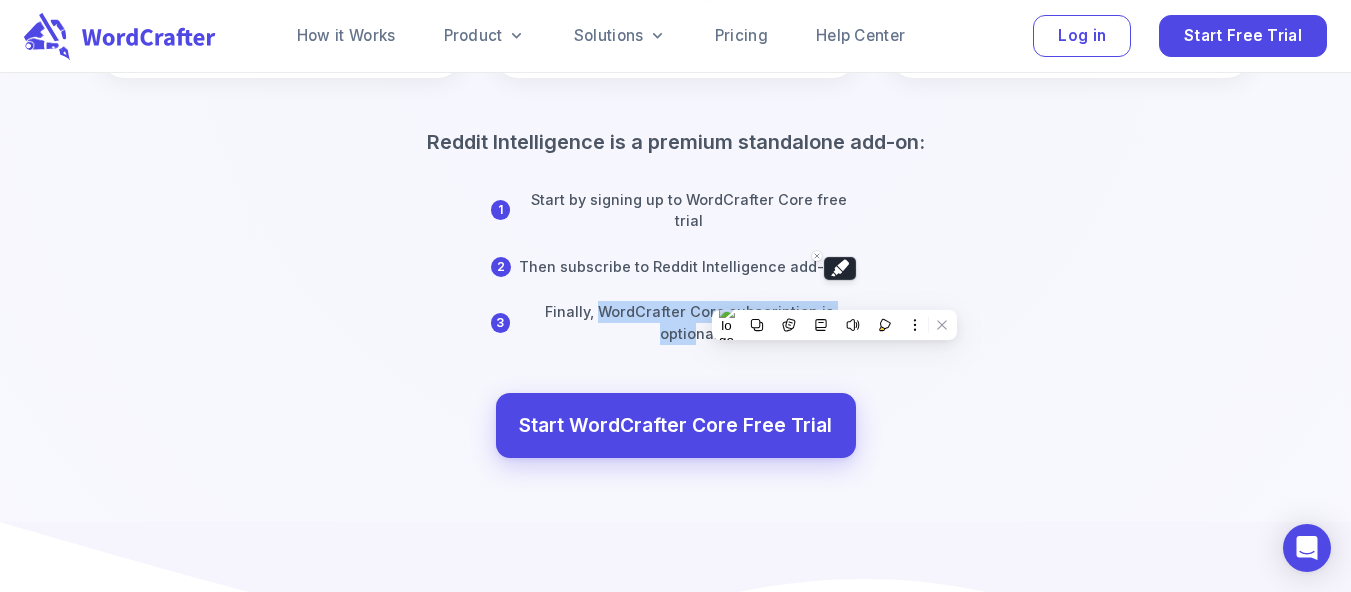click on "Finally, WordCrafter Core subscription is optional" at bounding box center (689, 322) 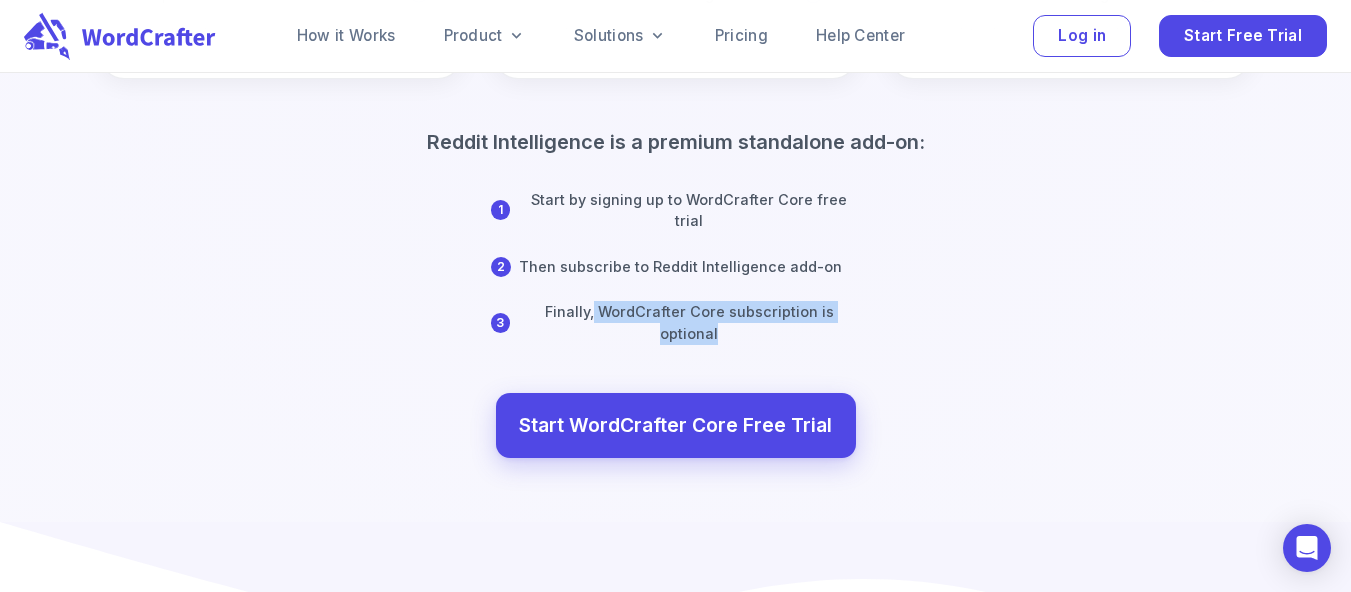 drag, startPoint x: 866, startPoint y: 290, endPoint x: 567, endPoint y: 284, distance: 299.06018 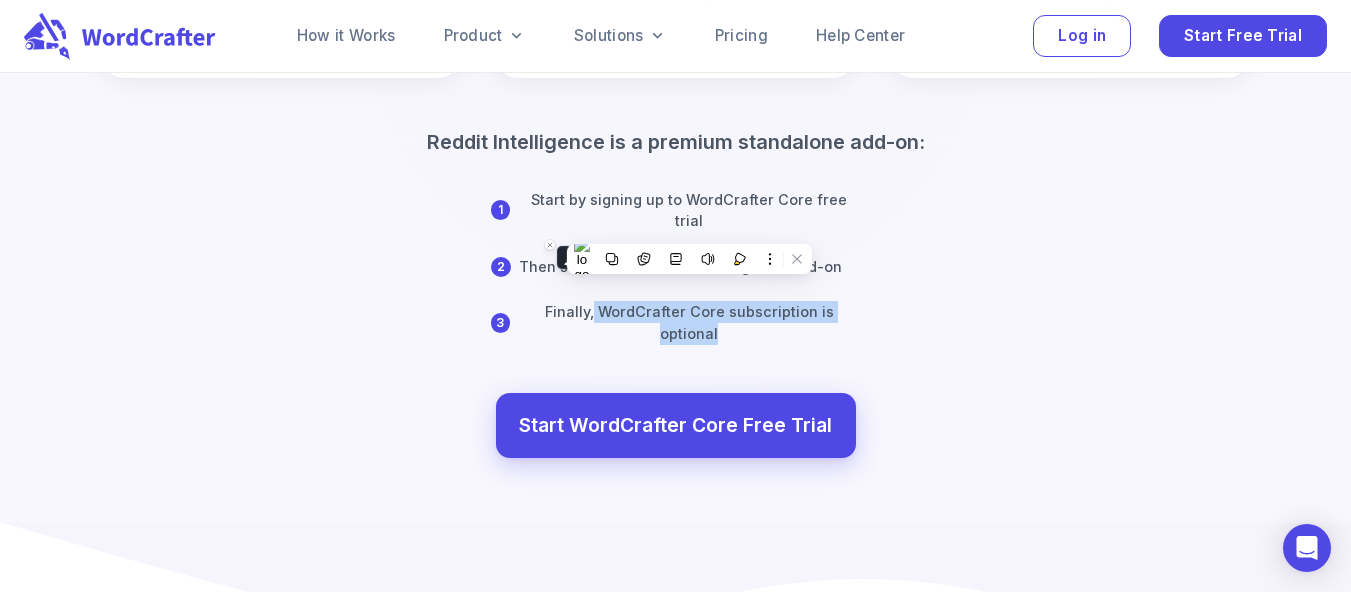 click on "Finally, WordCrafter Core subscription is optional" at bounding box center (689, 322) 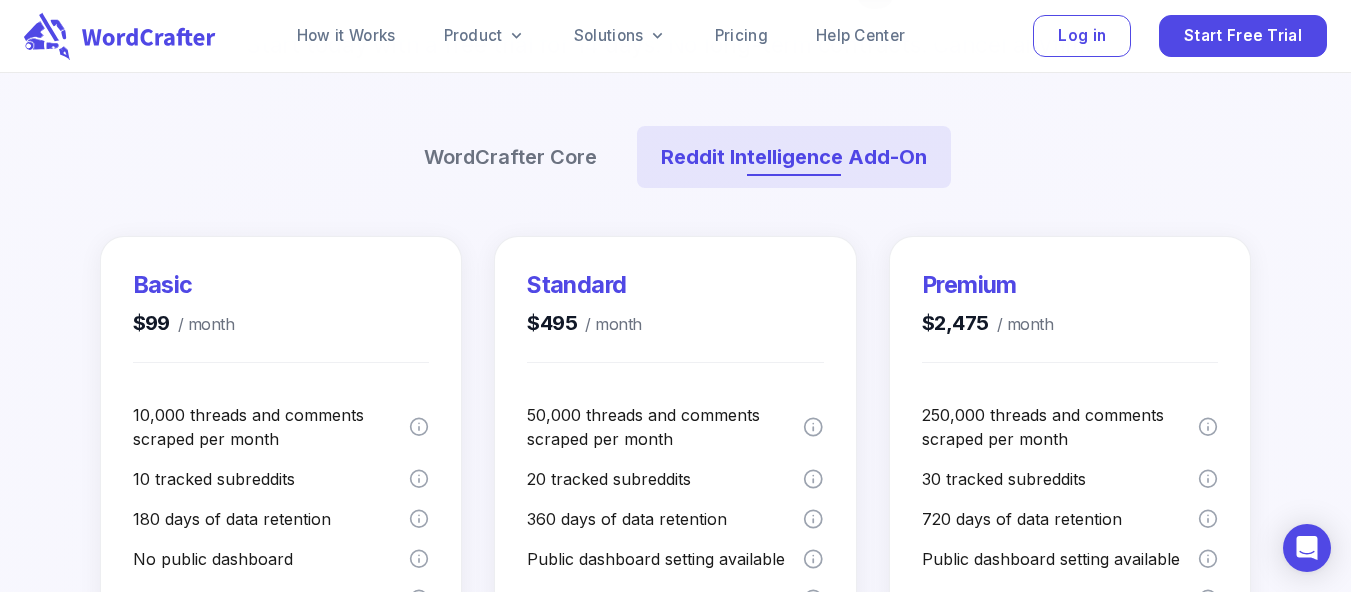 scroll, scrollTop: 259, scrollLeft: 0, axis: vertical 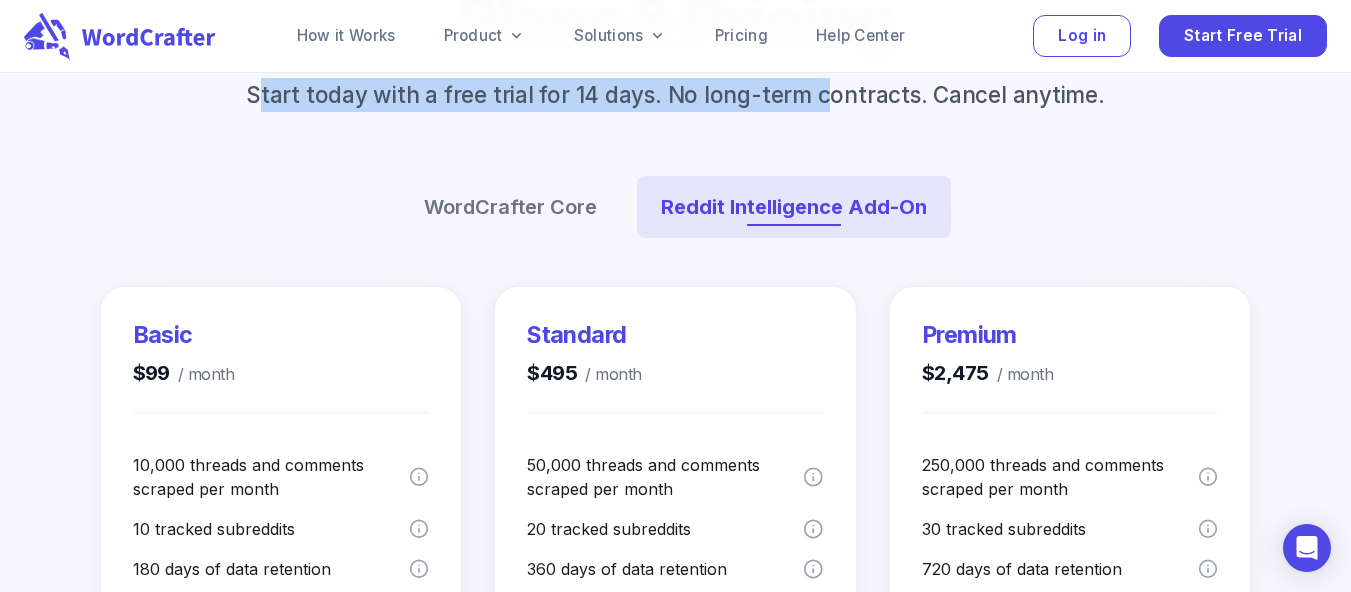 drag, startPoint x: 265, startPoint y: 103, endPoint x: 854, endPoint y: 99, distance: 589.0136 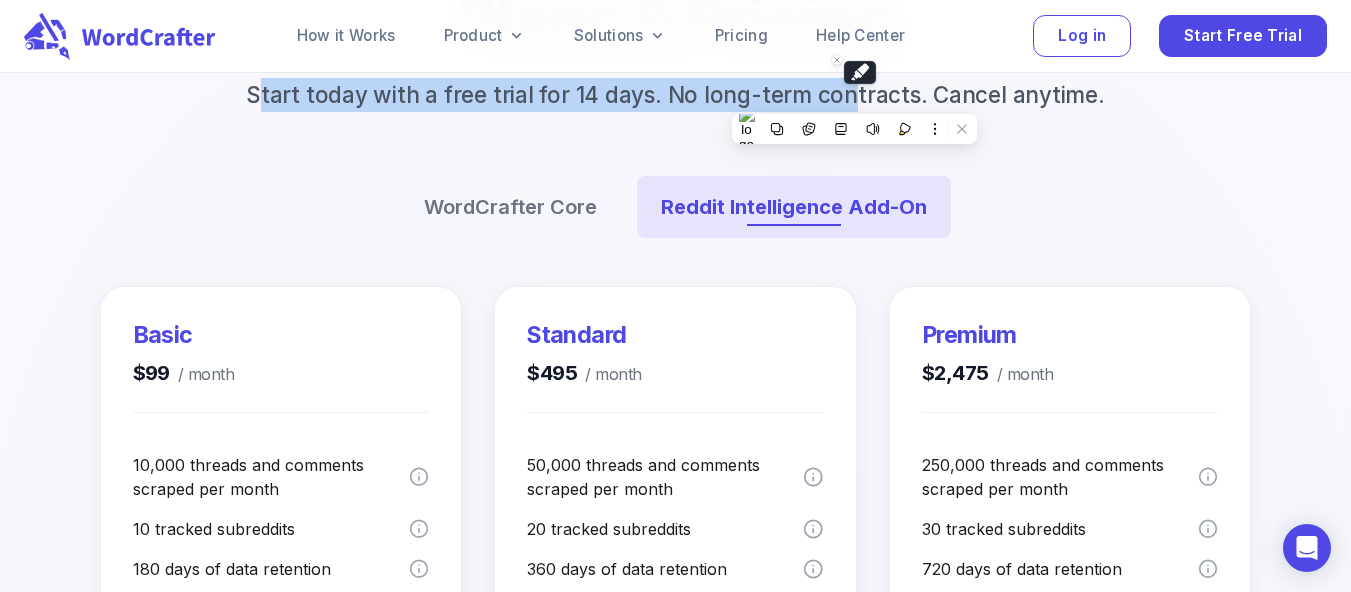 click on "Start today with a free trial for 14 days. No long-term contracts. Cancel anytime." at bounding box center [675, 95] 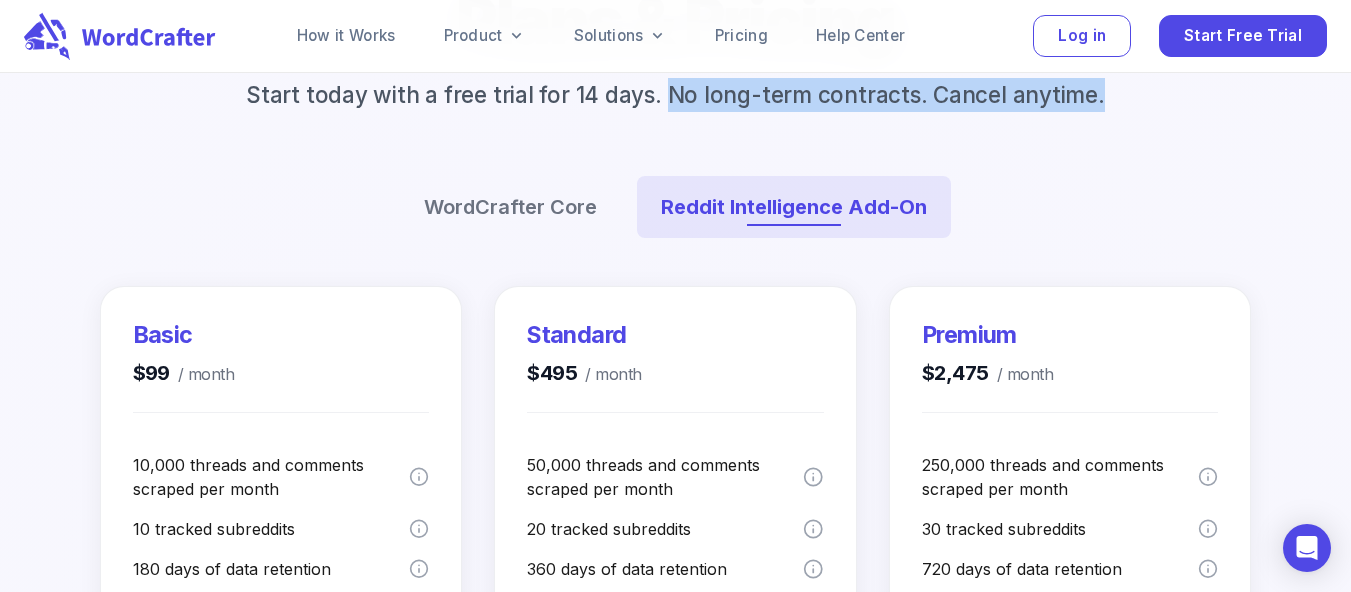 drag, startPoint x: 668, startPoint y: 87, endPoint x: 1124, endPoint y: 100, distance: 456.18527 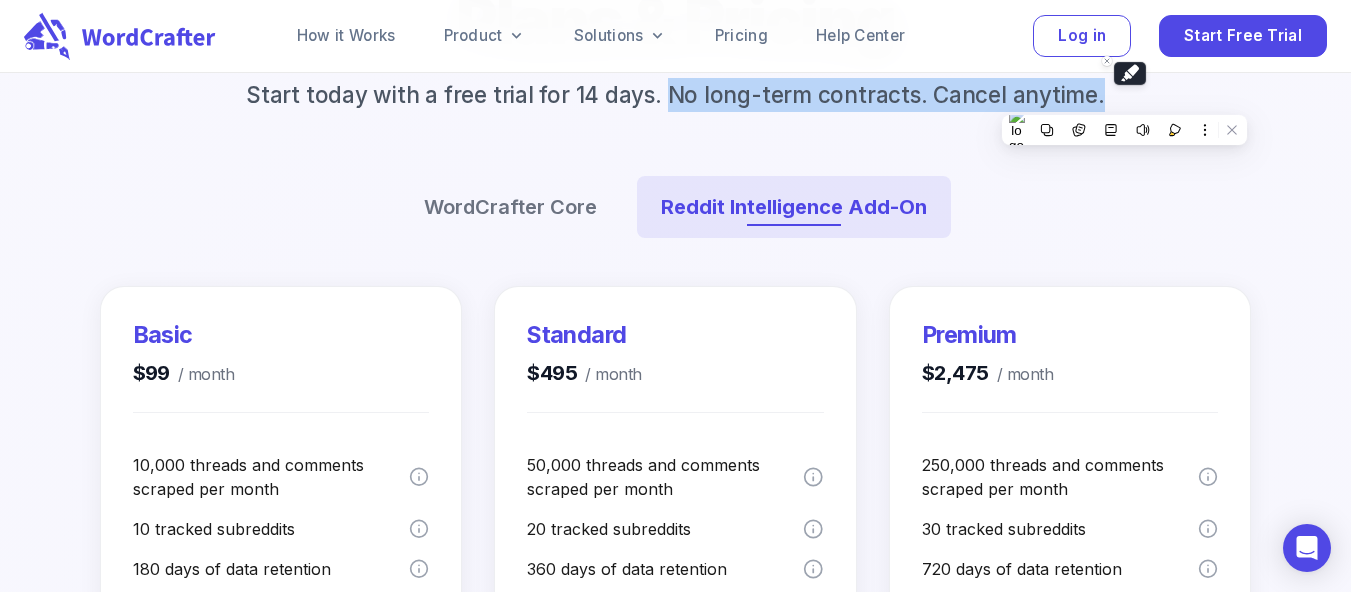 click on "Start today with a free trial for 14 days. No long-term contracts. Cancel anytime." at bounding box center [675, 95] 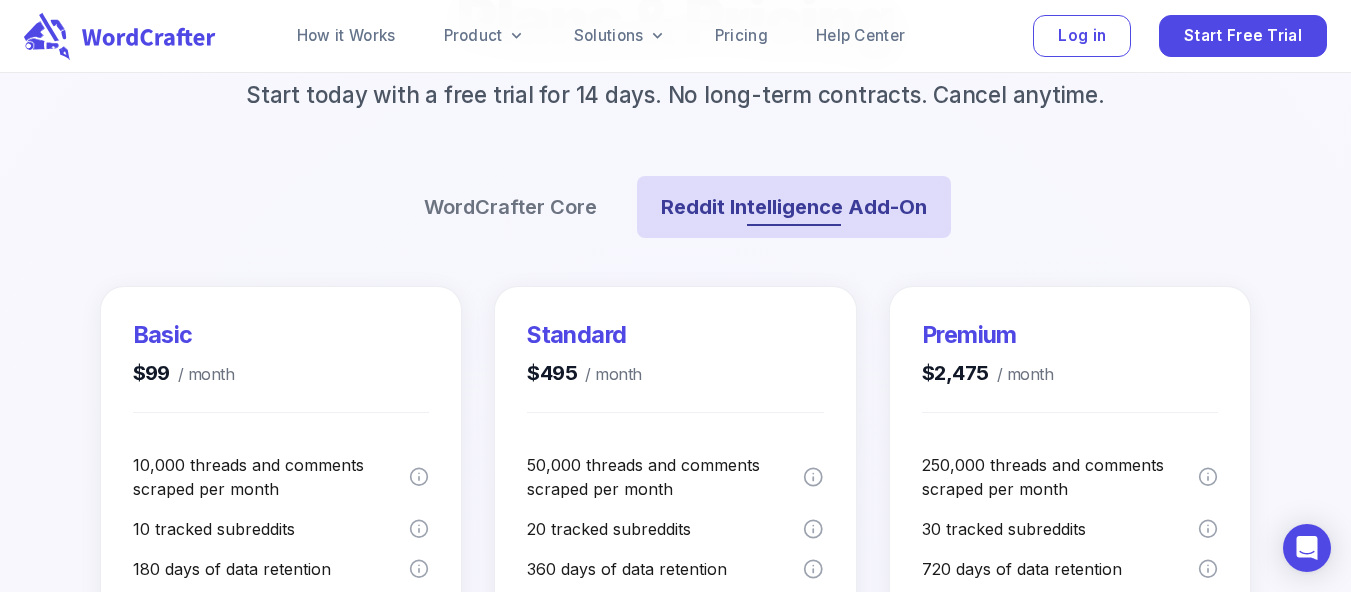 click on "Reddit Intelligence Add-On" at bounding box center (794, 207) 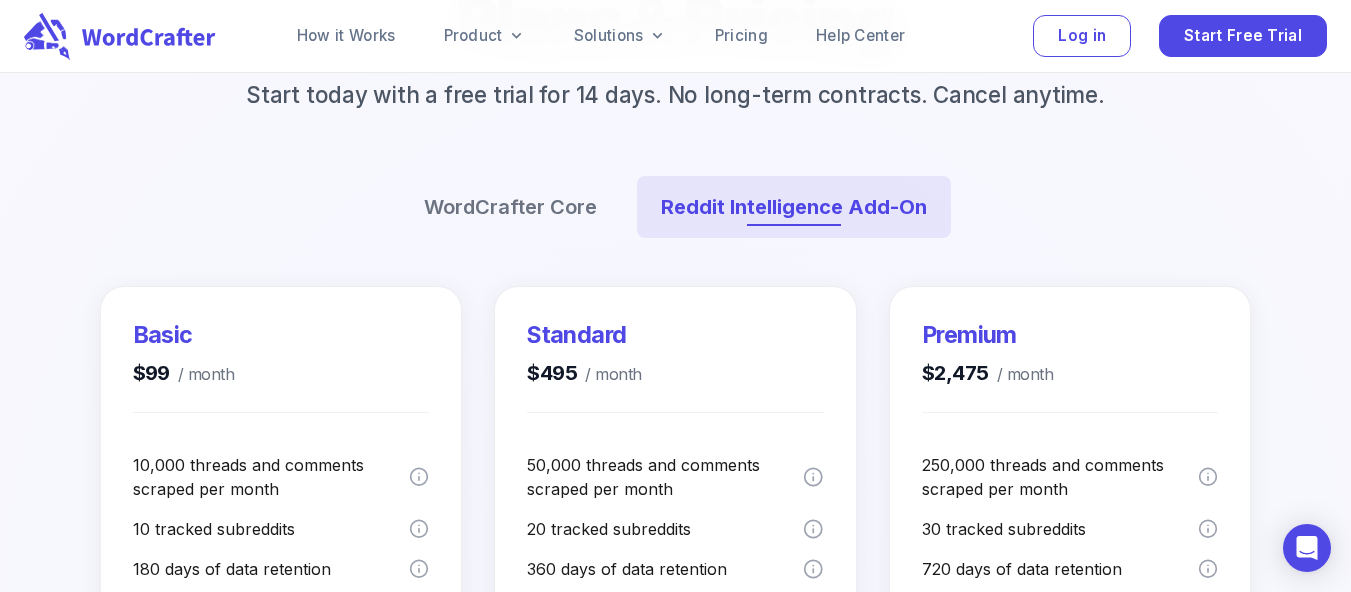 click on "Plans & Pricing Start today with a free trial for 14 days. No long-term contracts. Cancel anytime. WordCrafter Core Reddit Intelligence Add-On" at bounding box center (676, 120) 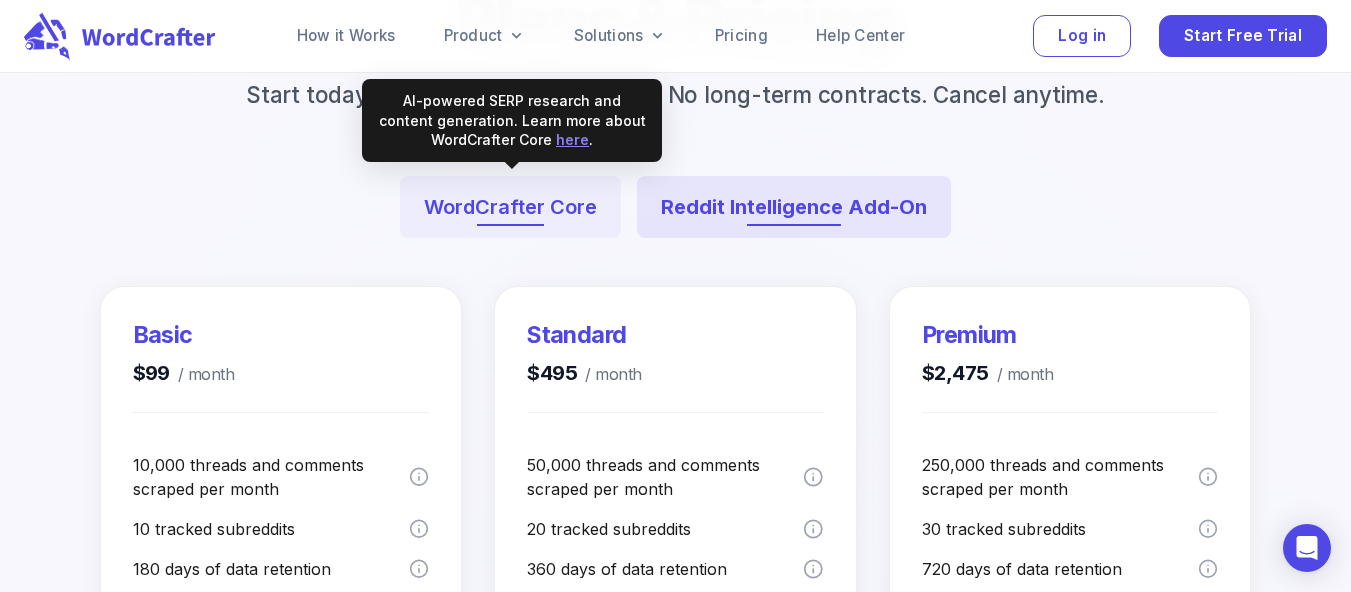 click on "WordCrafter Core" at bounding box center (510, 207) 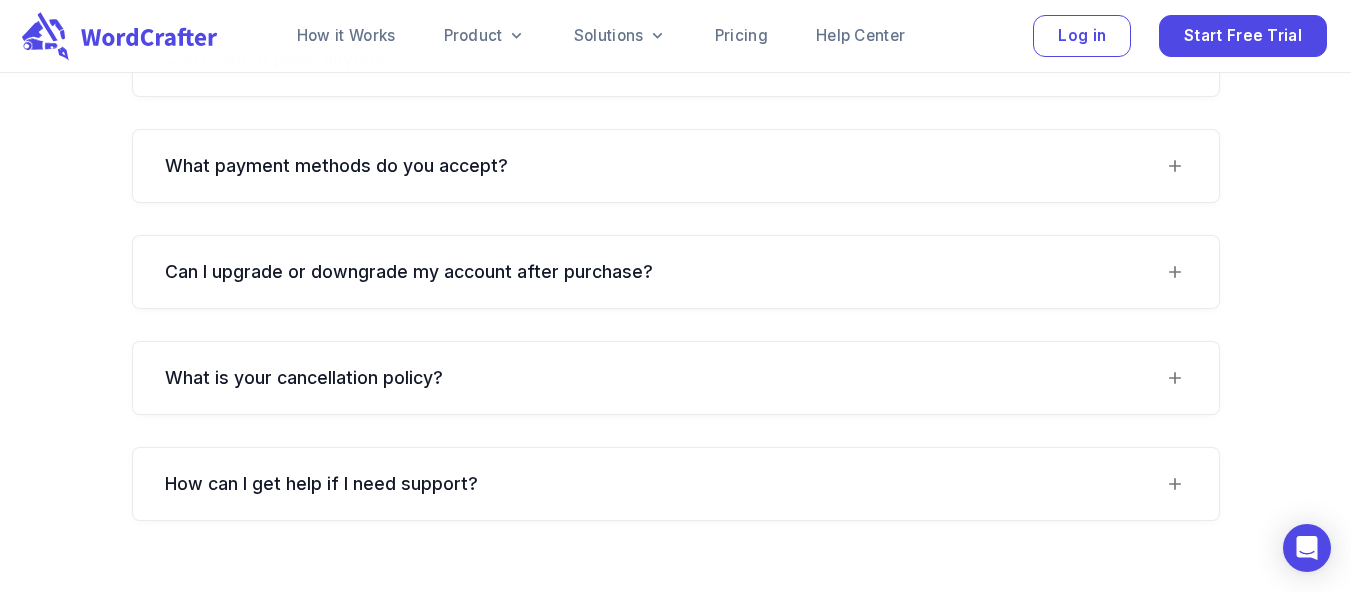 scroll, scrollTop: 3182, scrollLeft: 0, axis: vertical 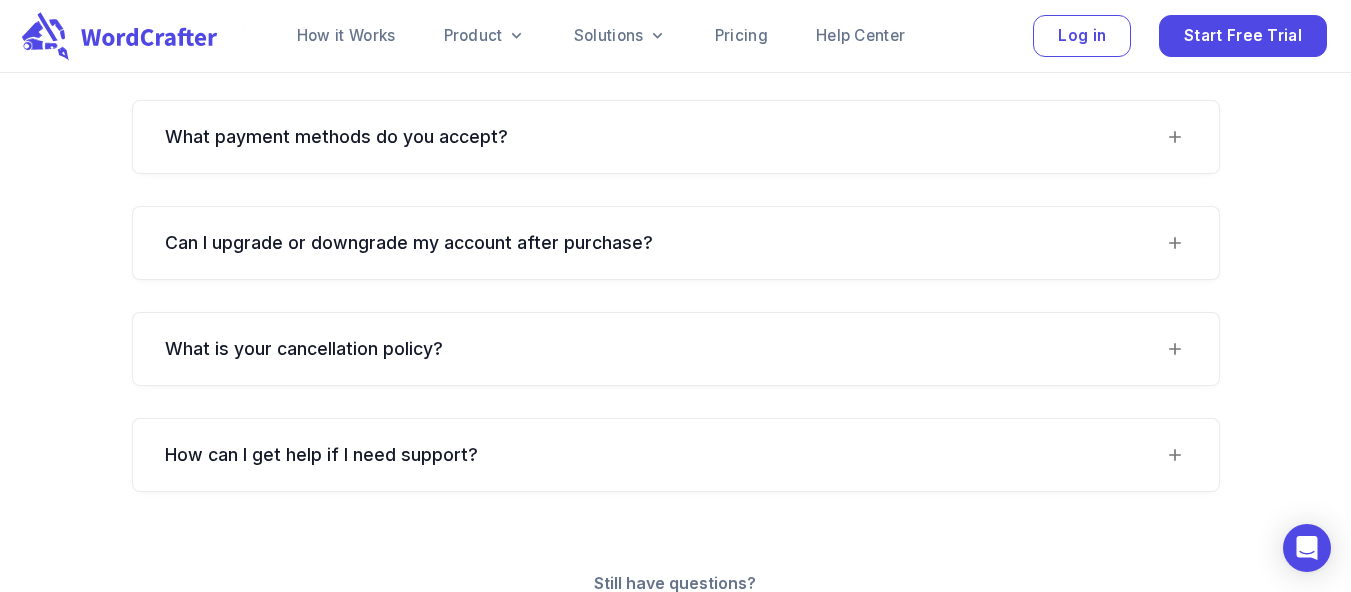 click 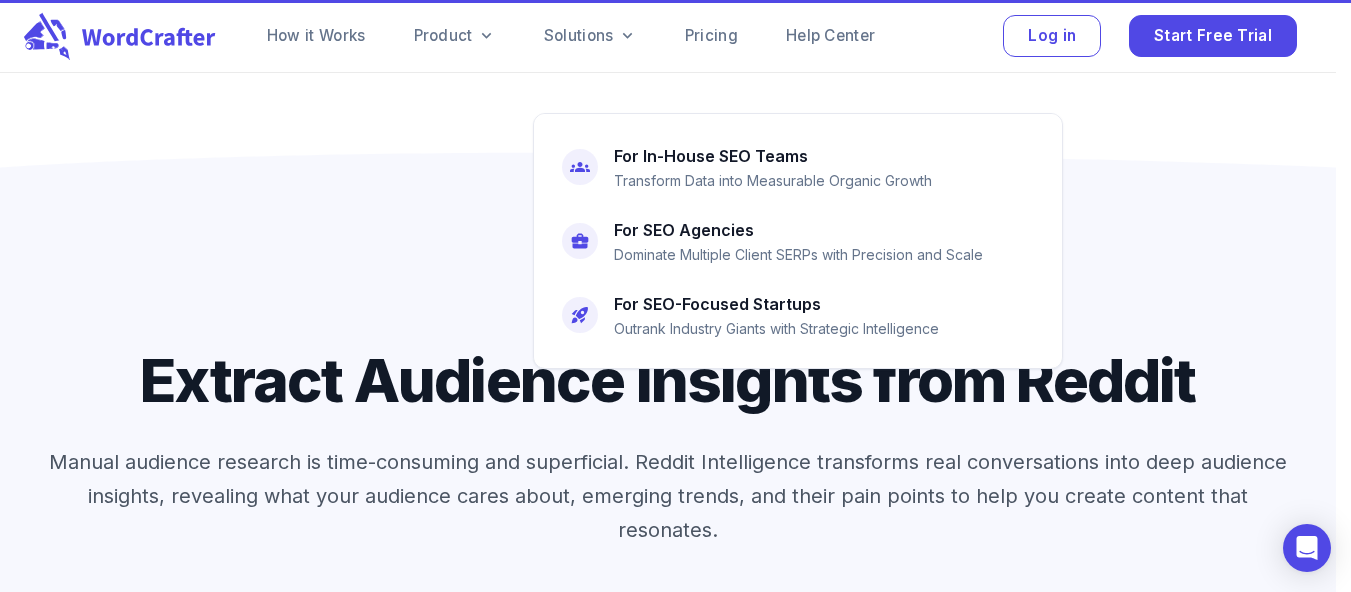 scroll, scrollTop: 0, scrollLeft: 0, axis: both 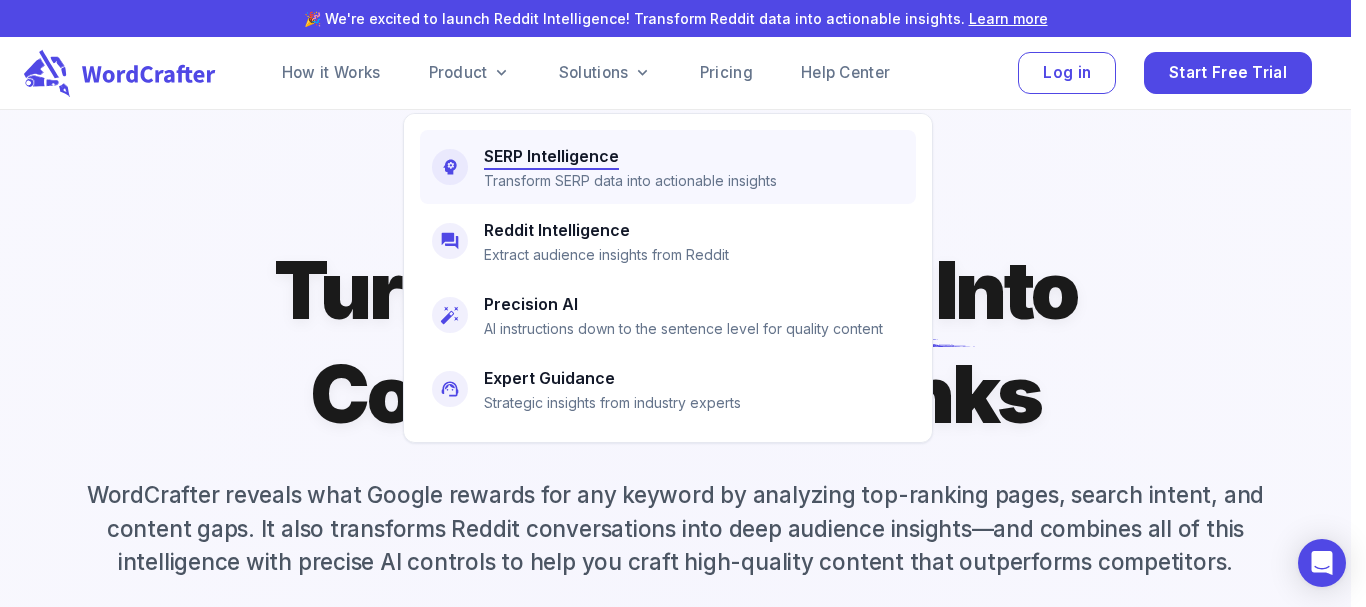 click on "SERP Intelligence Transform SERP data into actionable insights" at bounding box center (630, 167) 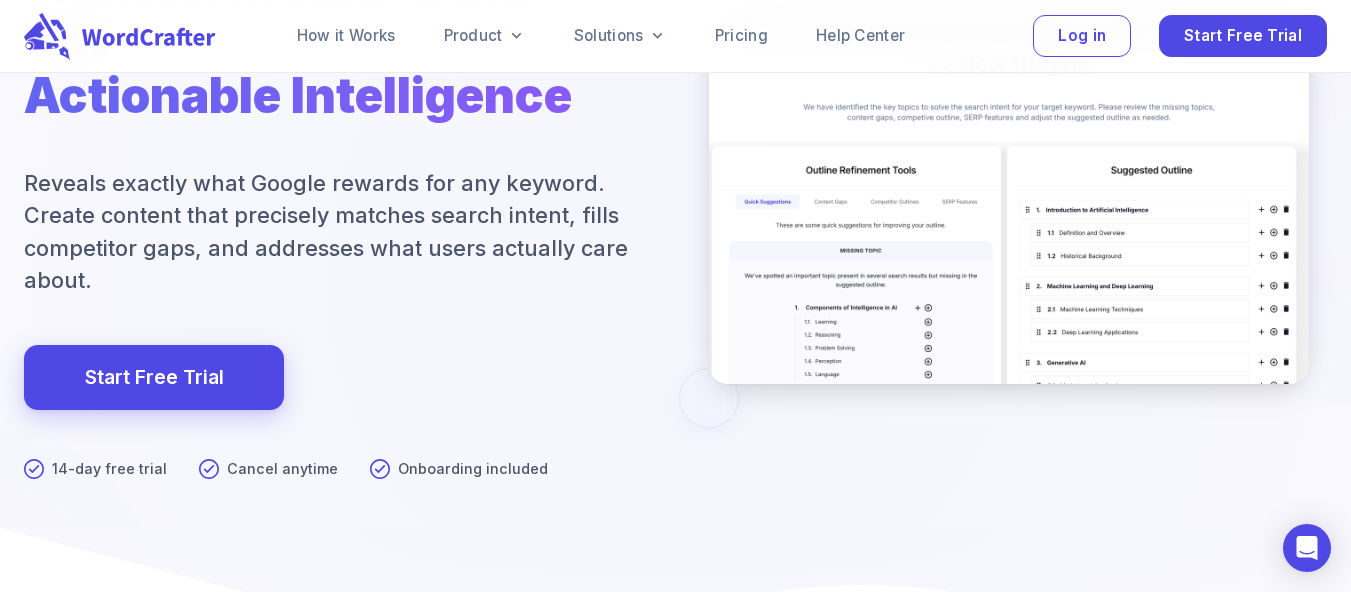 scroll, scrollTop: 323, scrollLeft: 0, axis: vertical 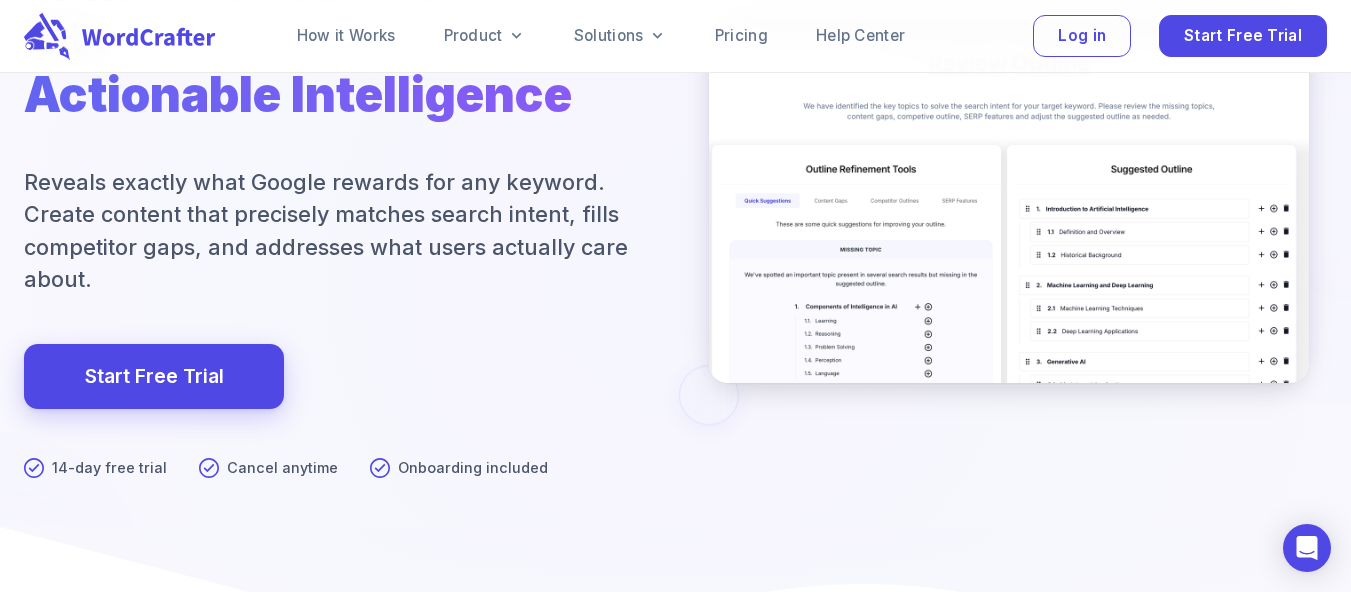 drag, startPoint x: 162, startPoint y: 184, endPoint x: 390, endPoint y: 175, distance: 228.17757 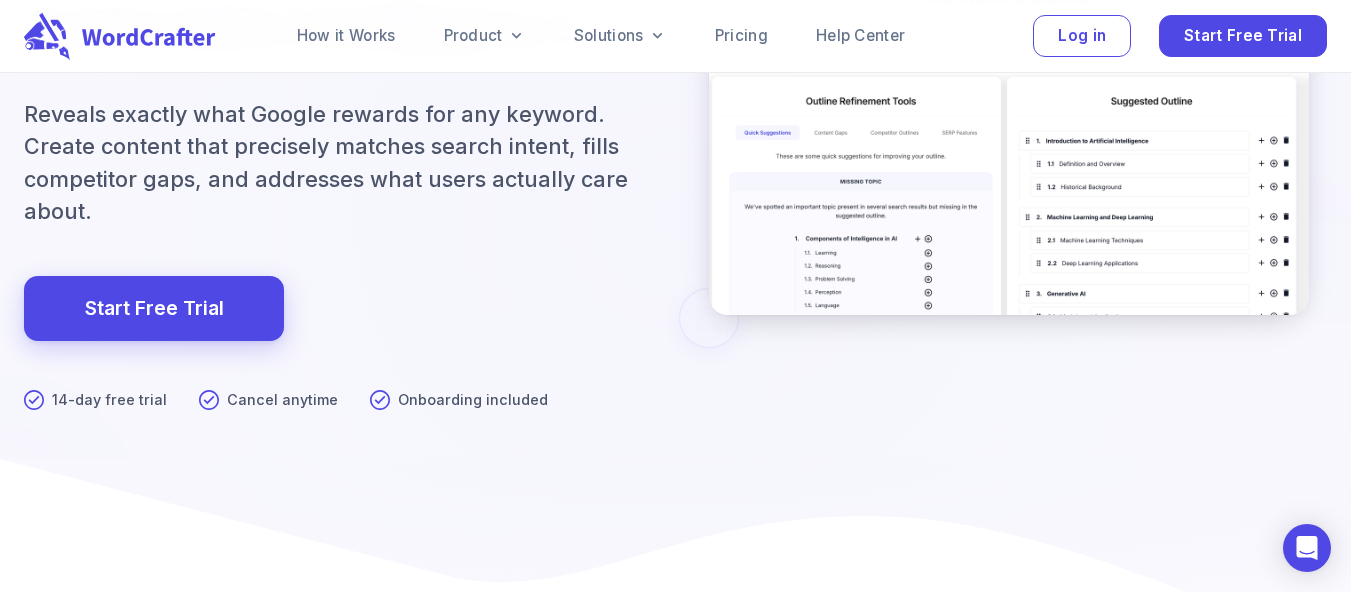 scroll, scrollTop: 425, scrollLeft: 0, axis: vertical 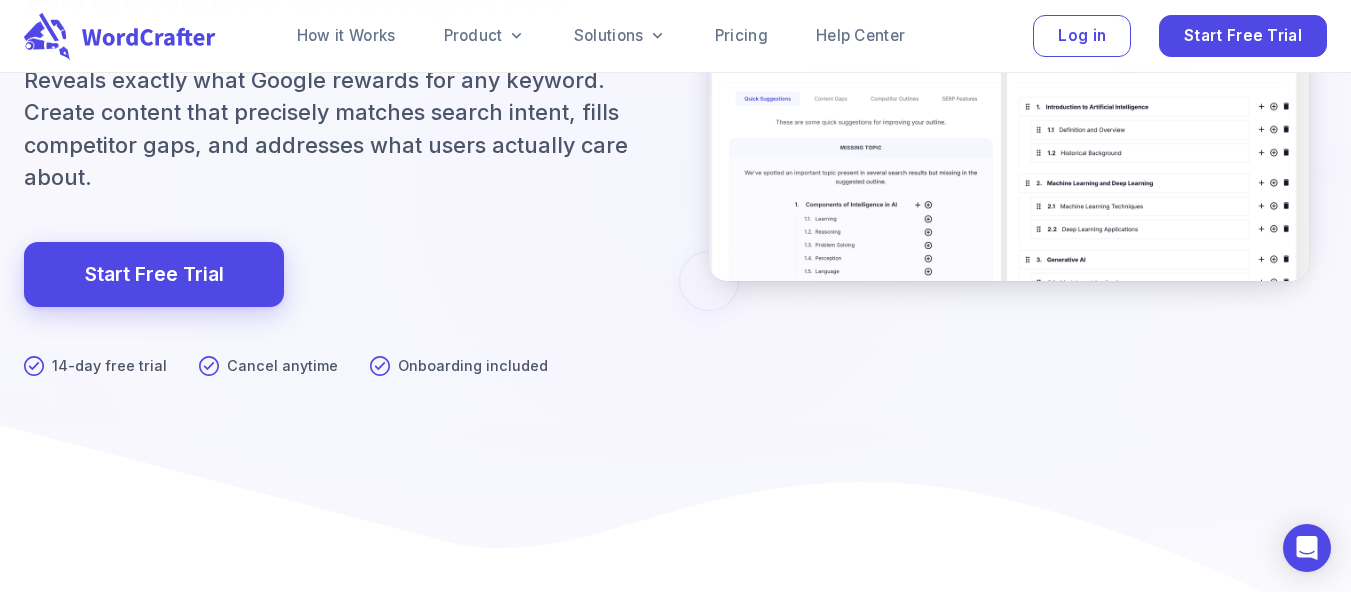 drag, startPoint x: 274, startPoint y: 121, endPoint x: 308, endPoint y: 180, distance: 68.09552 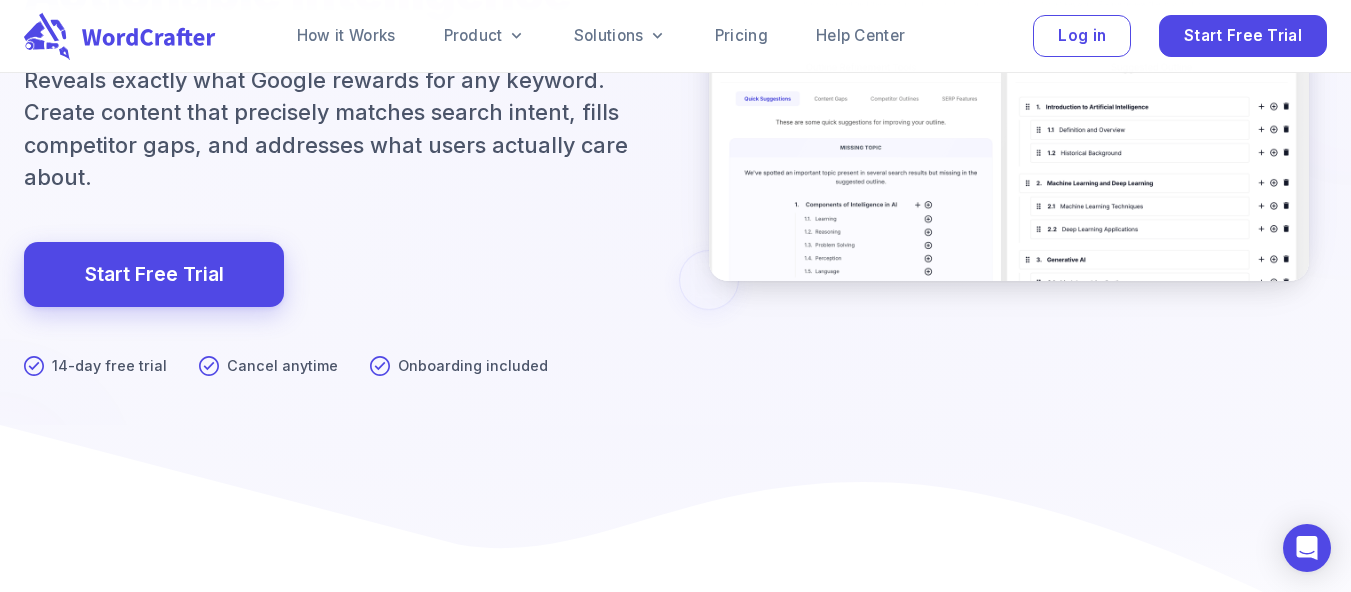 click at bounding box center [676, 180] 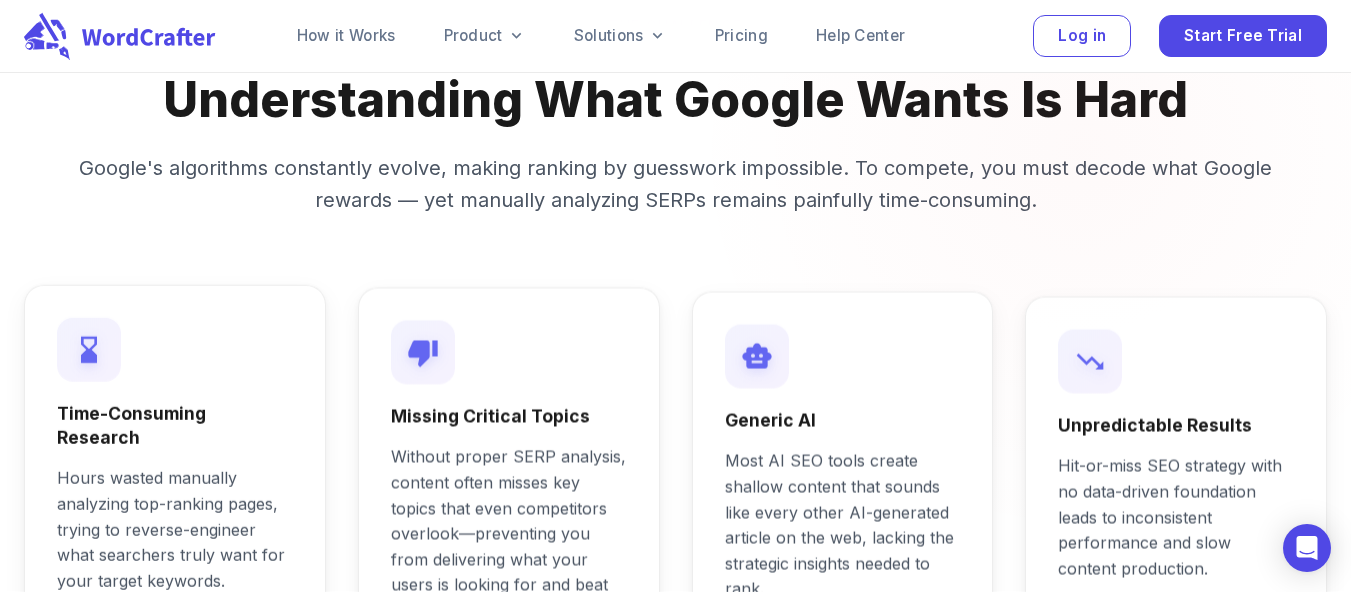 scroll, scrollTop: 1157, scrollLeft: 0, axis: vertical 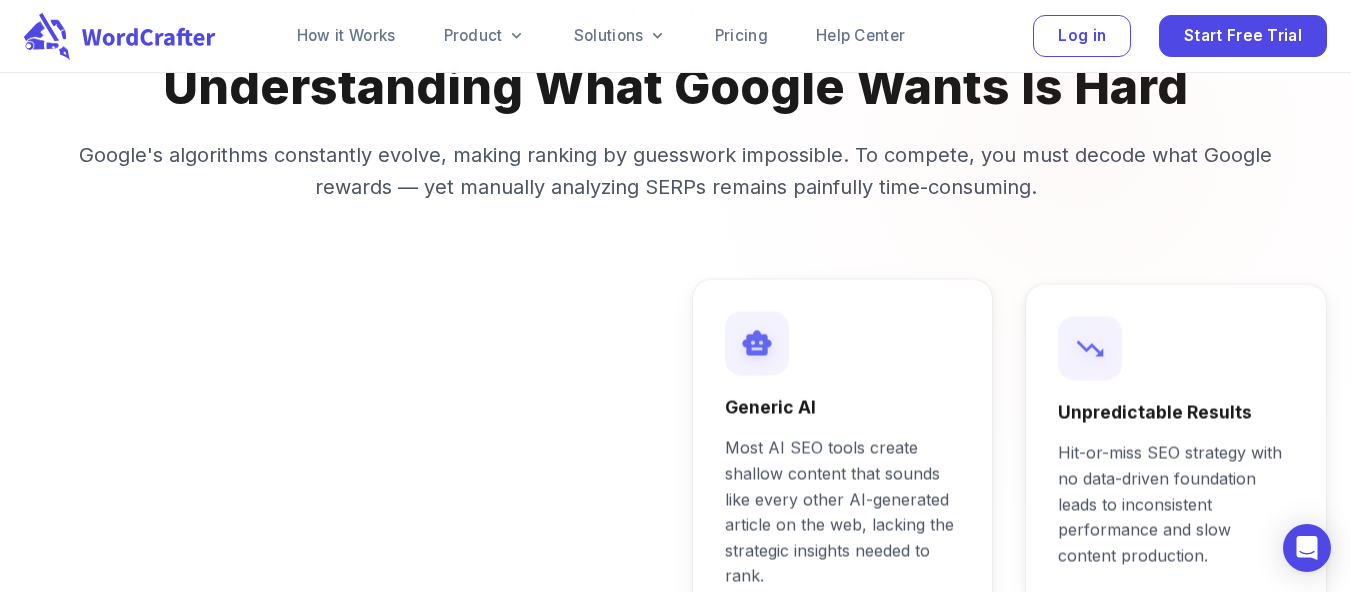 click on "Google's algorithms constantly evolve, making ranking by guesswork impossible. To compete, you must decode what Google rewards — yet manually analyzing SERPs remains painfully time-consuming." at bounding box center [676, 171] 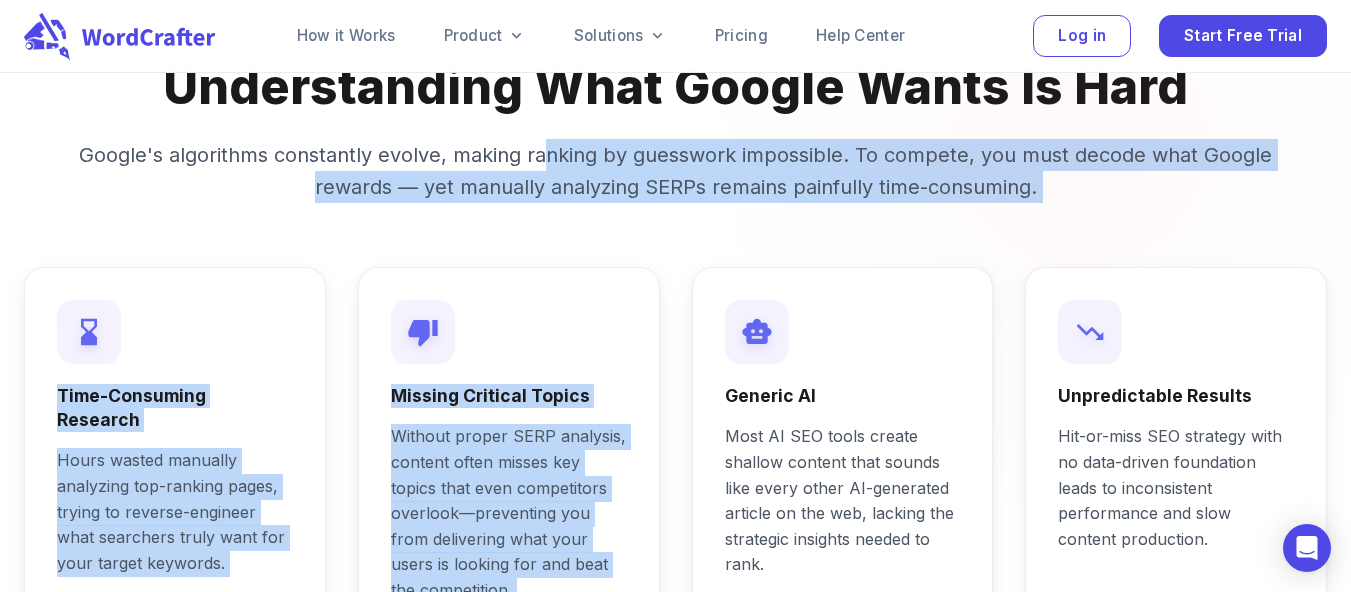 drag, startPoint x: 550, startPoint y: 149, endPoint x: 759, endPoint y: 220, distance: 220.7306 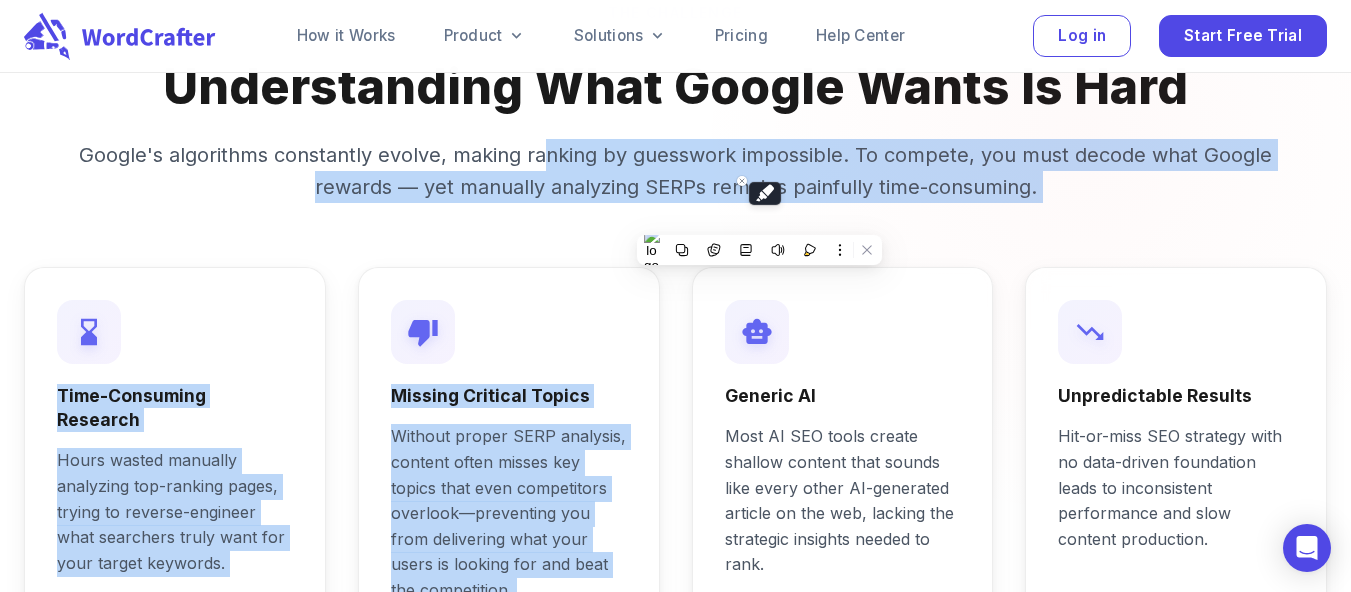 click on "The Challenge Understanding What Google Wants Is Hard Google's algorithms constantly evolve, making ranking by guesswork impossible. To compete, you must decode what Google rewards — yet manually analyzing SERPs remains painfully time-consuming. Time-Consuming Research Hours wasted manually analyzing top-ranking pages, trying to reverse-engineer what searchers truly want for your target keywords. Missing Critical Topics Without proper SERP analysis, content often misses key topics that even competitors overlook—preventing you from delivering what your users is looking for and beat the competition. Generic AI Most AI SEO tools create shallow content that sounds like every other AI-generated article on the web, lacking the strategic insights needed to rank. Unpredictable Results Hit-or-miss SEO strategy with no data-driven foundation leads to inconsistent performance and slow content production." at bounding box center [675, 387] 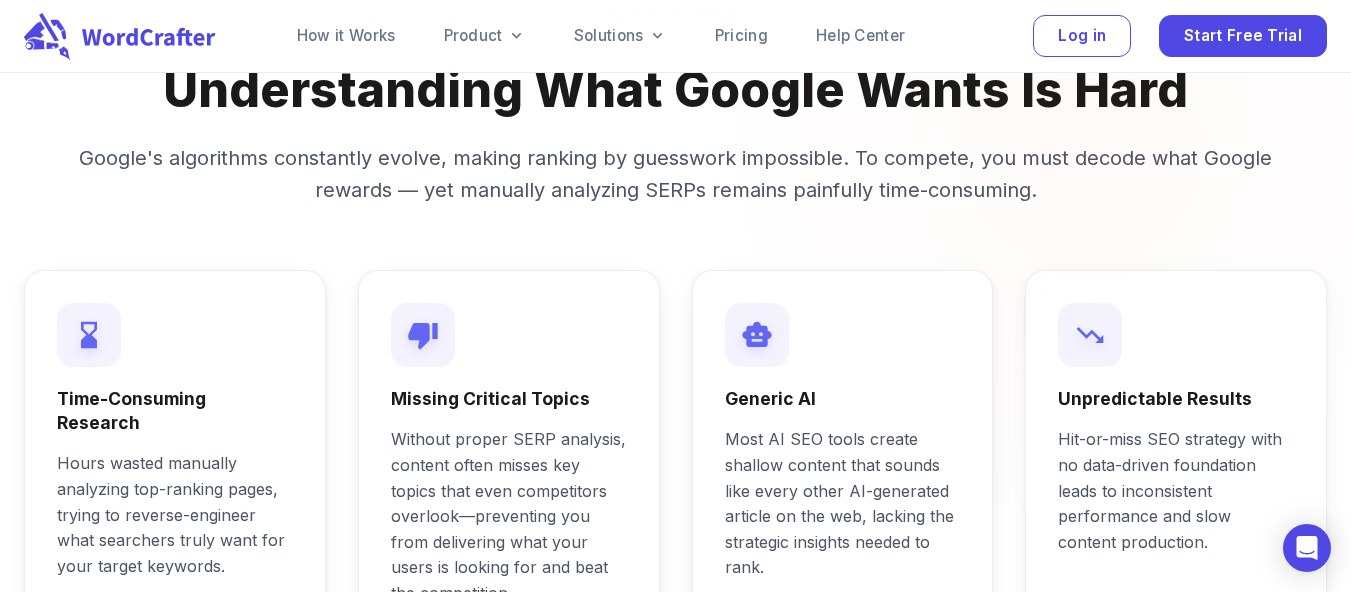 scroll, scrollTop: 1151, scrollLeft: 0, axis: vertical 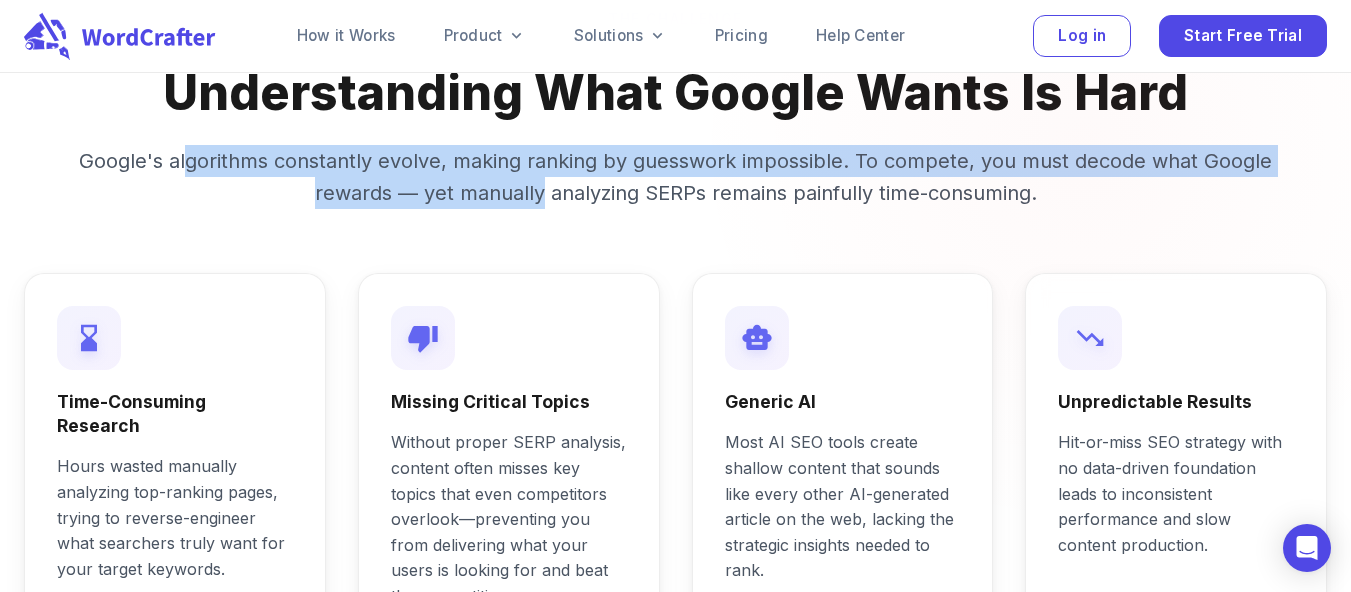 drag, startPoint x: 191, startPoint y: 175, endPoint x: 540, endPoint y: 194, distance: 349.5168 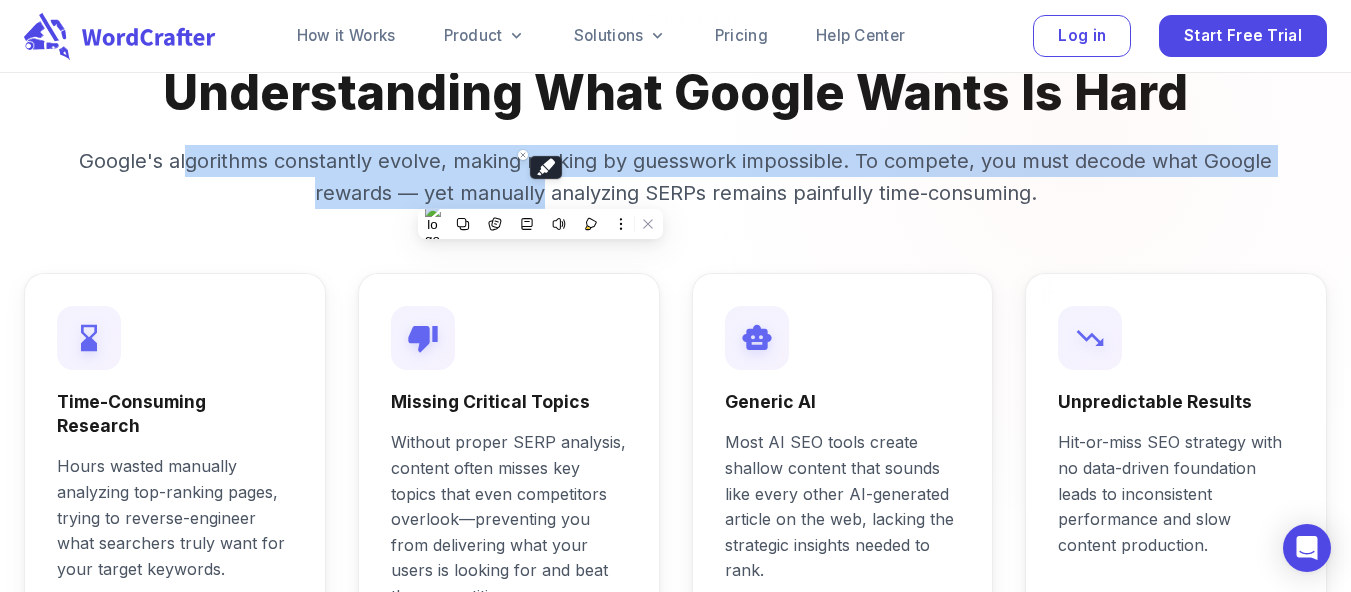 click on "Google's algorithms constantly evolve, making ranking by guesswork impossible. To compete, you must decode what Google rewards — yet manually analyzing SERPs remains painfully time-consuming." at bounding box center (676, 177) 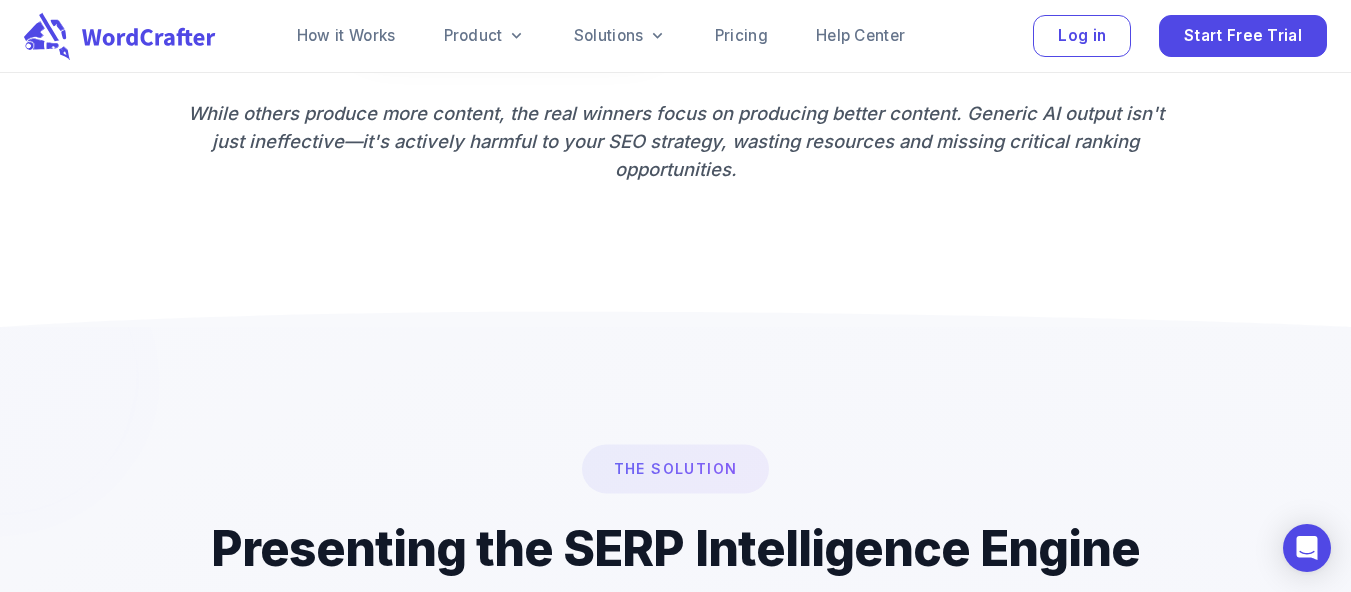 scroll, scrollTop: 1758, scrollLeft: 0, axis: vertical 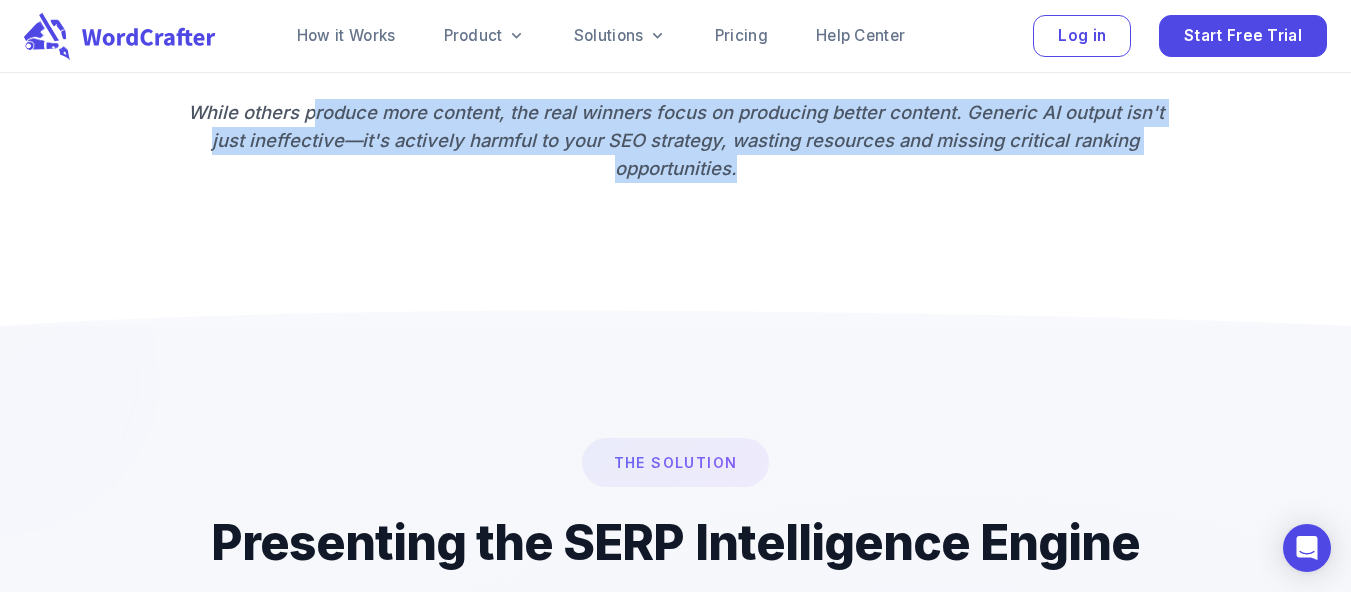 drag, startPoint x: 313, startPoint y: 110, endPoint x: 770, endPoint y: 170, distance: 460.9219 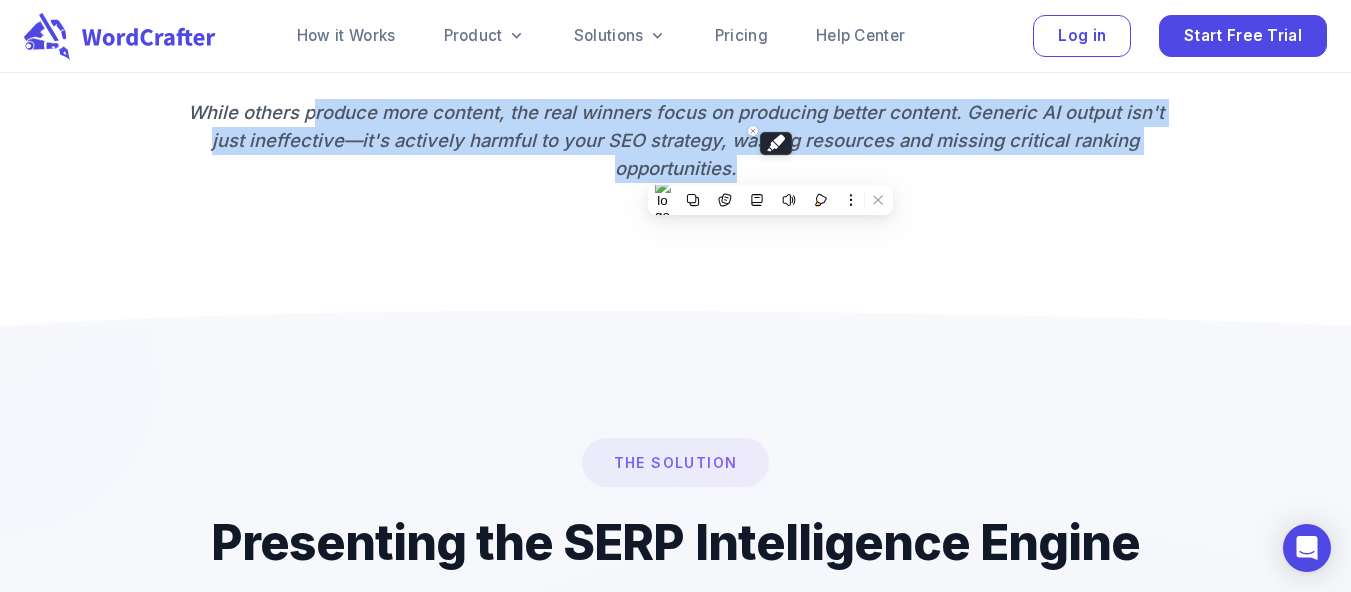 click on "While others produce more content, the real winners focus on producing better content. Generic AI output isn't just ineffective—it's actively harmful to your SEO strategy, wasting resources and missing critical ranking opportunities." at bounding box center (676, 140) 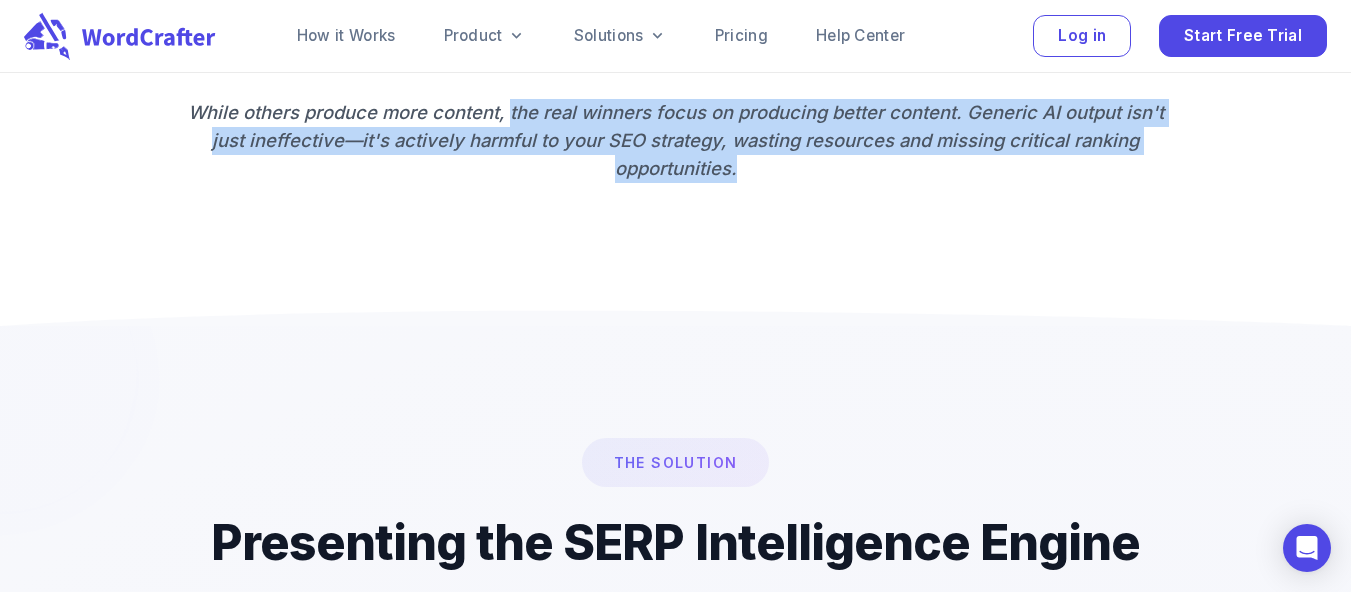 drag, startPoint x: 511, startPoint y: 119, endPoint x: 759, endPoint y: 186, distance: 256.89102 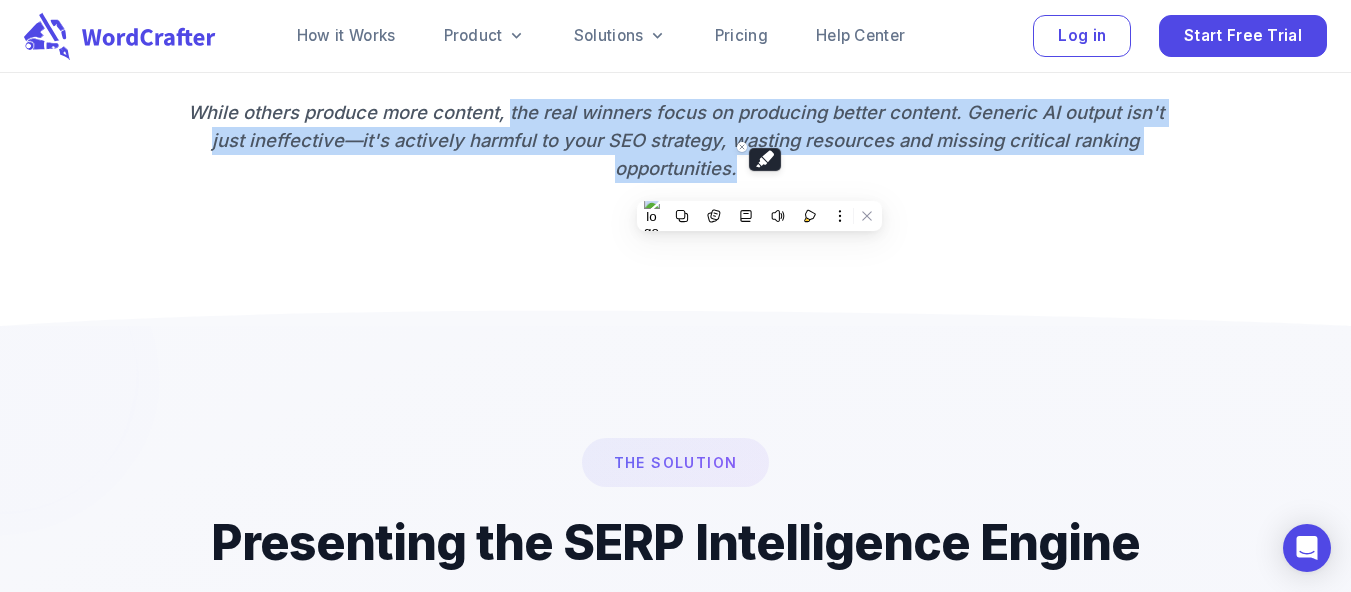 click on "The Challenge Understanding What Google Wants Is Hard Google's algorithms constantly evolve, making ranking by guesswork impossible. To compete, you must decode what Google rewards — yet manually analyzing SERPs remains painfully time-consuming. Time-Consuming Research Hours wasted manually analyzing top-ranking pages, trying to reverse-engineer what searchers truly want for your target keywords. Missing Critical Topics Without proper SERP analysis, content often misses key topics that even competitors overlook—preventing you from delivering what your users is looking for and beat the competition. Generic AI Most AI SEO tools create shallow content that sounds like every other AI-generated article on the web, lacking the strategic insights needed to rank. Unpredictable Results Hit-or-miss SEO strategy with no data-driven foundation leads to inconsistent performance and slow content production." at bounding box center (675, -166) 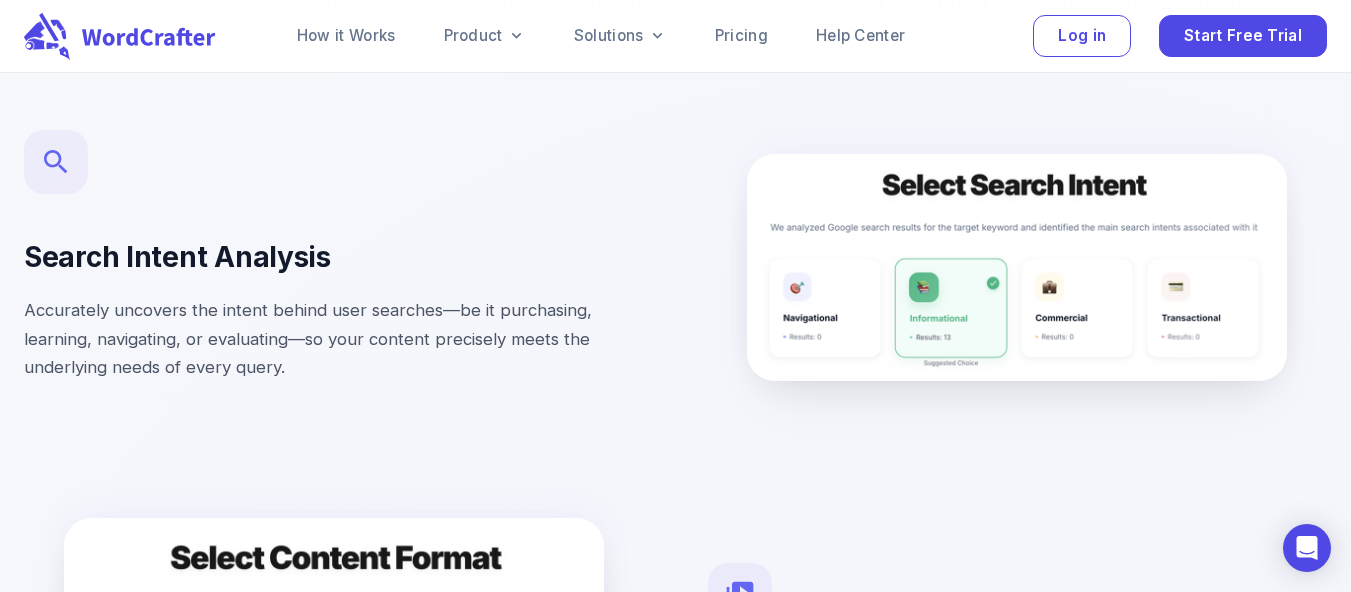 scroll, scrollTop: 2406, scrollLeft: 0, axis: vertical 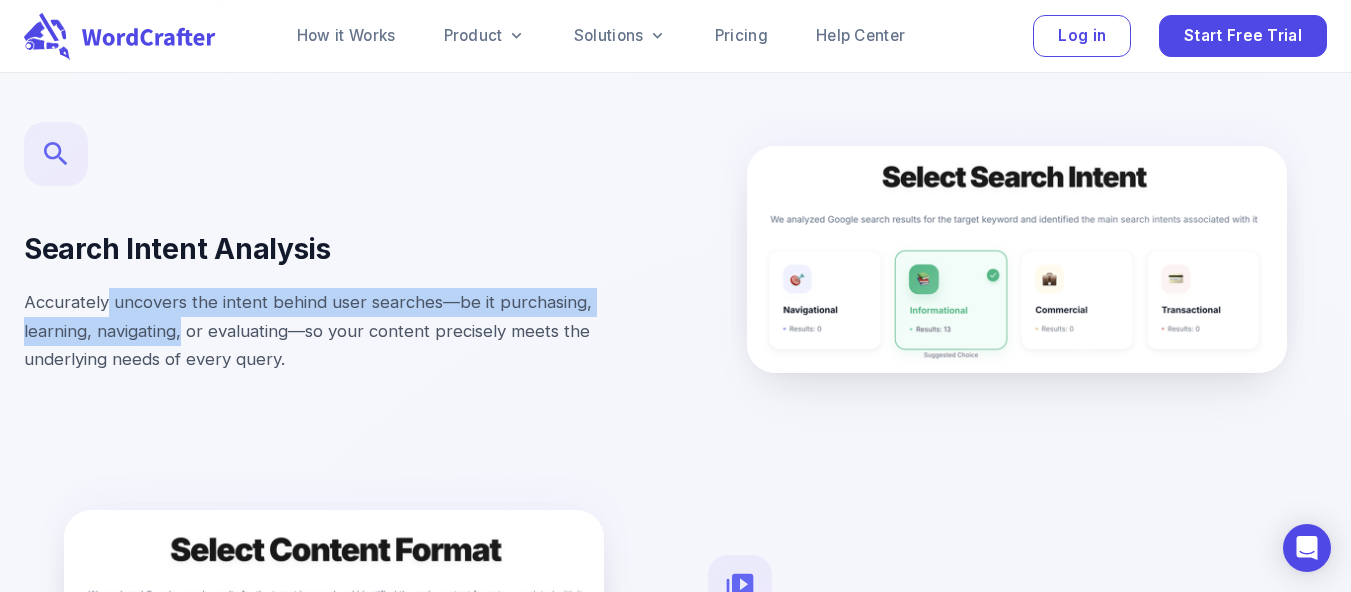 drag, startPoint x: 108, startPoint y: 311, endPoint x: 265, endPoint y: 362, distance: 165.07574 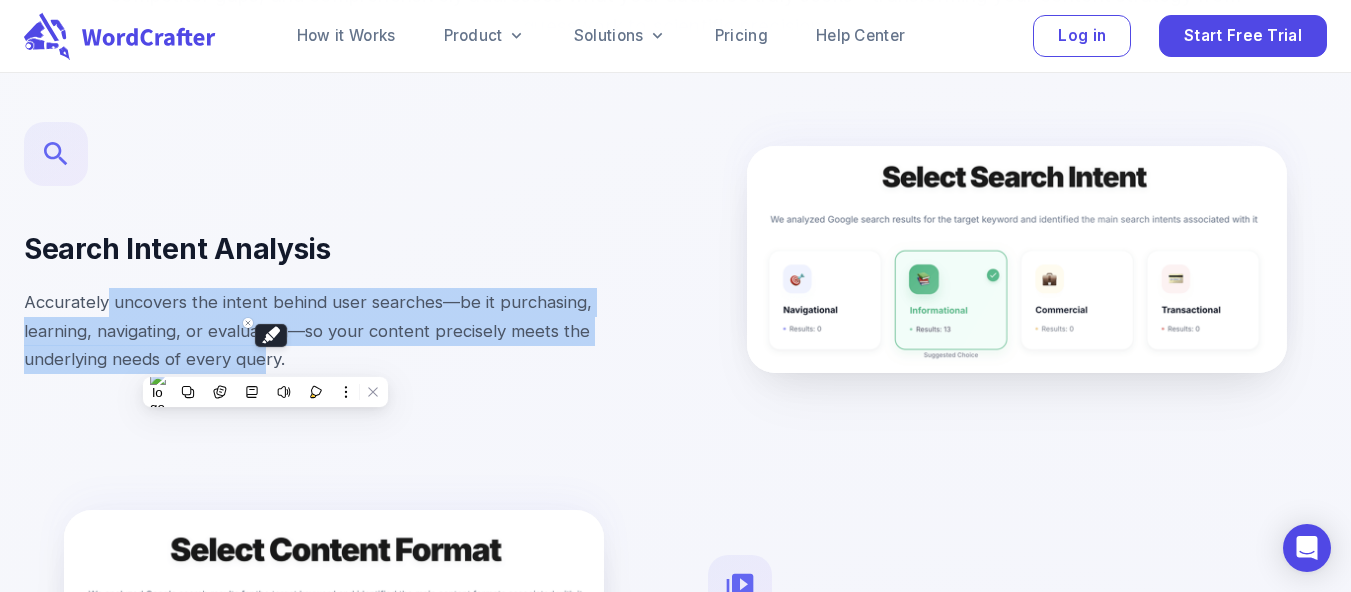 click on "Accurately uncovers the intent behind user searches—be it purchasing, learning, navigating, or evaluating—so your content precisely meets the underlying needs of every query." at bounding box center [334, 331] 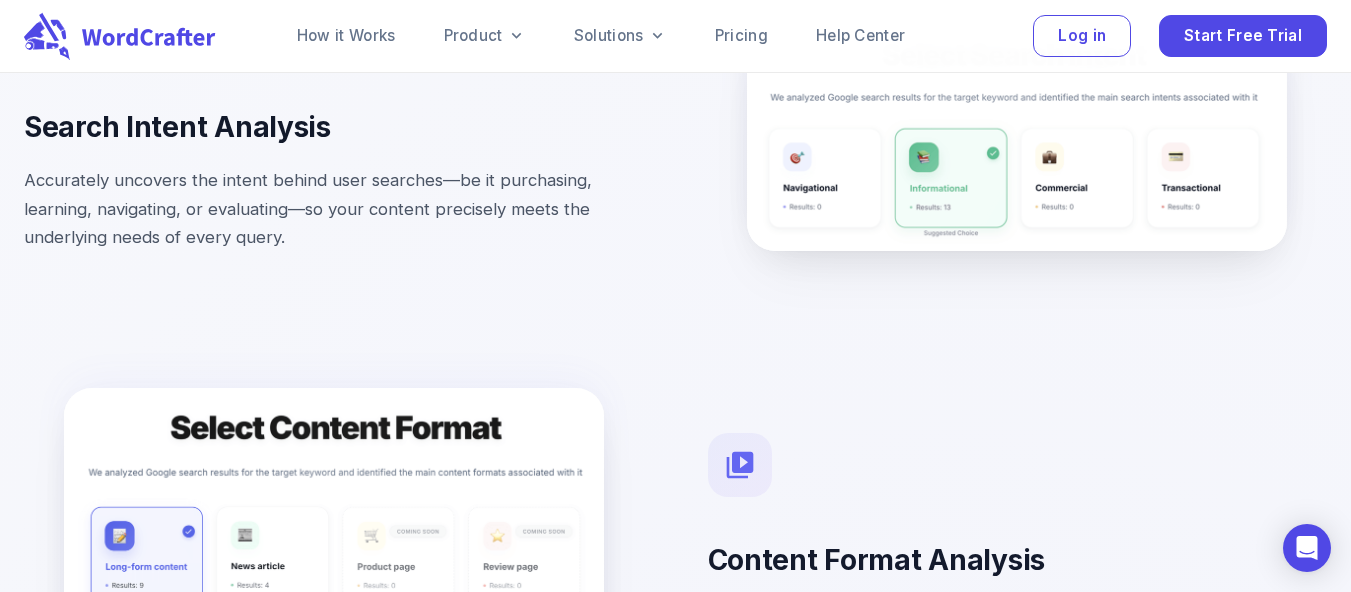 scroll, scrollTop: 2539, scrollLeft: 0, axis: vertical 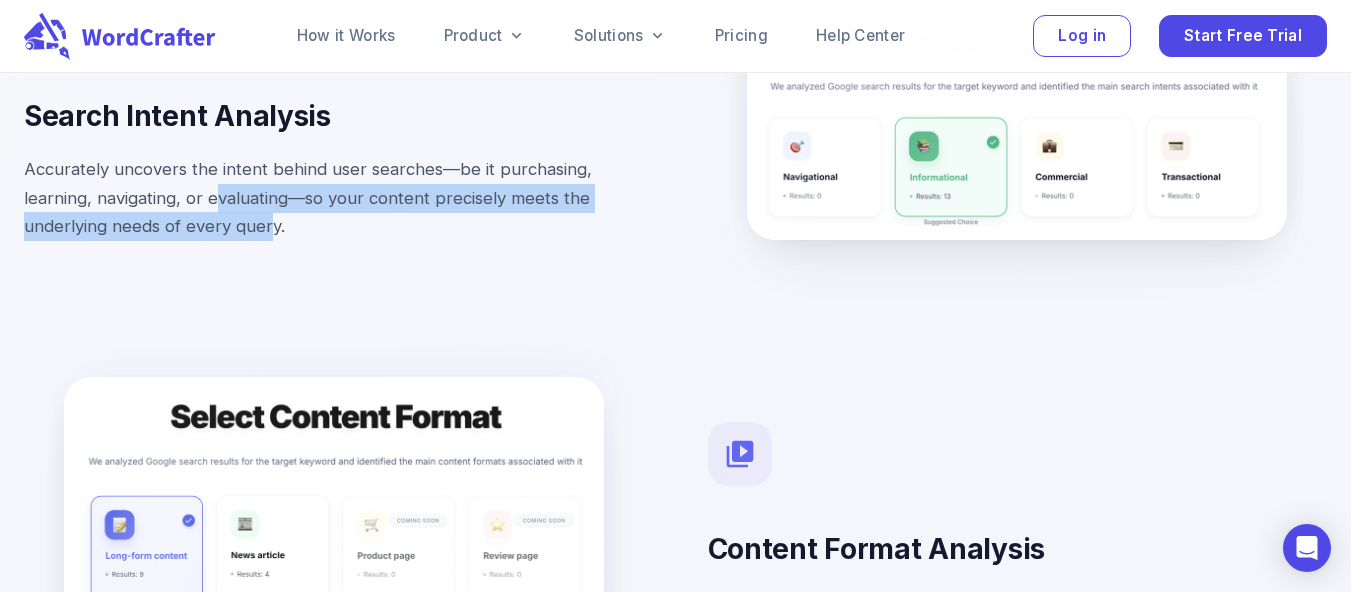drag, startPoint x: 217, startPoint y: 194, endPoint x: 281, endPoint y: 218, distance: 68.35203 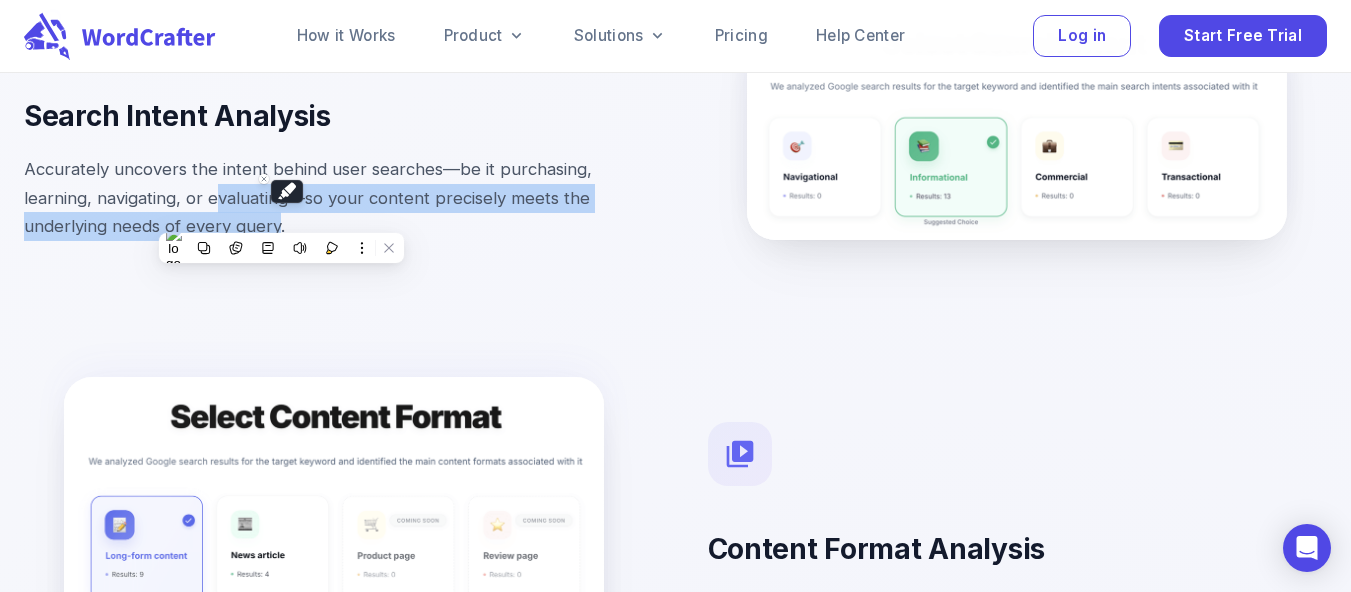 click on "Accurately uncovers the intent behind user searches—be it purchasing, learning, navigating, or evaluating—so your content precisely meets the underlying needs of every query." at bounding box center [334, 198] 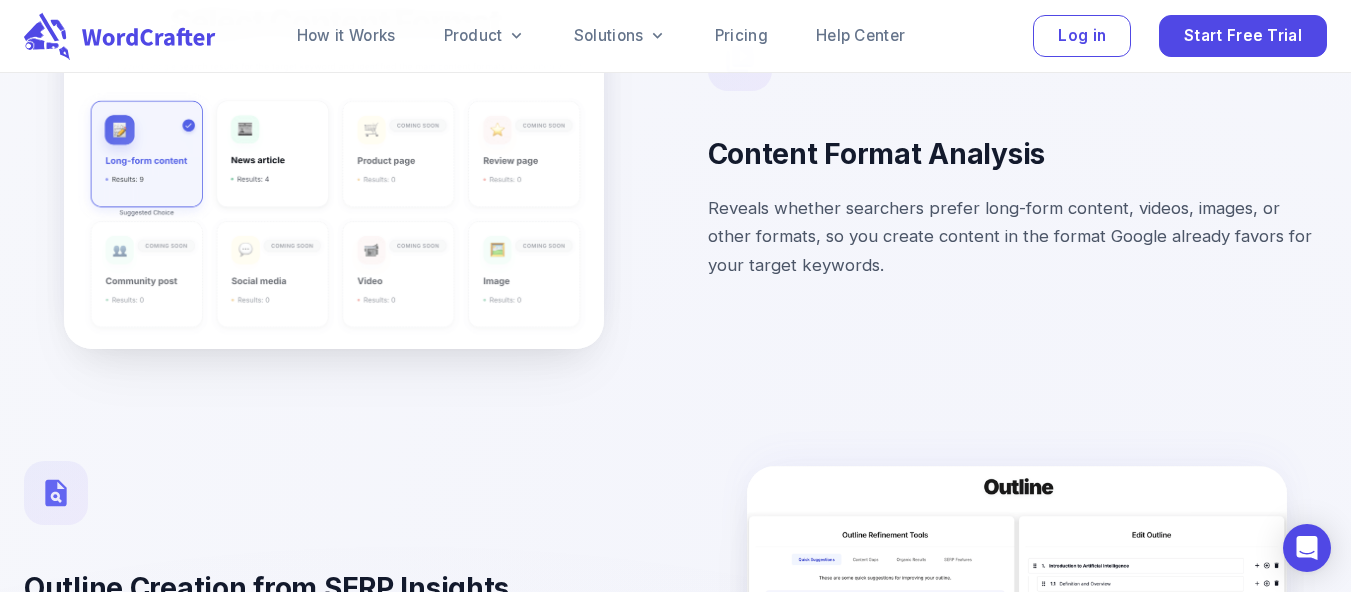 scroll, scrollTop: 2926, scrollLeft: 0, axis: vertical 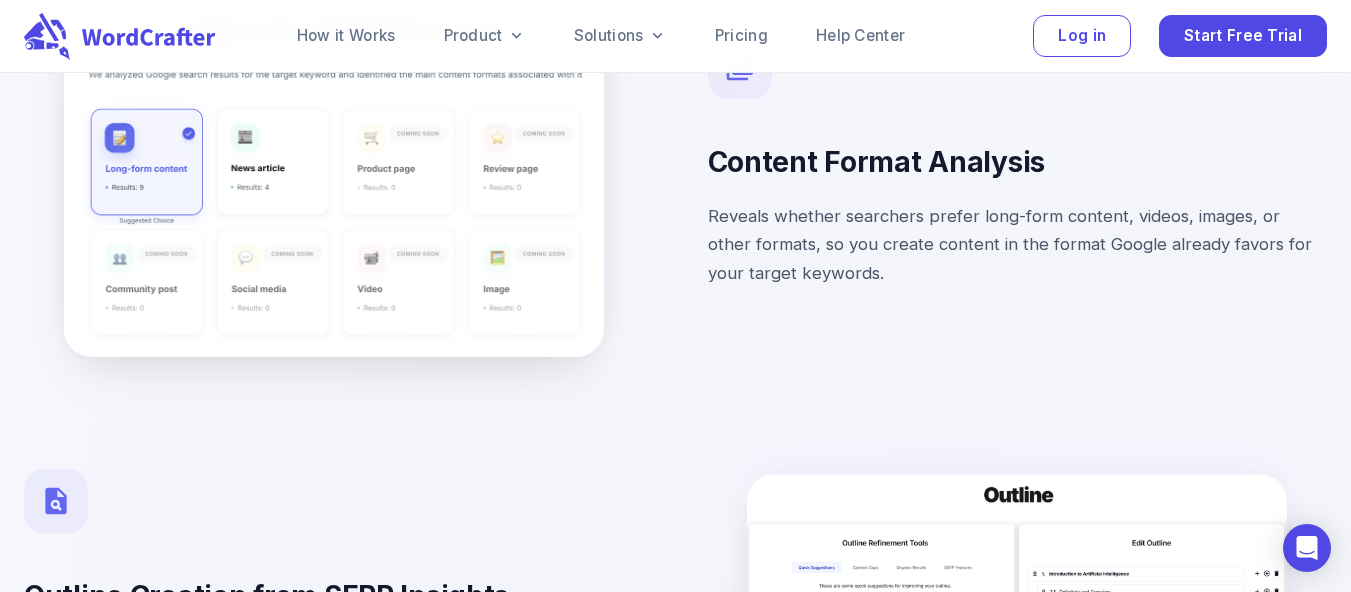 drag, startPoint x: 703, startPoint y: 214, endPoint x: 846, endPoint y: 282, distance: 158.34456 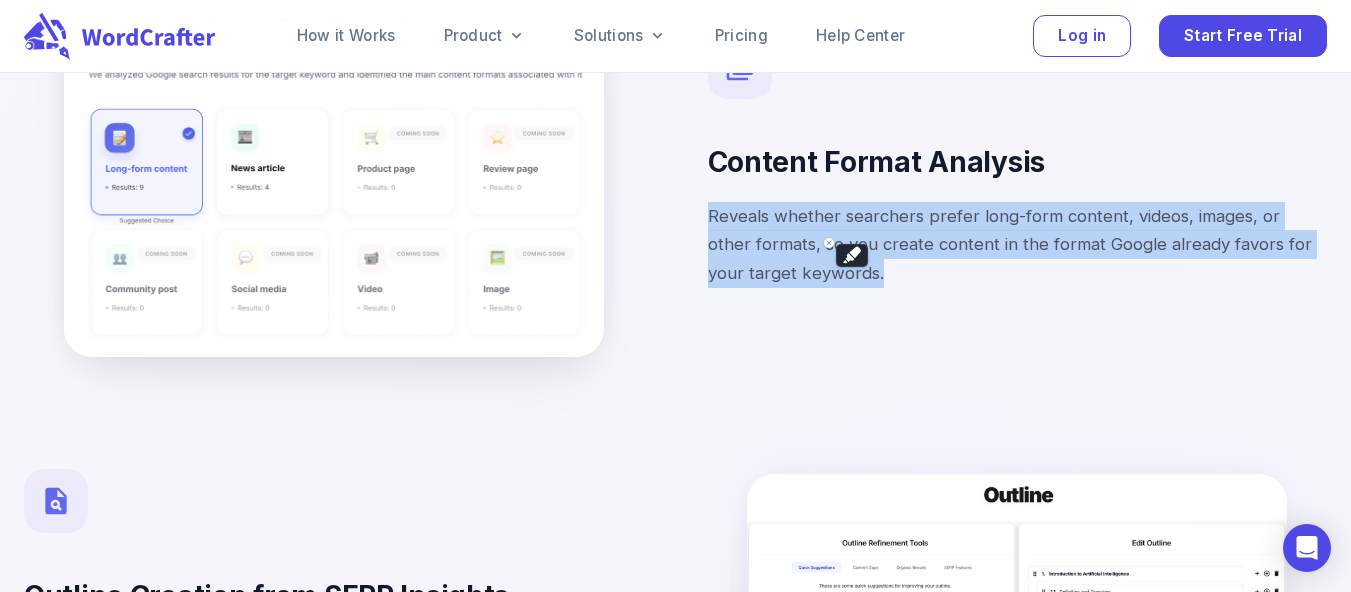 click on "Reveals whether searchers prefer long-form content, videos, images, or other formats, so you create content in the format Google already favors for your target keywords." at bounding box center [1018, 245] 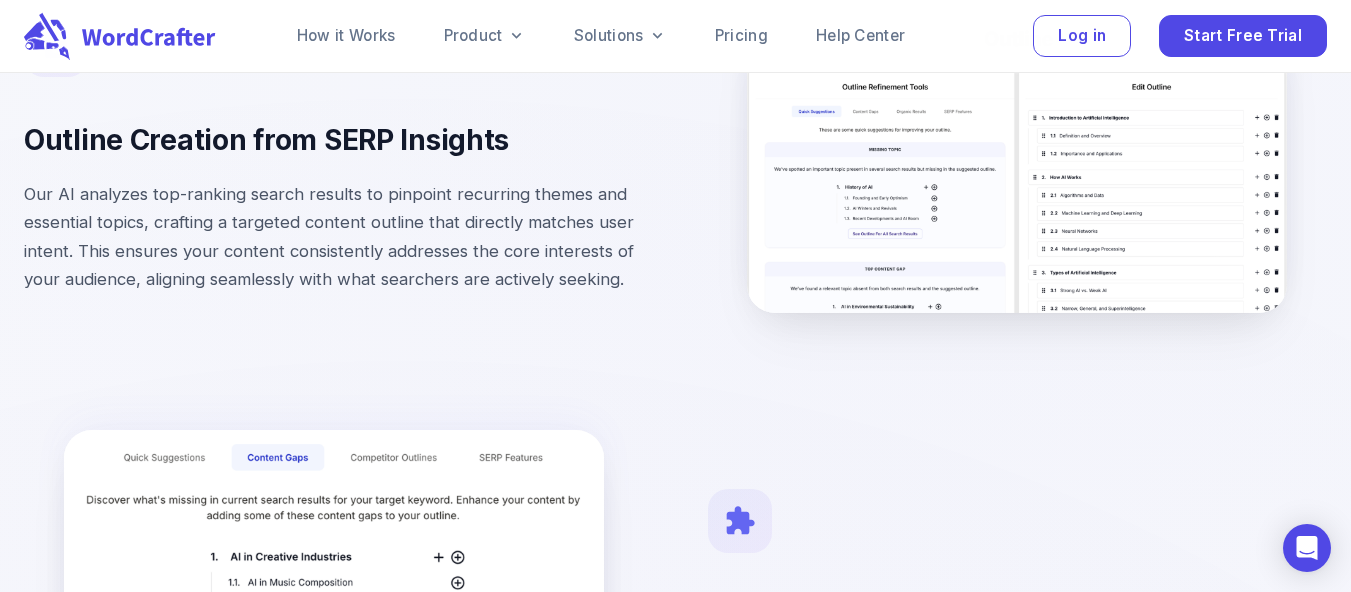 scroll, scrollTop: 3394, scrollLeft: 0, axis: vertical 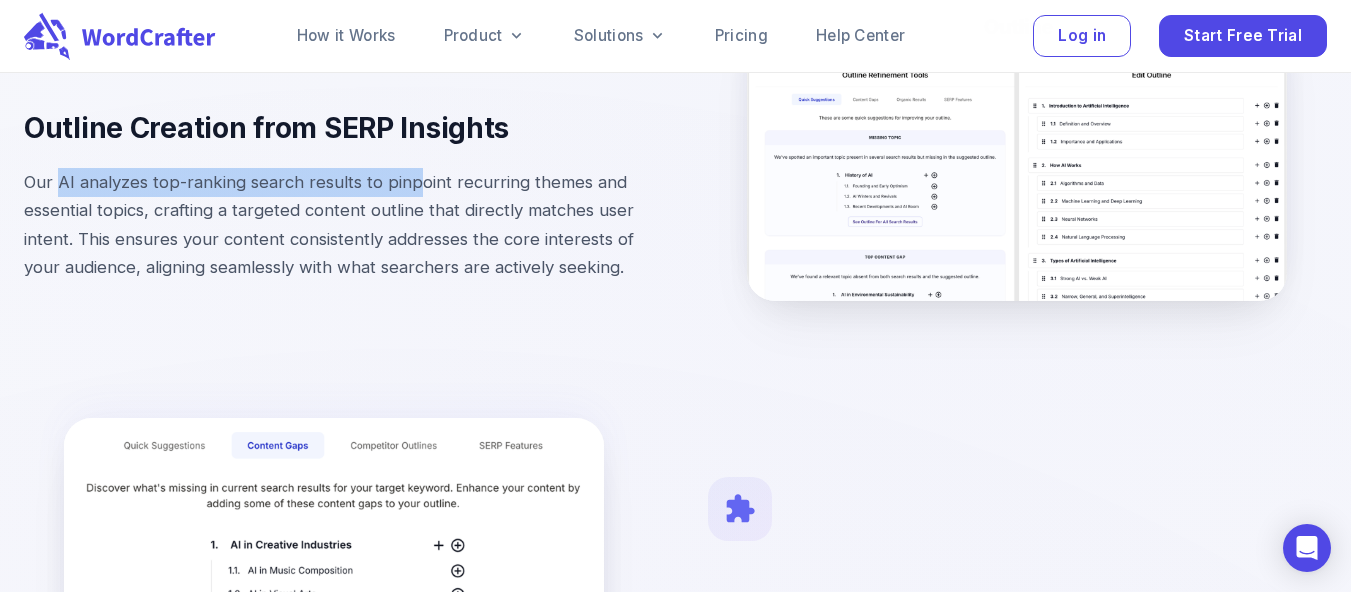 drag, startPoint x: 56, startPoint y: 180, endPoint x: 430, endPoint y: 165, distance: 374.3007 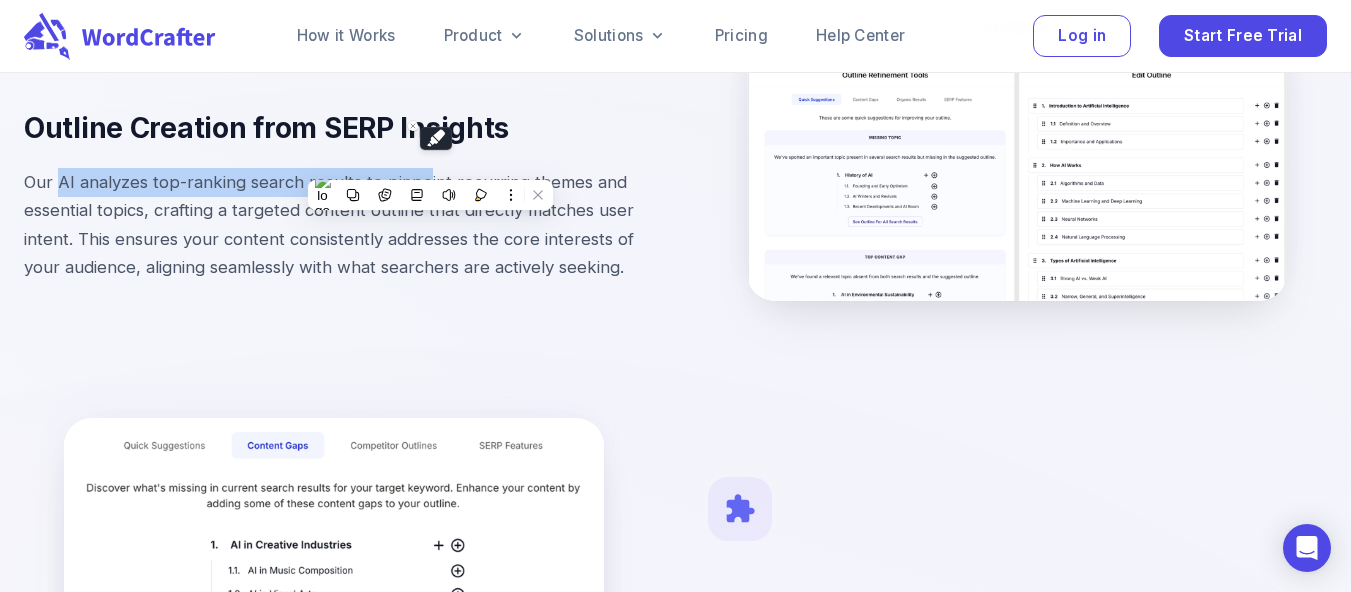 click on "Outline Creation from SERP Insights Our AI analyzes top-ranking search results to pinpoint recurring themes and essential topics, crafting a targeted content outline that directly matches user intent. This ensures your content consistently addresses the core interests of your audience, aligning seamlessly with what searchers are actively seeking." at bounding box center (334, 153) 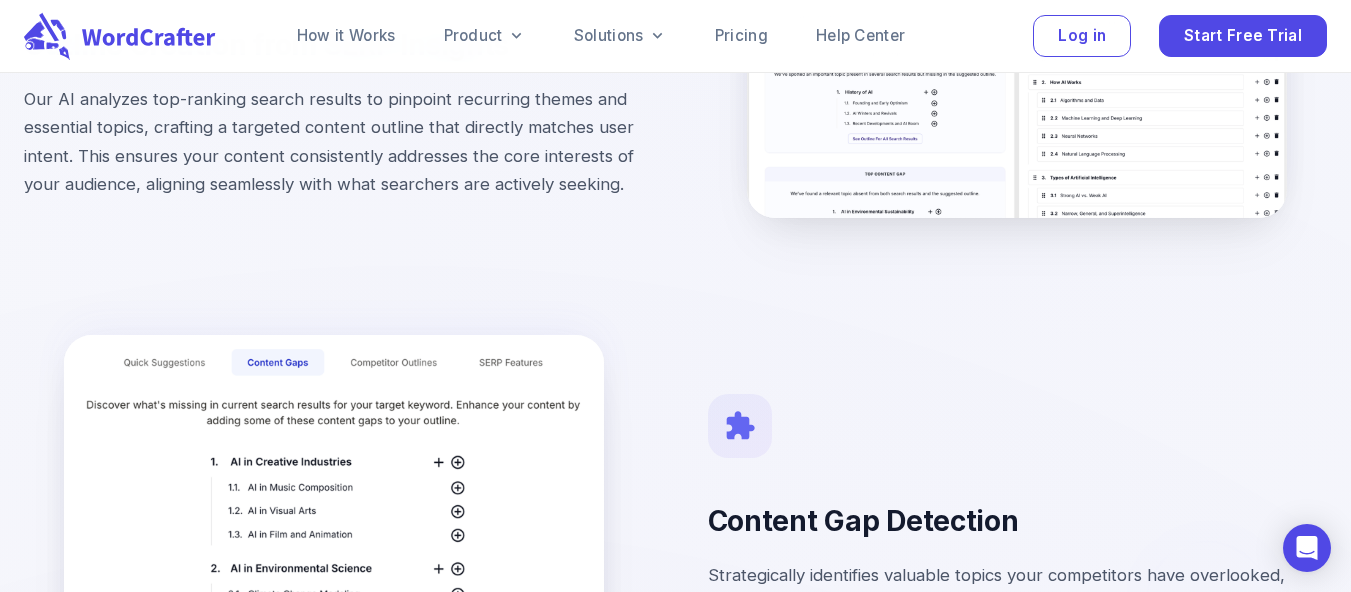 scroll, scrollTop: 3479, scrollLeft: 0, axis: vertical 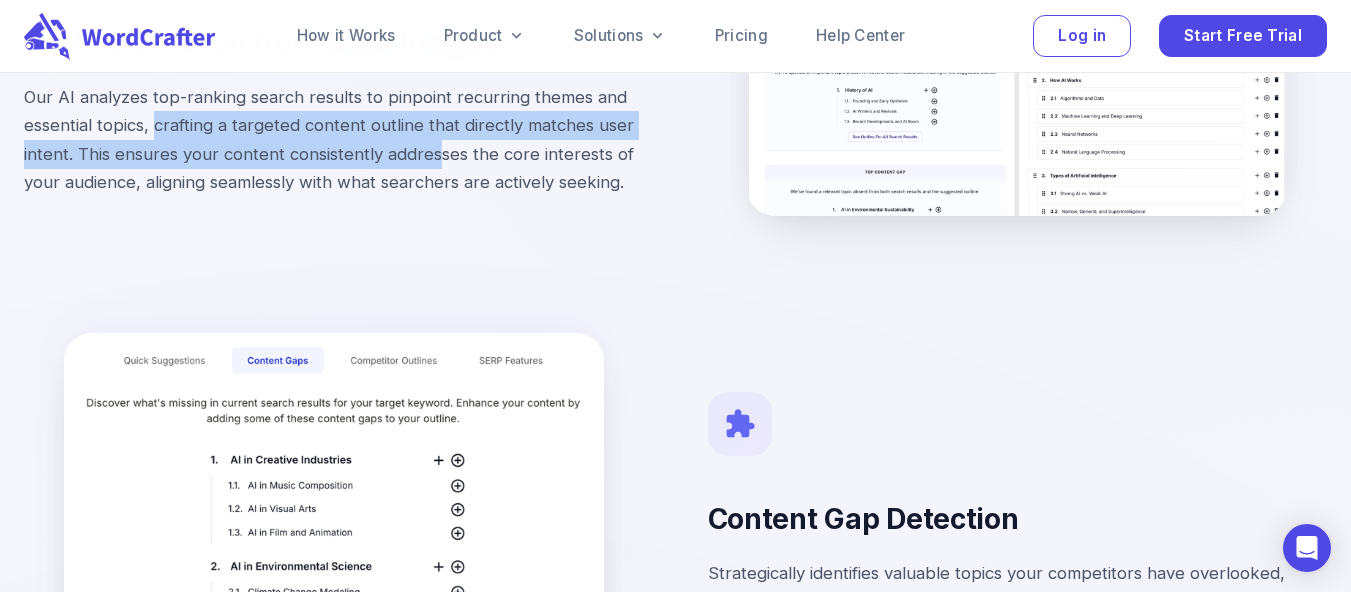 drag, startPoint x: 157, startPoint y: 132, endPoint x: 472, endPoint y: 158, distance: 316.0712 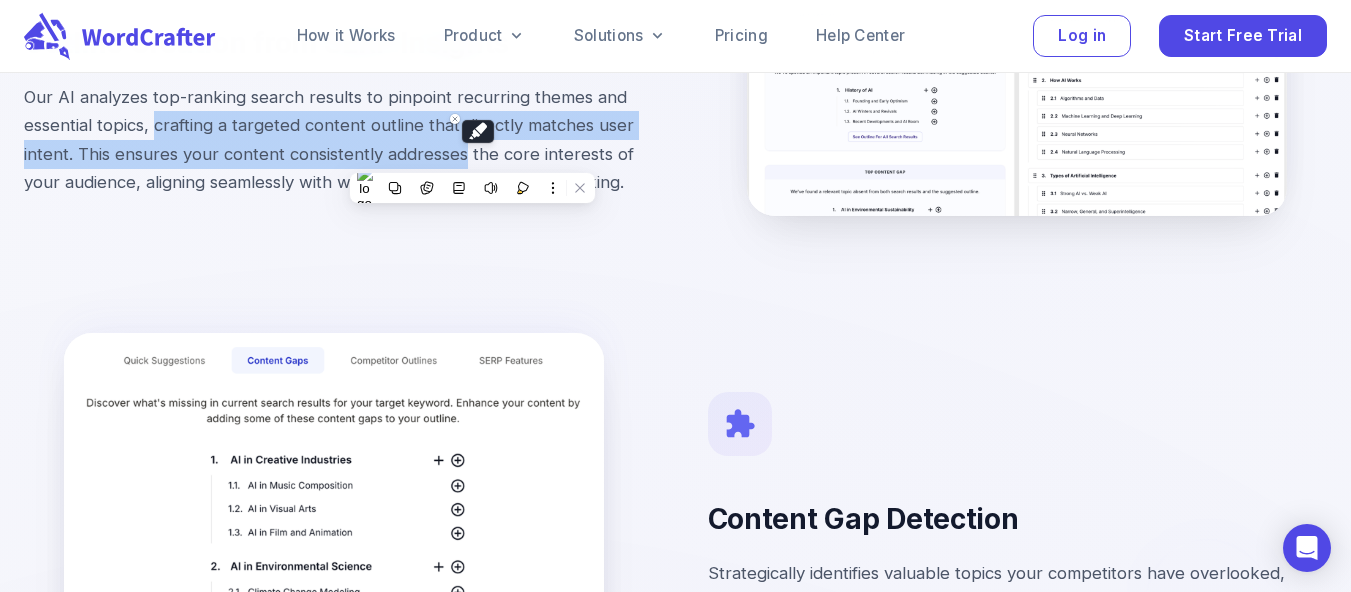 click on "Our AI analyzes top-ranking search results to pinpoint recurring themes and essential topics, crafting a targeted content outline that directly matches user intent. This ensures your content consistently addresses the core interests of your audience, aligning seamlessly with what searchers are actively seeking." at bounding box center [334, 140] 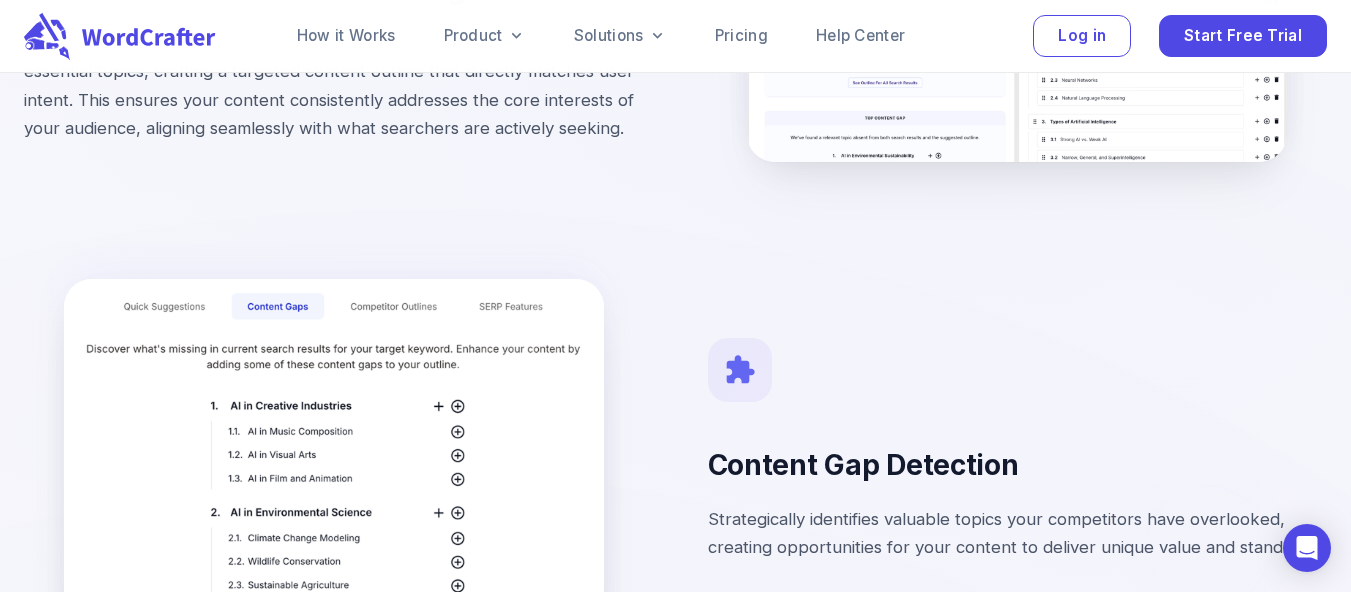 scroll, scrollTop: 3534, scrollLeft: 0, axis: vertical 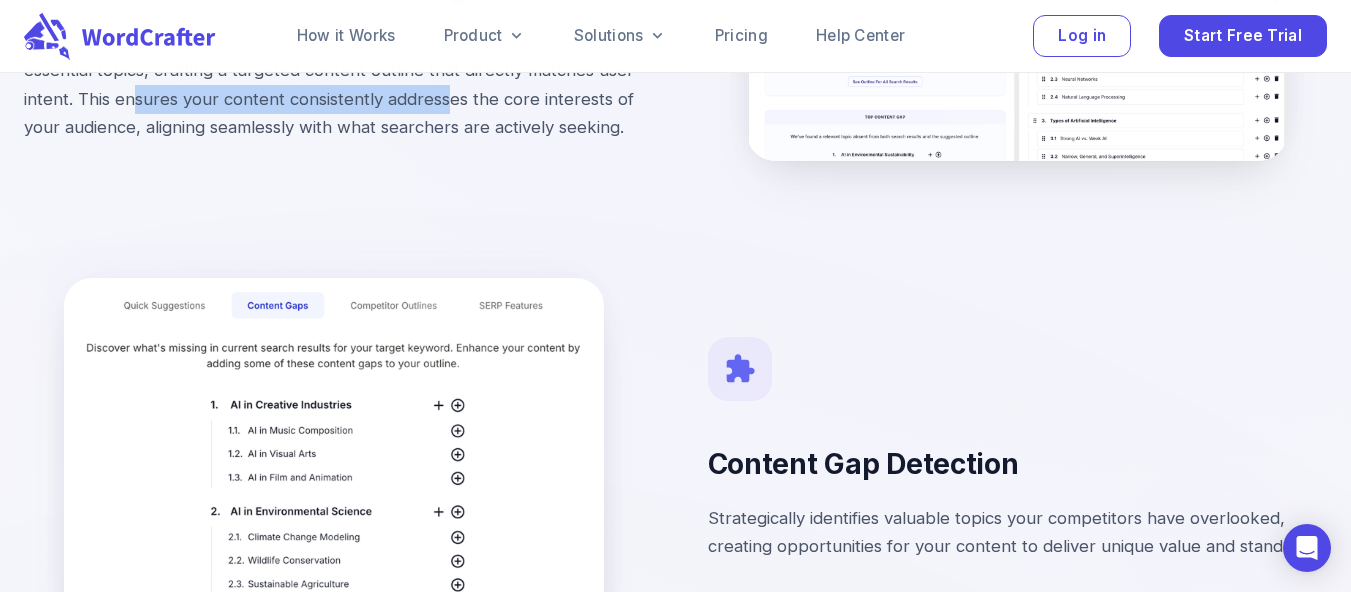 drag, startPoint x: 137, startPoint y: 95, endPoint x: 462, endPoint y: 96, distance: 325.00153 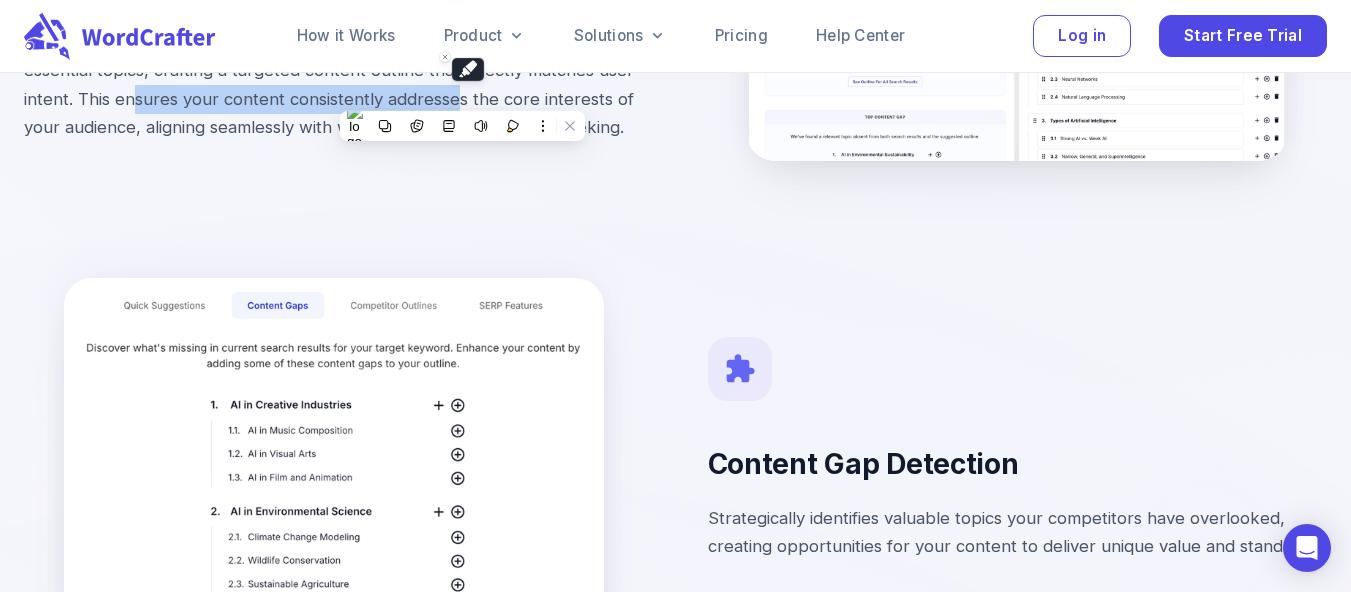 click on "Our AI analyzes top-ranking search results to pinpoint recurring themes and essential topics, crafting a targeted content outline that directly matches user intent. This ensures your content consistently addresses the core interests of your audience, aligning seamlessly with what searchers are actively seeking." at bounding box center [334, 85] 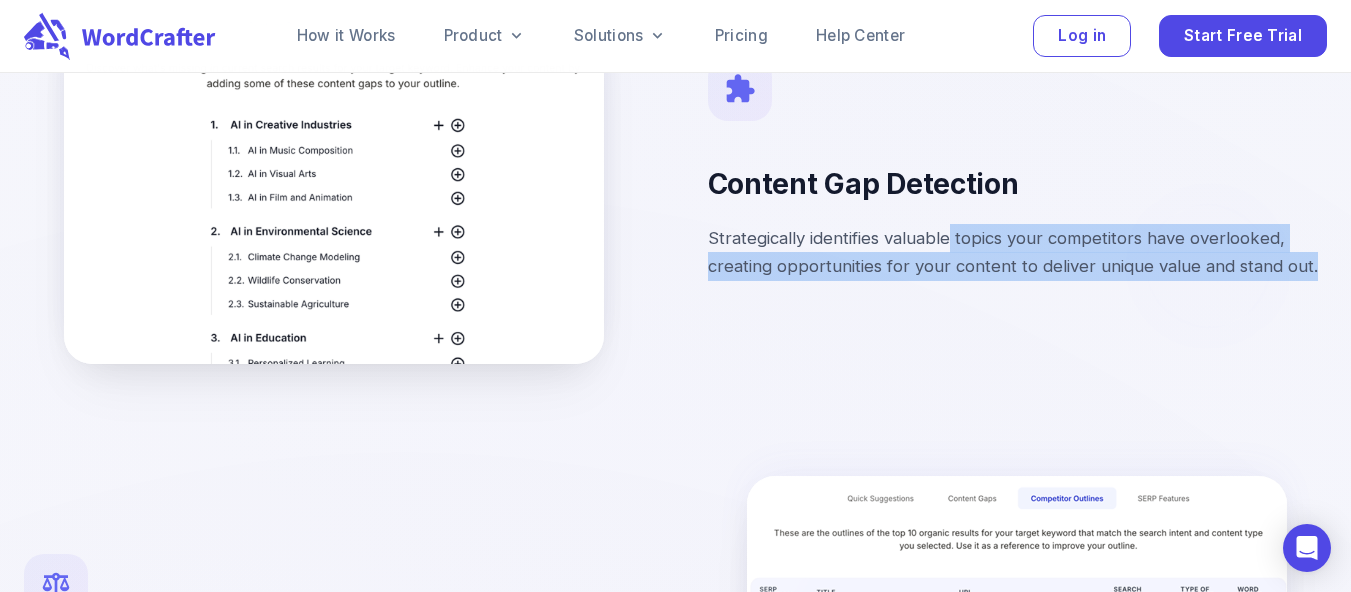 scroll, scrollTop: 3814, scrollLeft: 8, axis: both 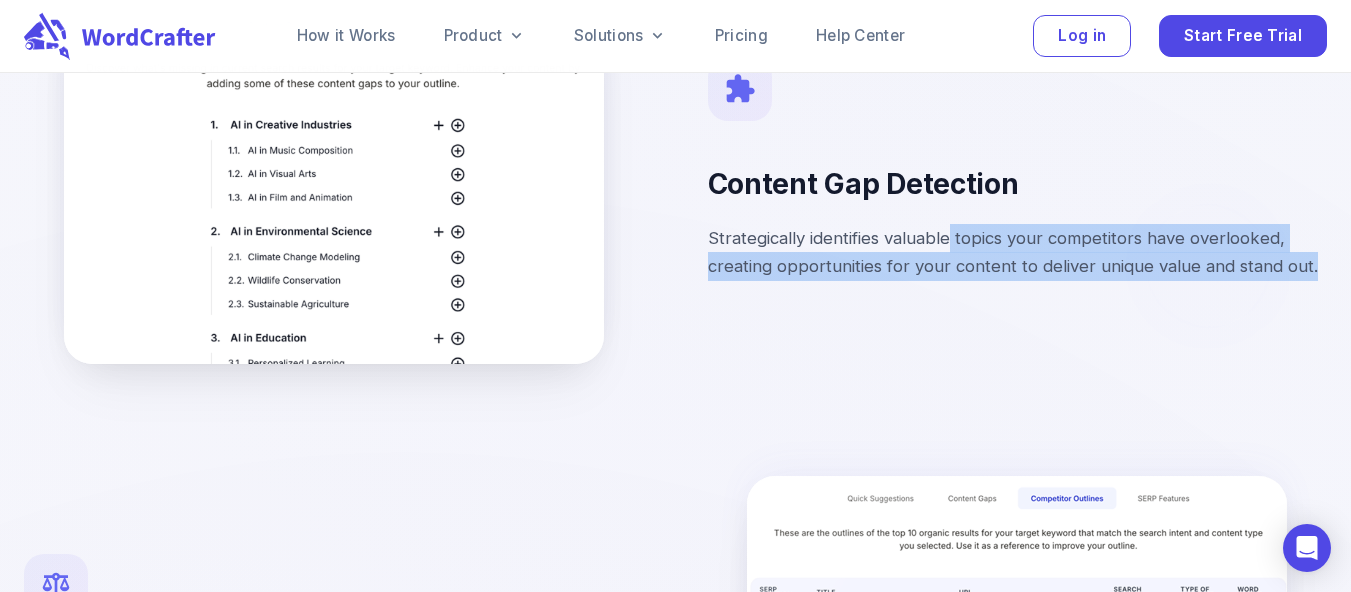 drag, startPoint x: 955, startPoint y: 235, endPoint x: 1310, endPoint y: 271, distance: 356.82068 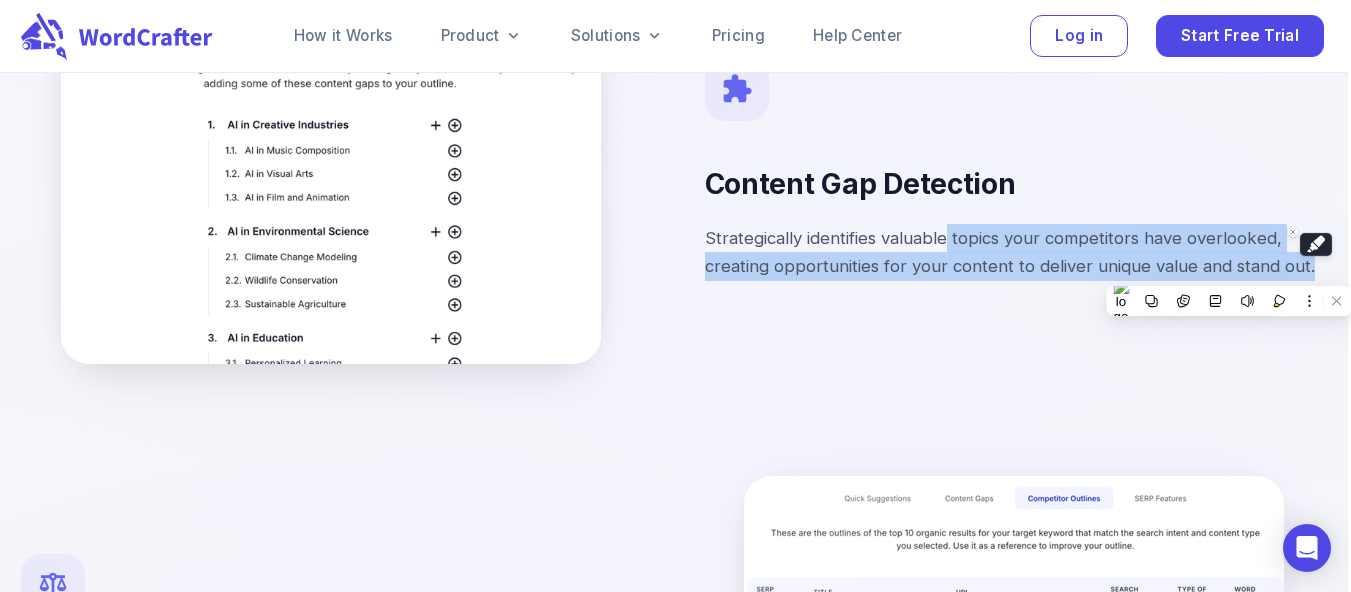 click on "Strategically identifies valuable topics your competitors have overlooked, creating opportunities for your content to deliver unique value and stand out." at bounding box center (1015, 252) 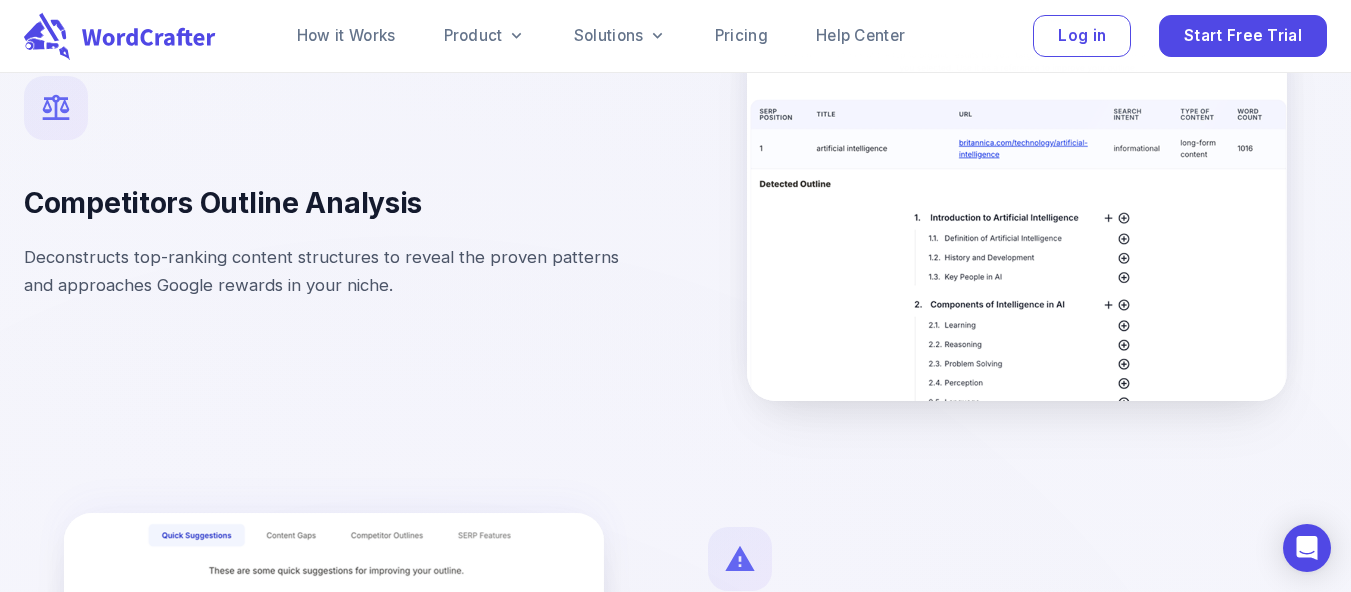 scroll, scrollTop: 4305, scrollLeft: 3, axis: both 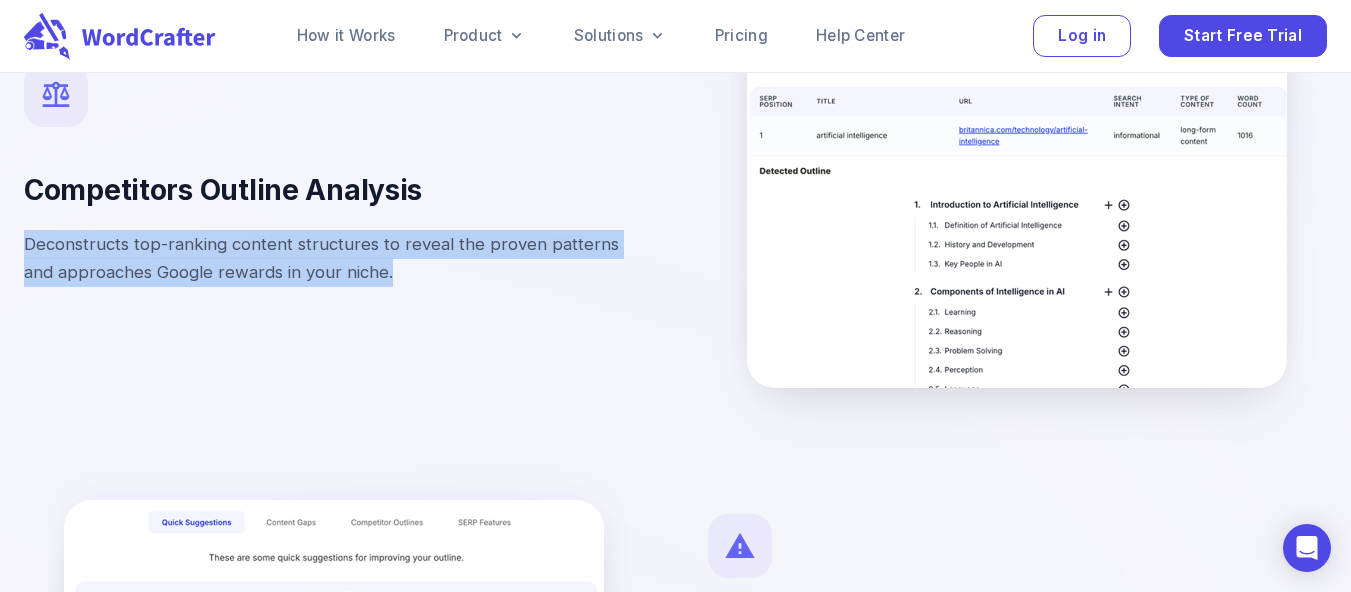 drag, startPoint x: 17, startPoint y: 251, endPoint x: 416, endPoint y: 278, distance: 399.91248 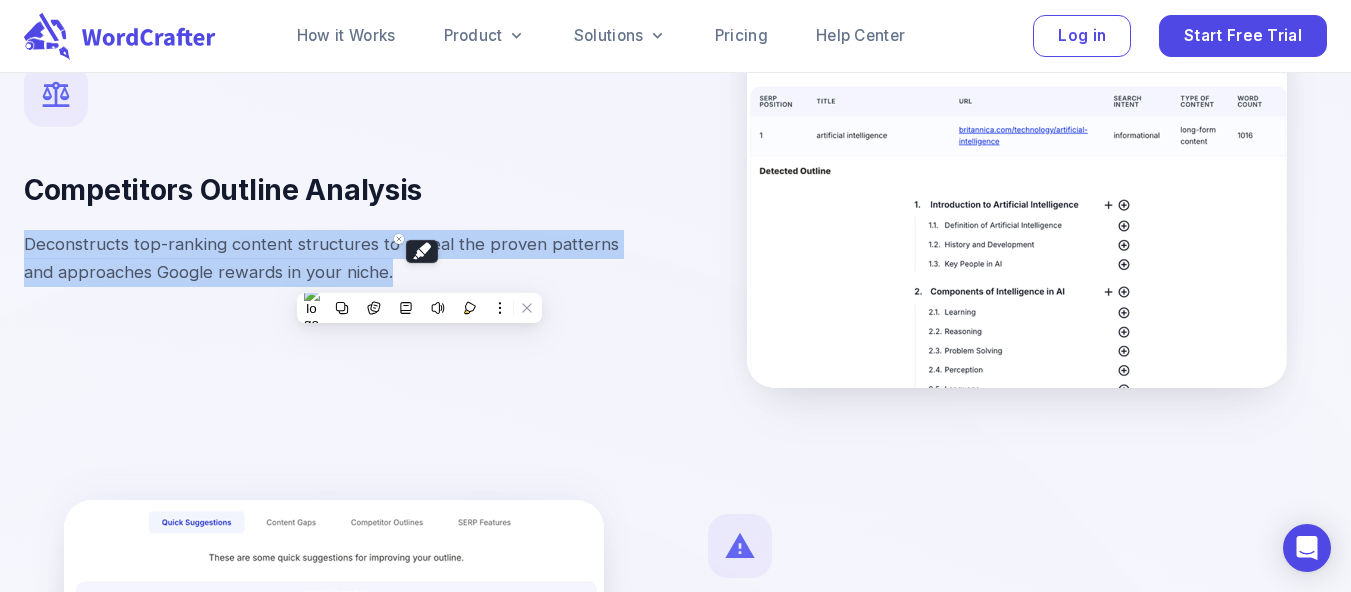 click on "Deconstructs top-ranking content structures to reveal the proven patterns and approaches Google rewards in your niche." at bounding box center [334, 258] 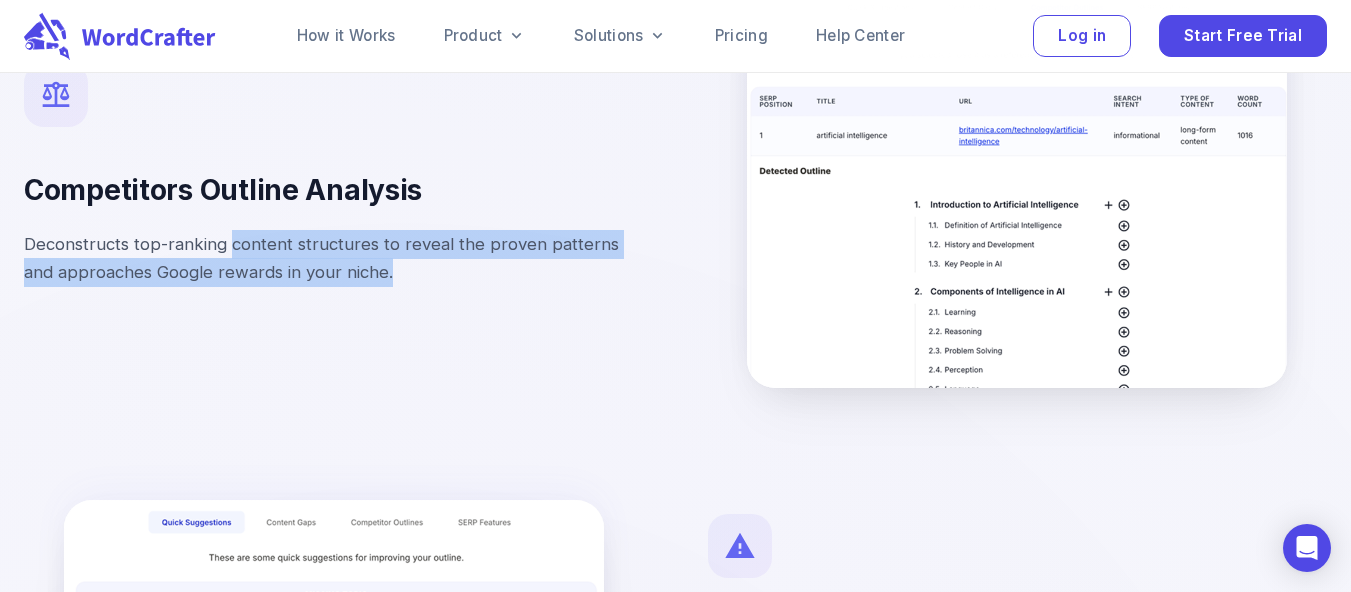 drag, startPoint x: 416, startPoint y: 278, endPoint x: 283, endPoint y: 248, distance: 136.34148 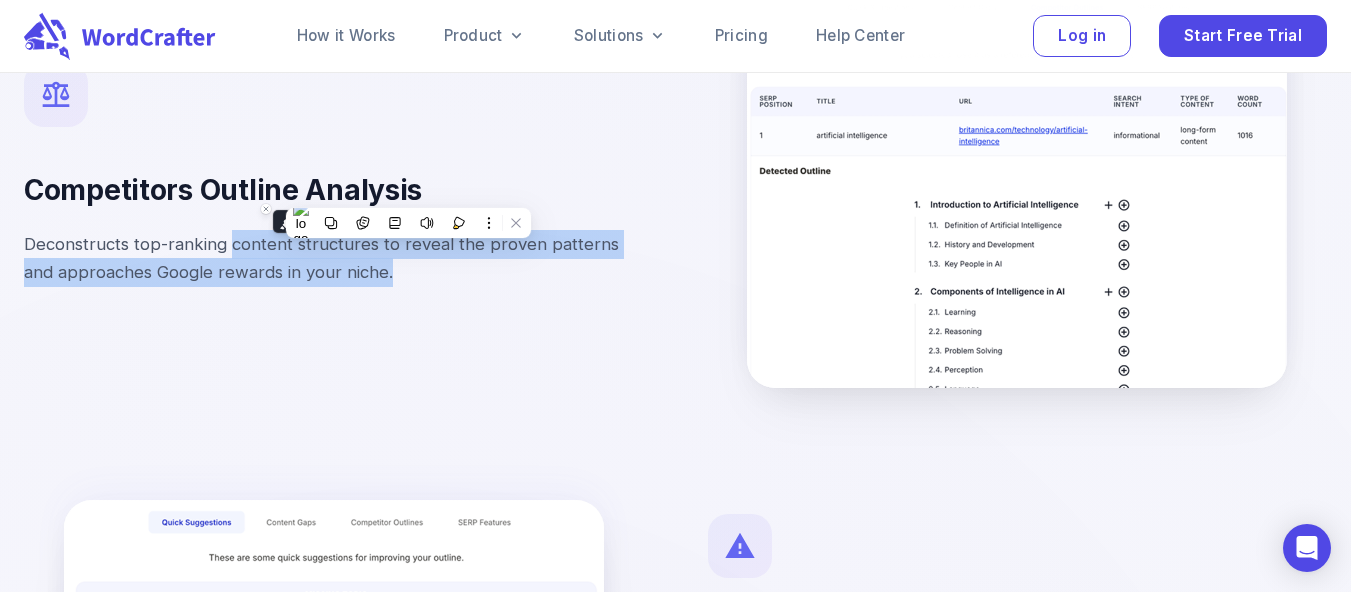 click on "Deconstructs top-ranking content structures to reveal the proven patterns and approaches Google rewards in your niche." at bounding box center [334, 258] 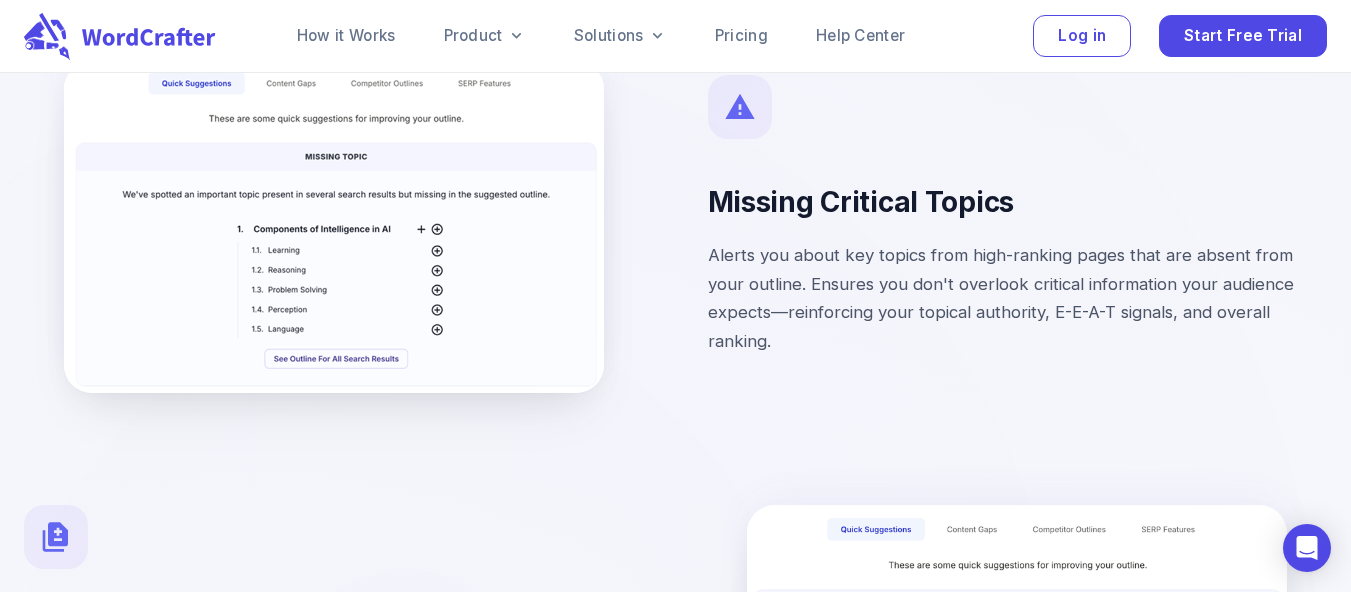 scroll, scrollTop: 4769, scrollLeft: 3, axis: both 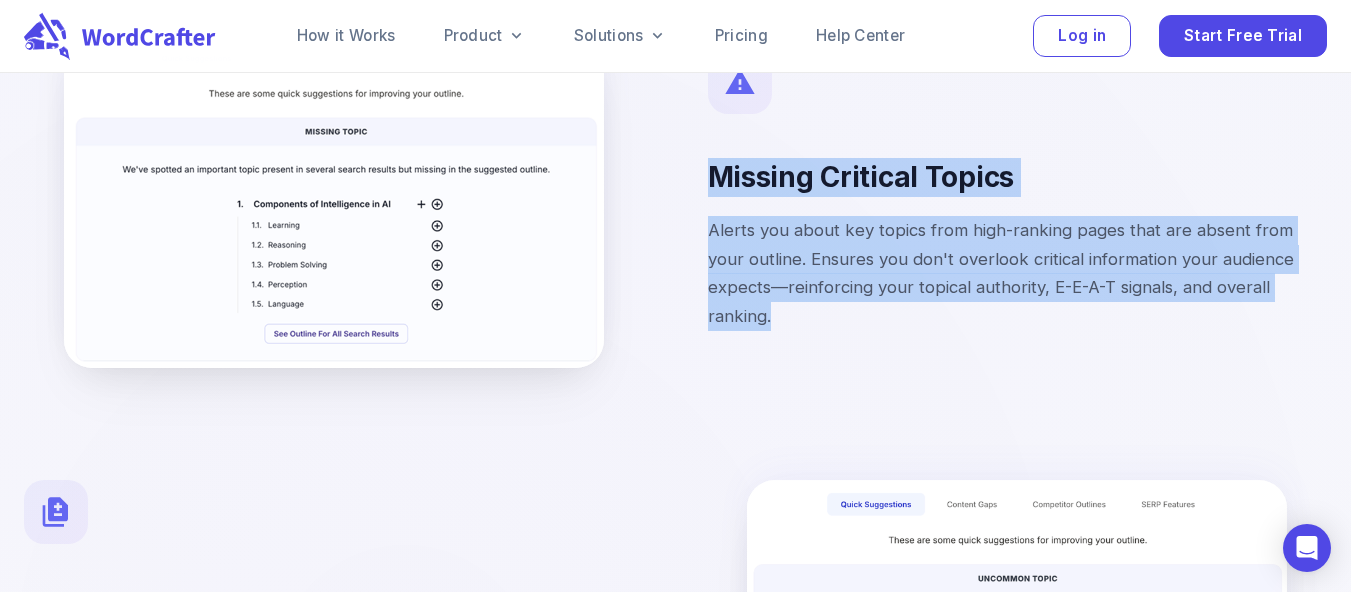 drag, startPoint x: 696, startPoint y: 173, endPoint x: 815, endPoint y: 323, distance: 191.47063 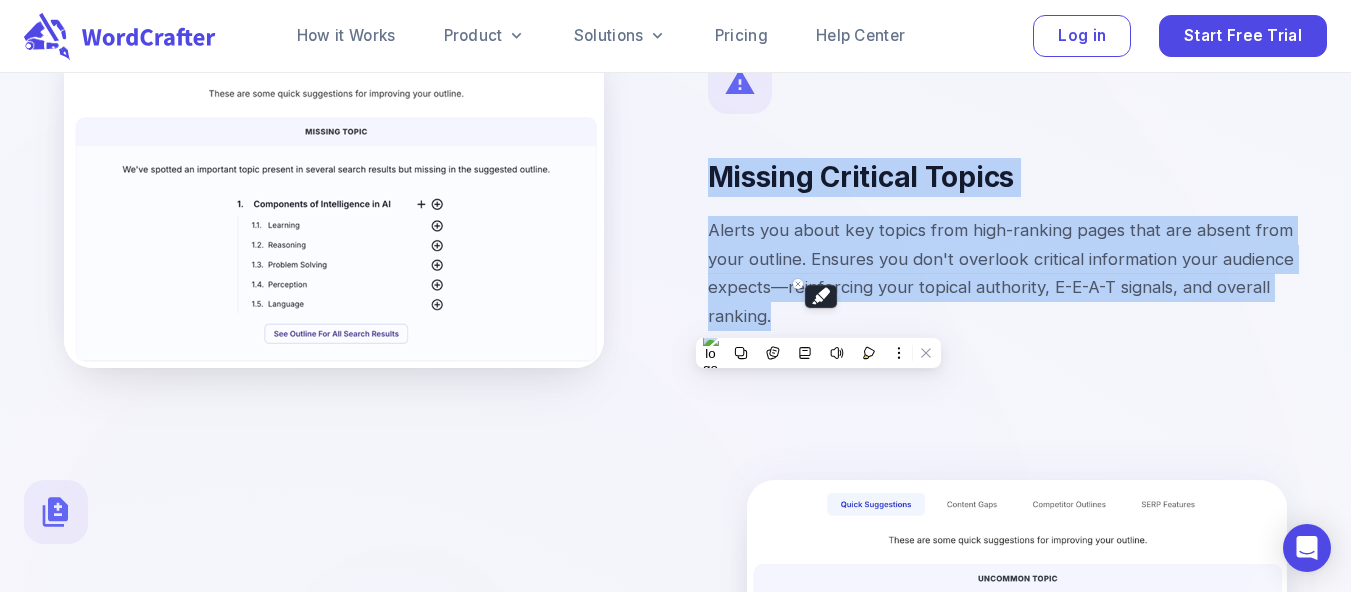 click on "Alerts you about key topics from high-ranking pages that are absent from your outline. Ensures you don't overlook critical information your audience expects—reinforcing your topical authority, E-E-A-T signals, and overall ranking." at bounding box center [1018, 273] 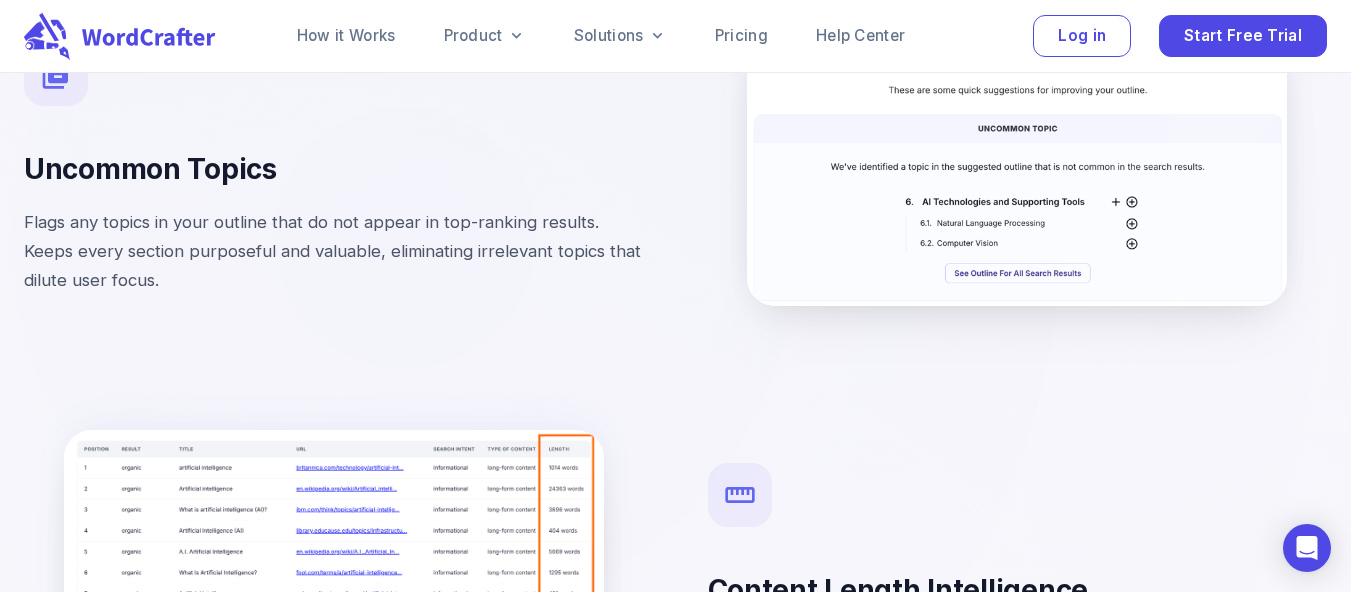 scroll, scrollTop: 5210, scrollLeft: 3, axis: both 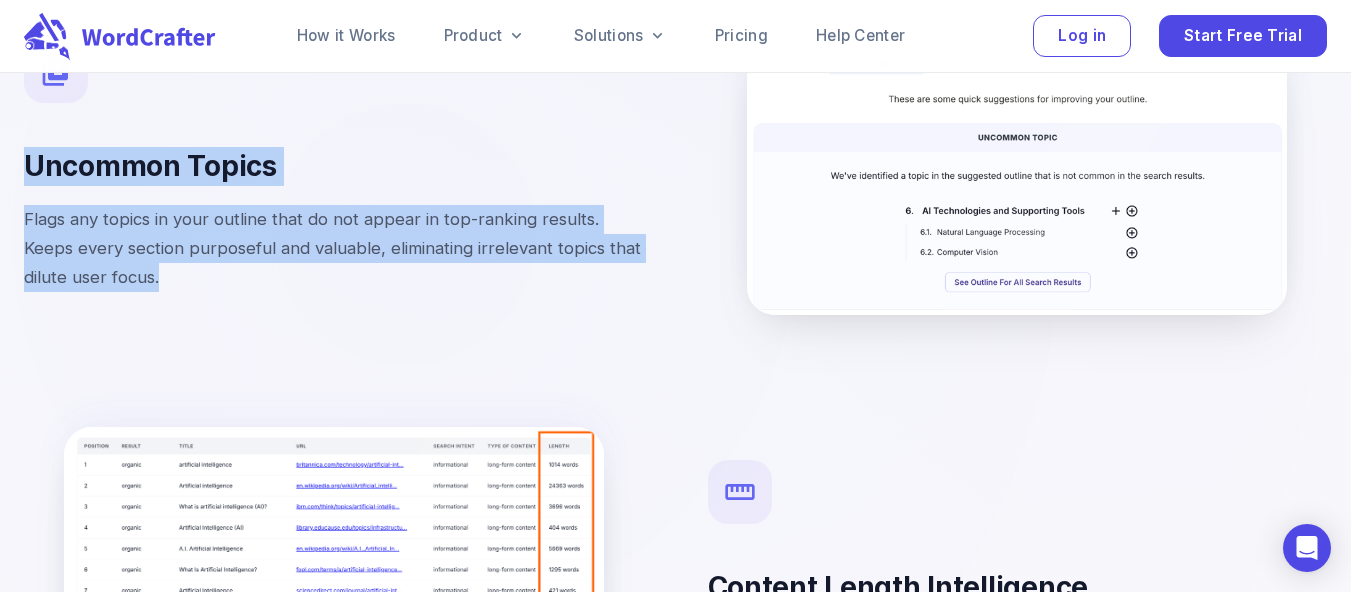 drag, startPoint x: 12, startPoint y: 172, endPoint x: 227, endPoint y: 305, distance: 252.81218 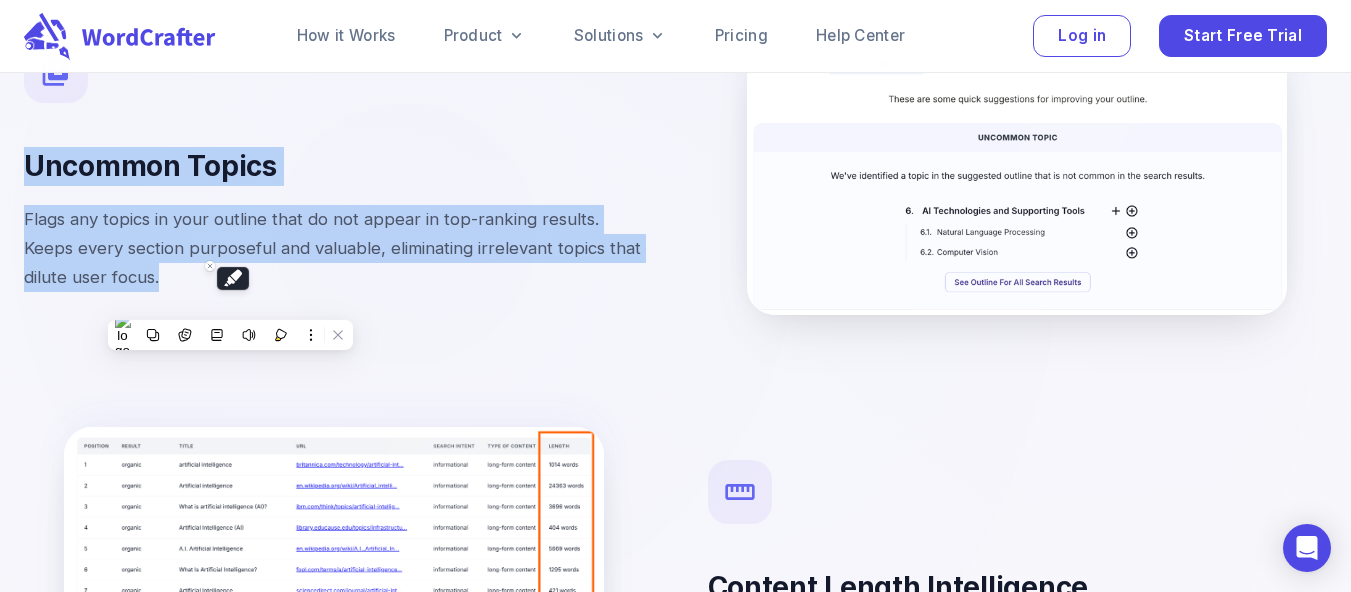 click on "Uncommon Topics Flags any topics in your outline that do not appear in top-ranking results. Keeps every section purposeful and valuable, eliminating irrelevant topics that dilute user focus." at bounding box center (334, 177) 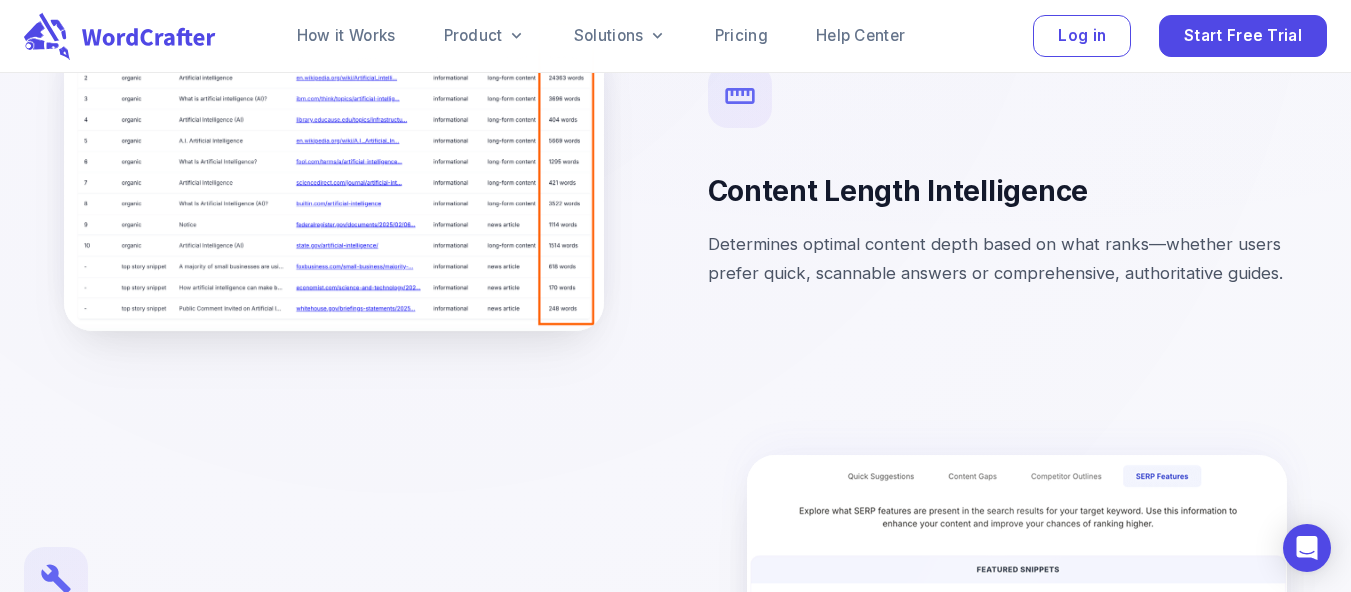 scroll, scrollTop: 5611, scrollLeft: 3, axis: both 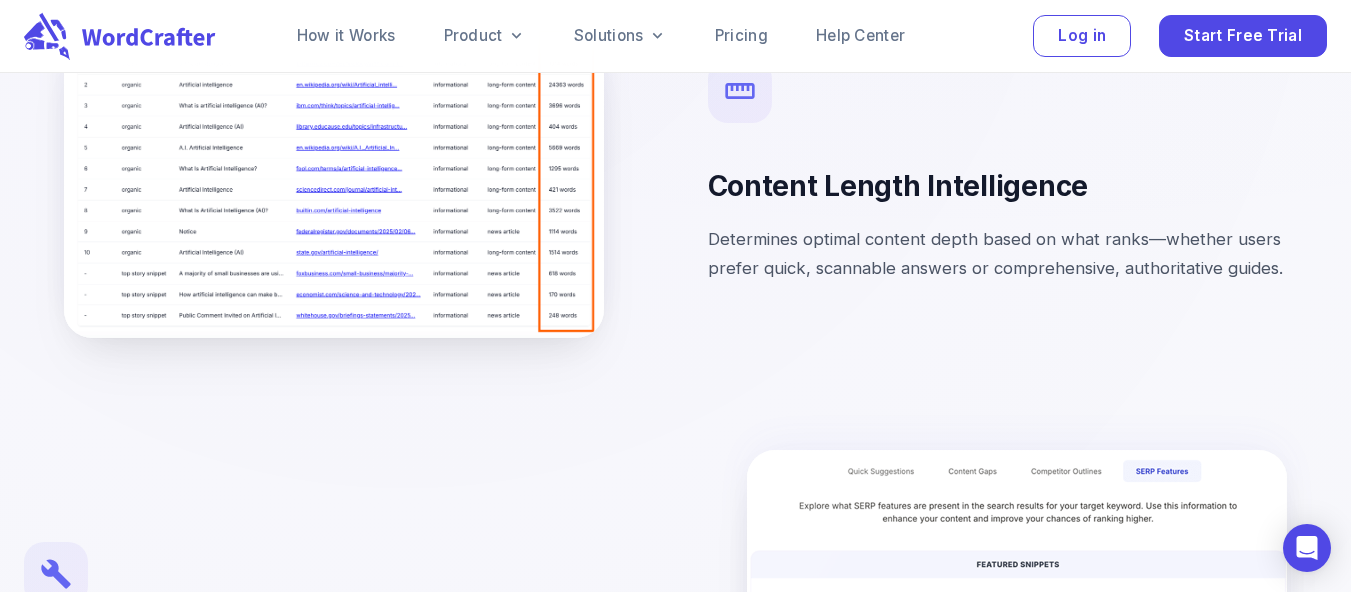 drag, startPoint x: 690, startPoint y: 193, endPoint x: 1361, endPoint y: 312, distance: 681.47046 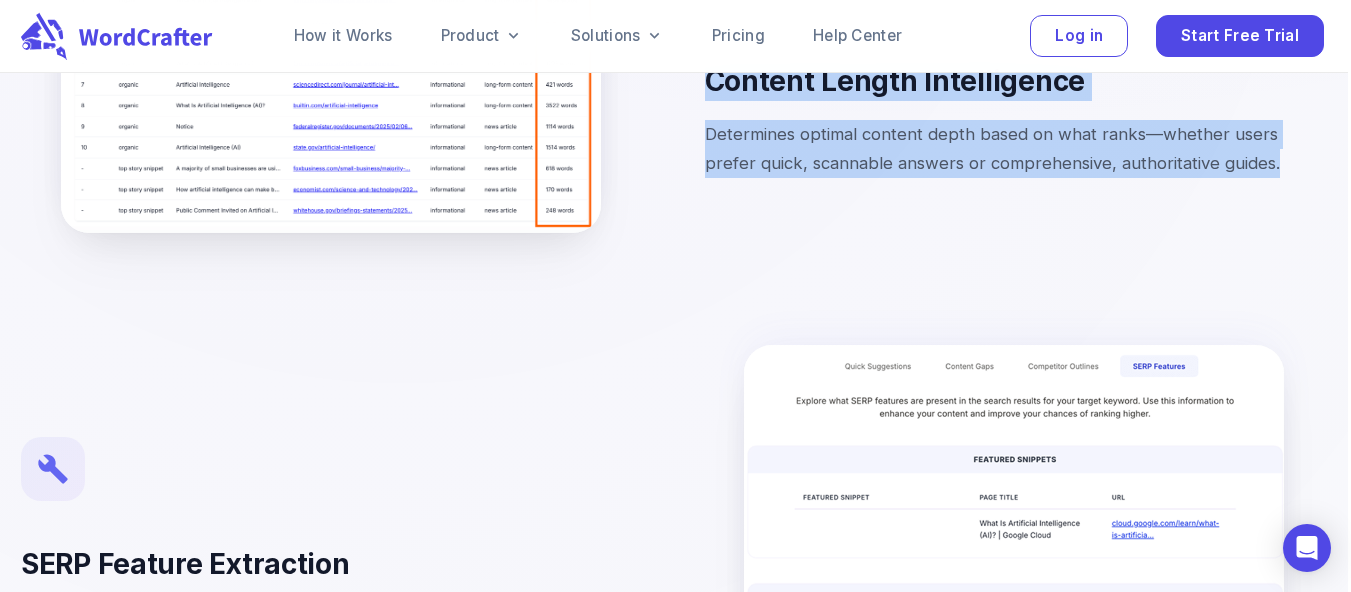 scroll, scrollTop: 5717, scrollLeft: 8, axis: both 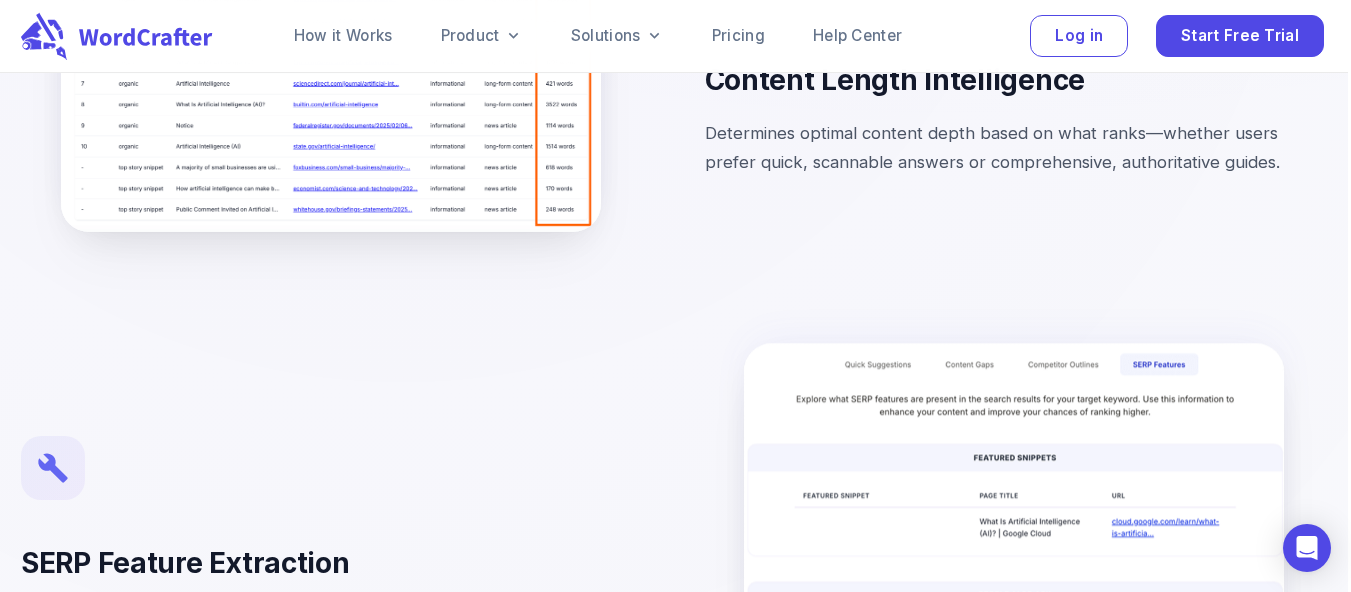 click at bounding box center [983, 541] 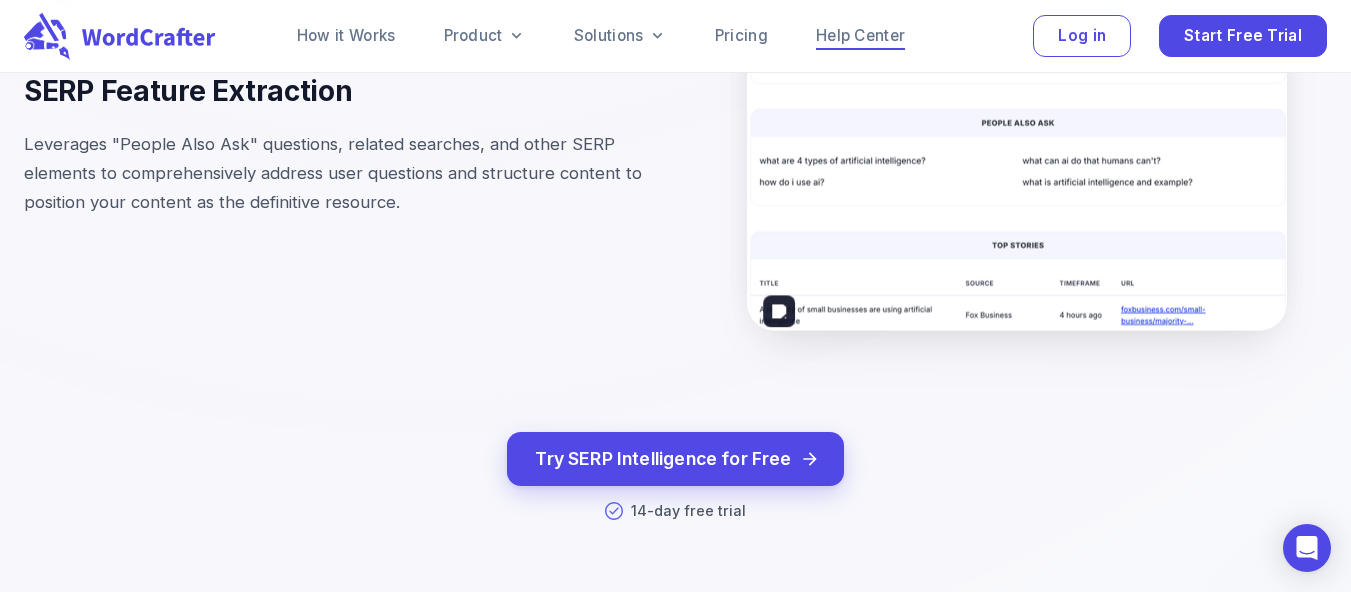scroll, scrollTop: 6198, scrollLeft: 0, axis: vertical 